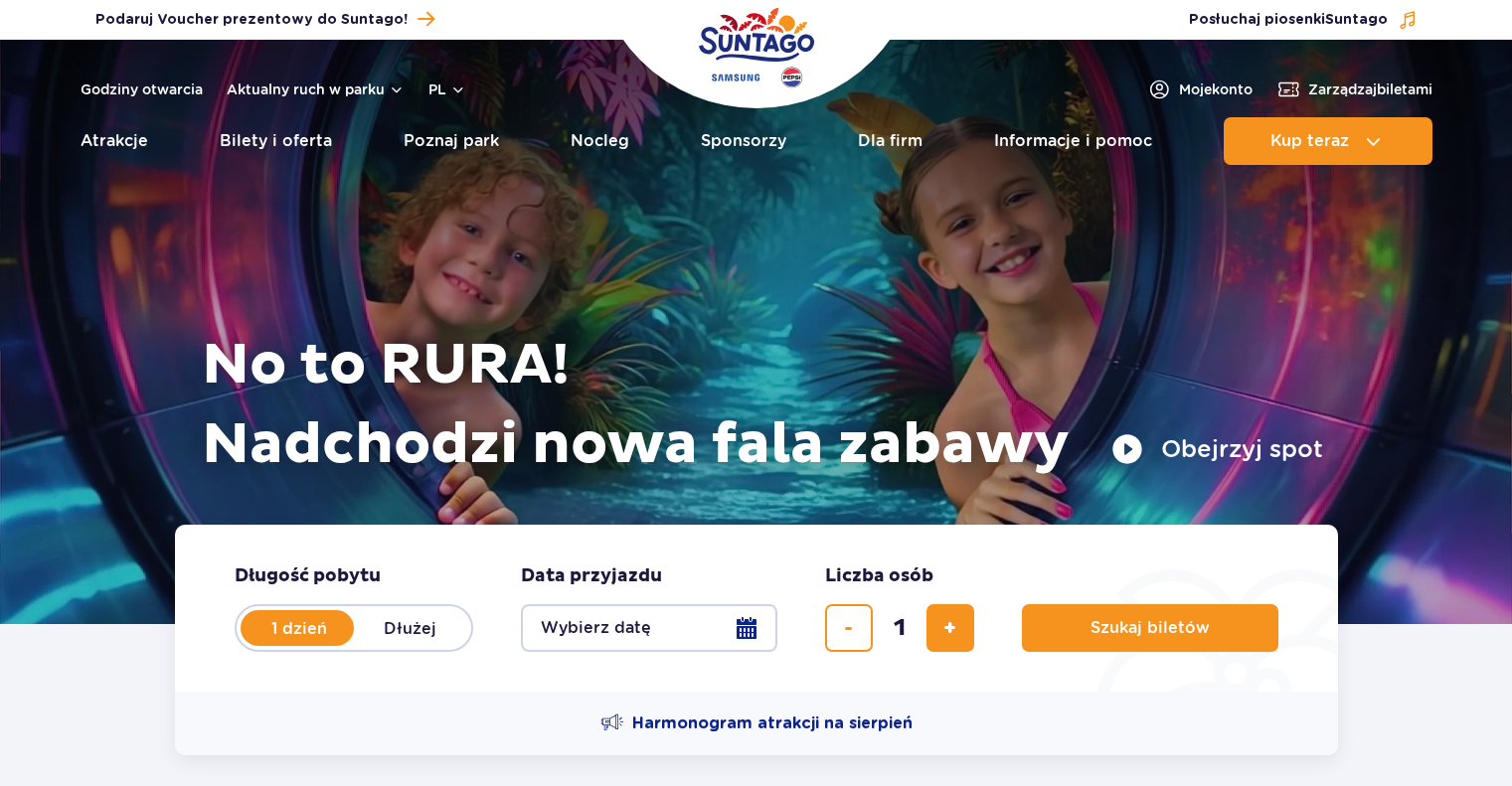 scroll, scrollTop: 0, scrollLeft: 0, axis: both 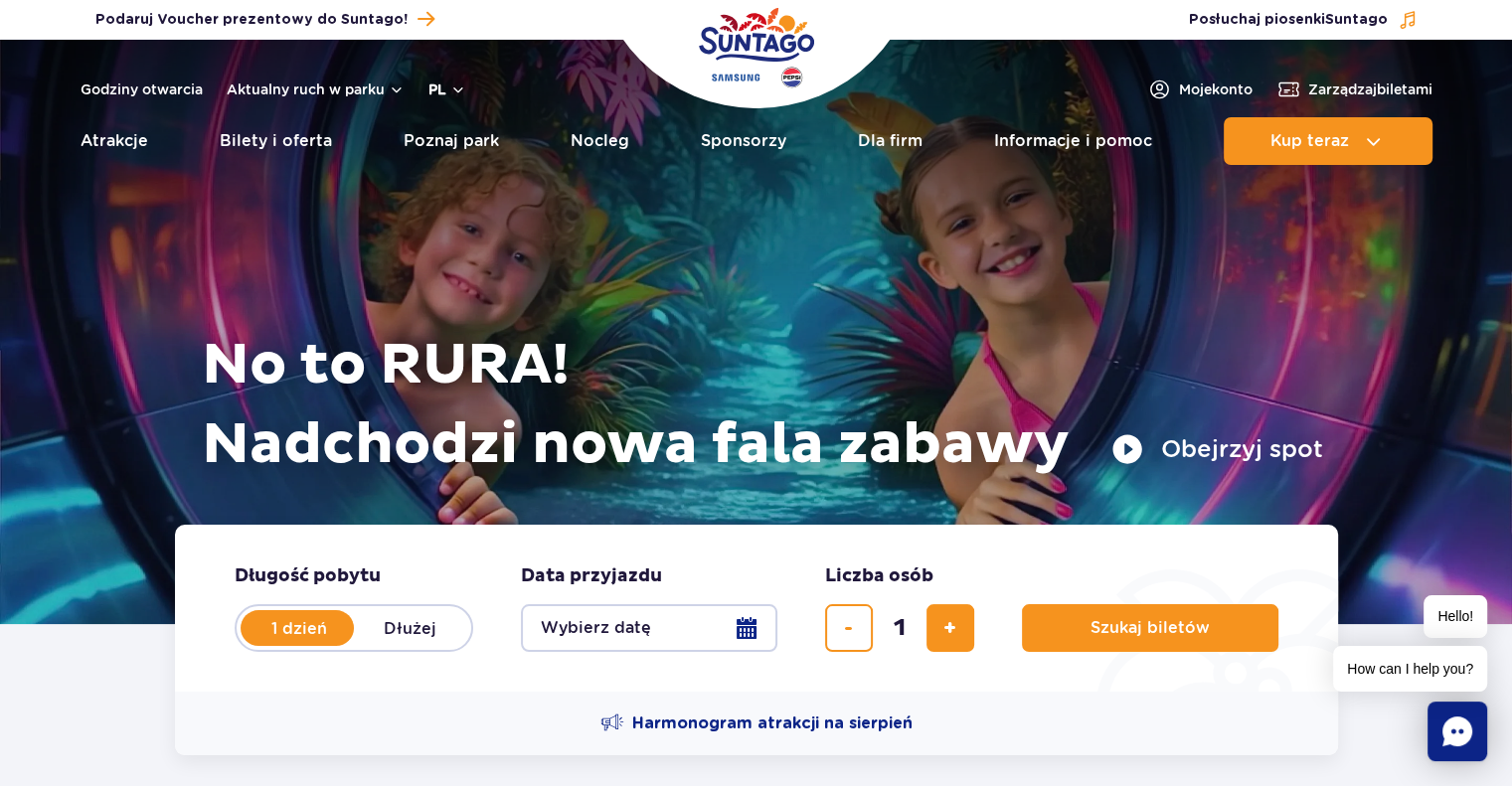 click on "pl" at bounding box center (447, 89) 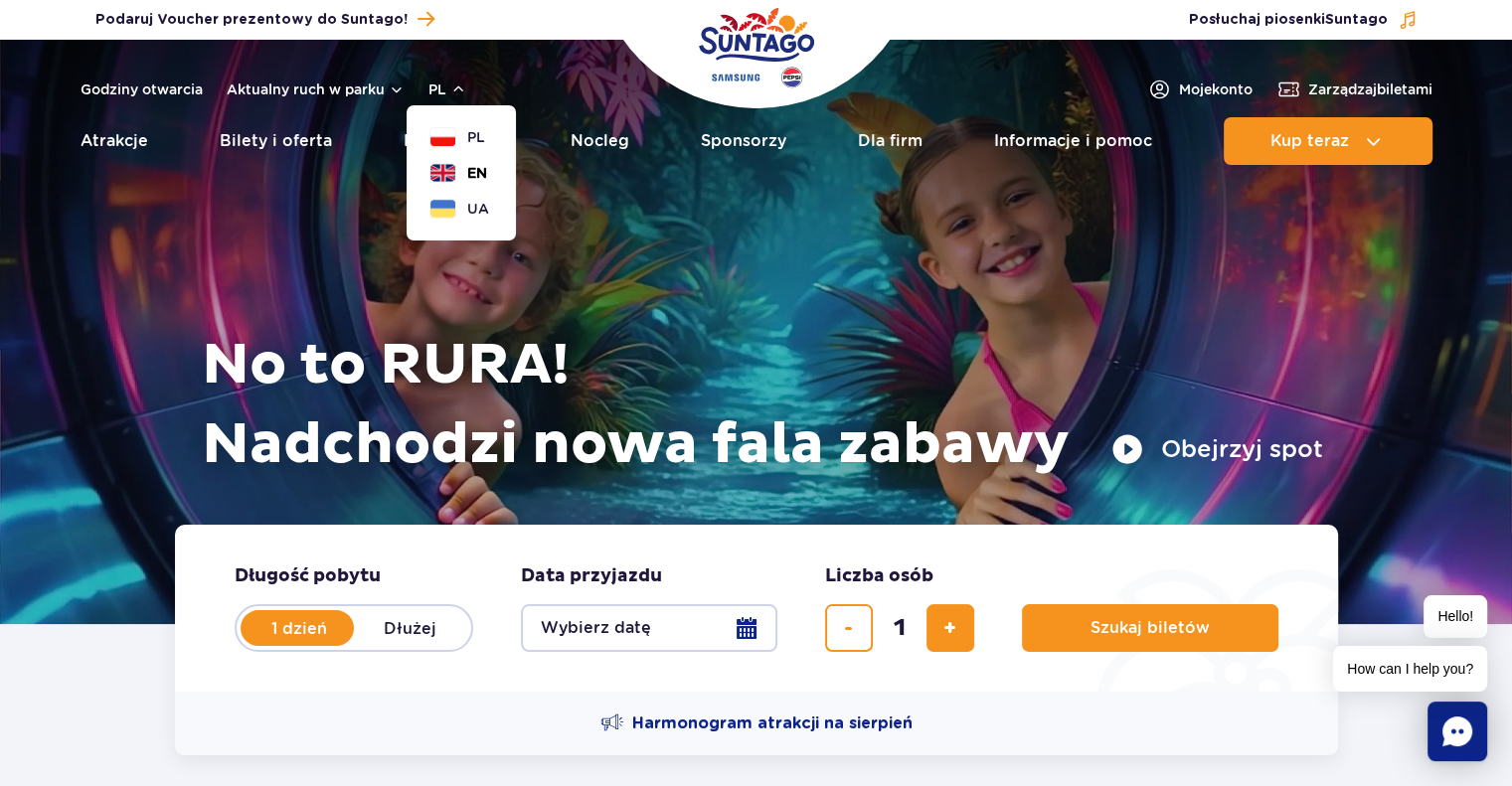 click on "EN" at bounding box center (477, 173) 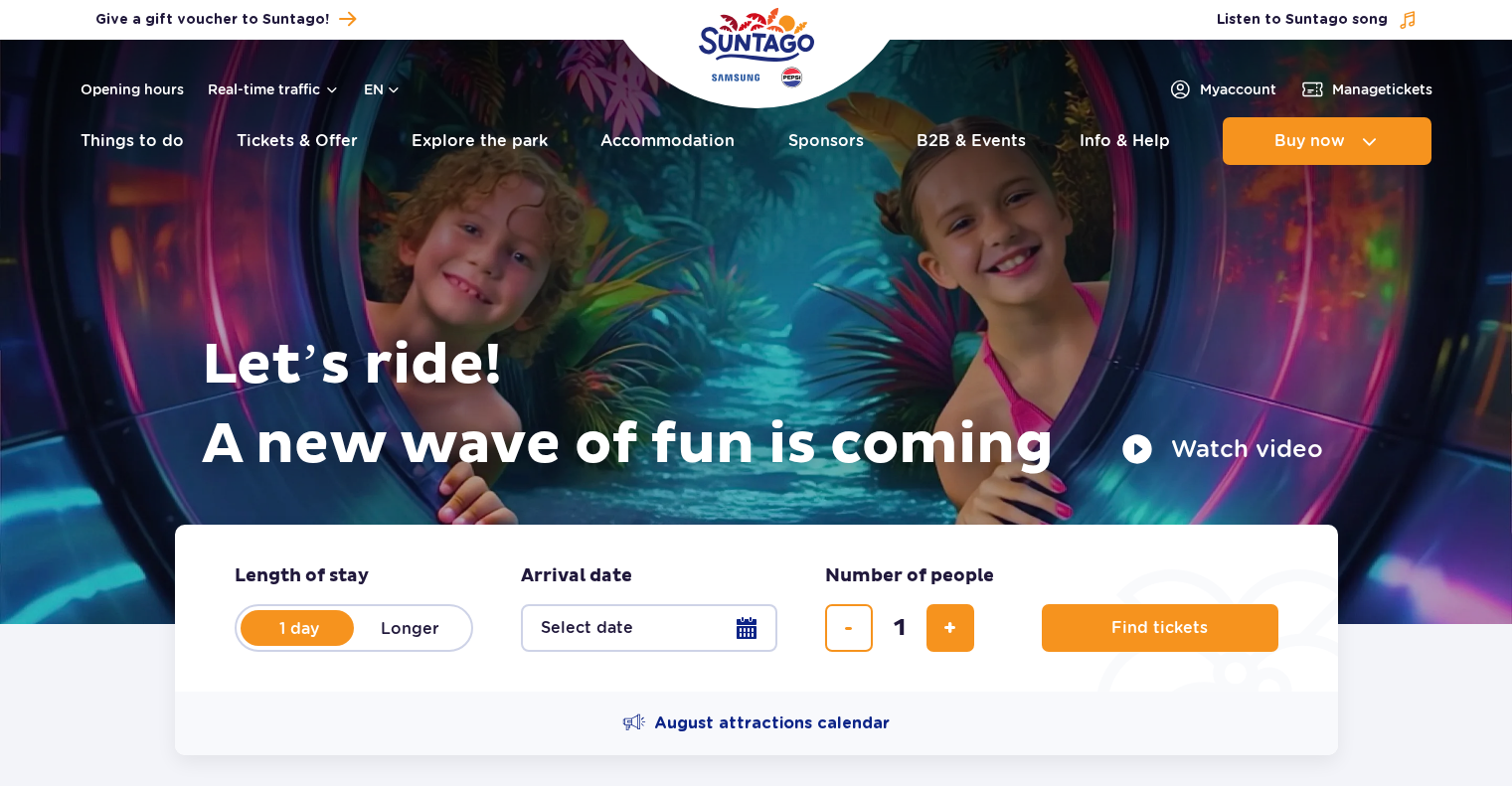 scroll, scrollTop: 0, scrollLeft: 0, axis: both 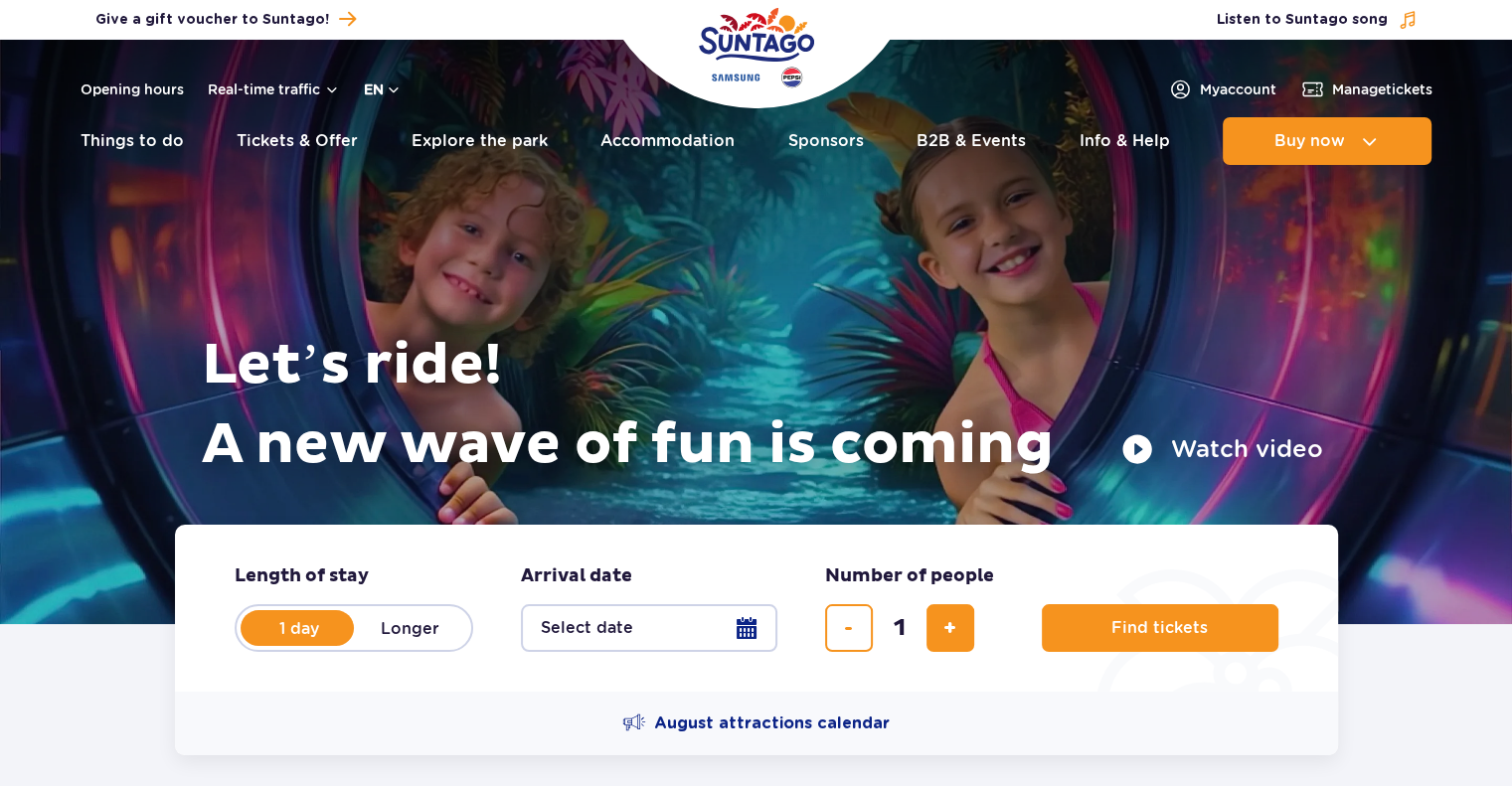 click on "en" at bounding box center [383, 89] 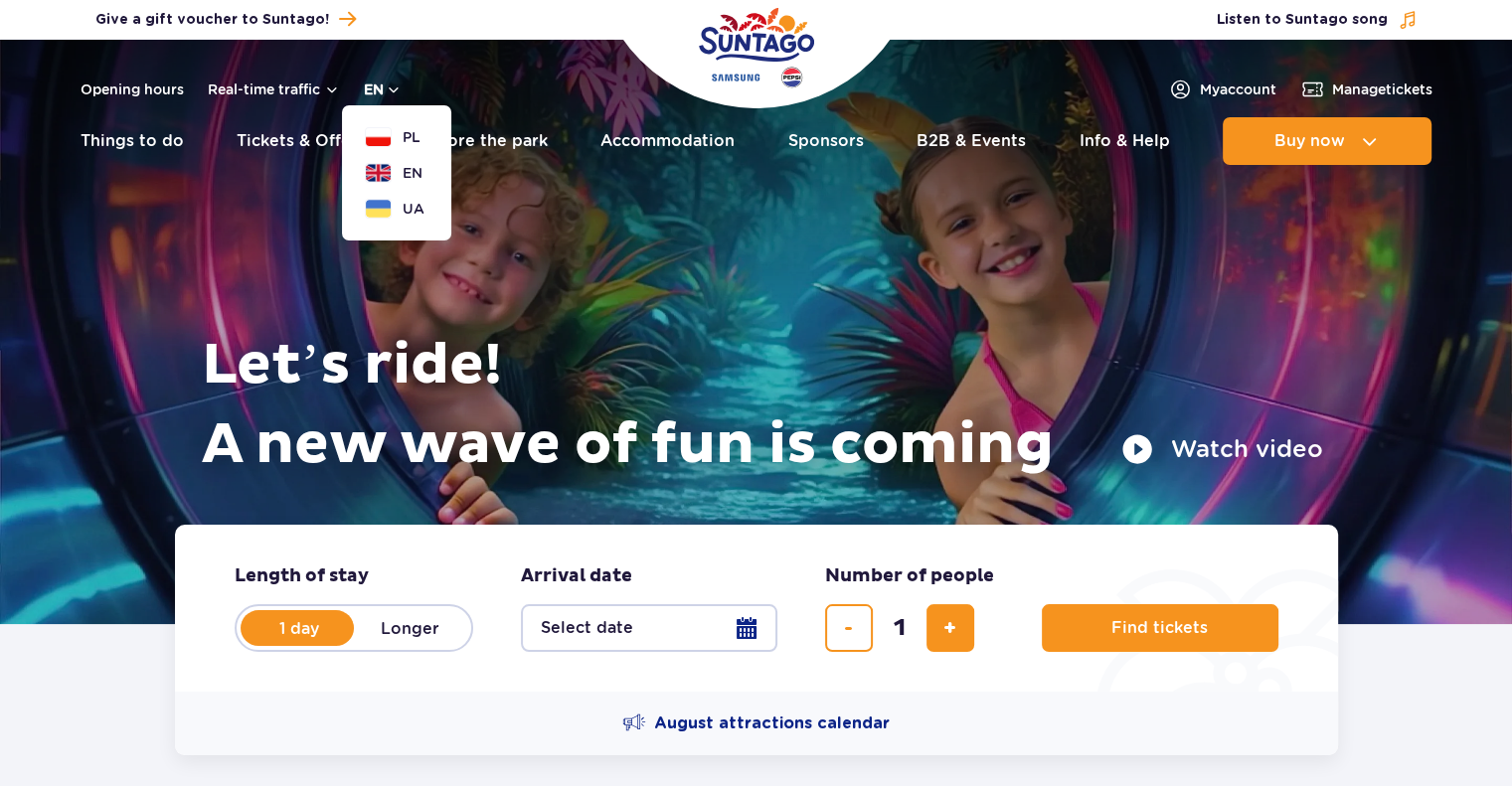 scroll, scrollTop: 0, scrollLeft: 0, axis: both 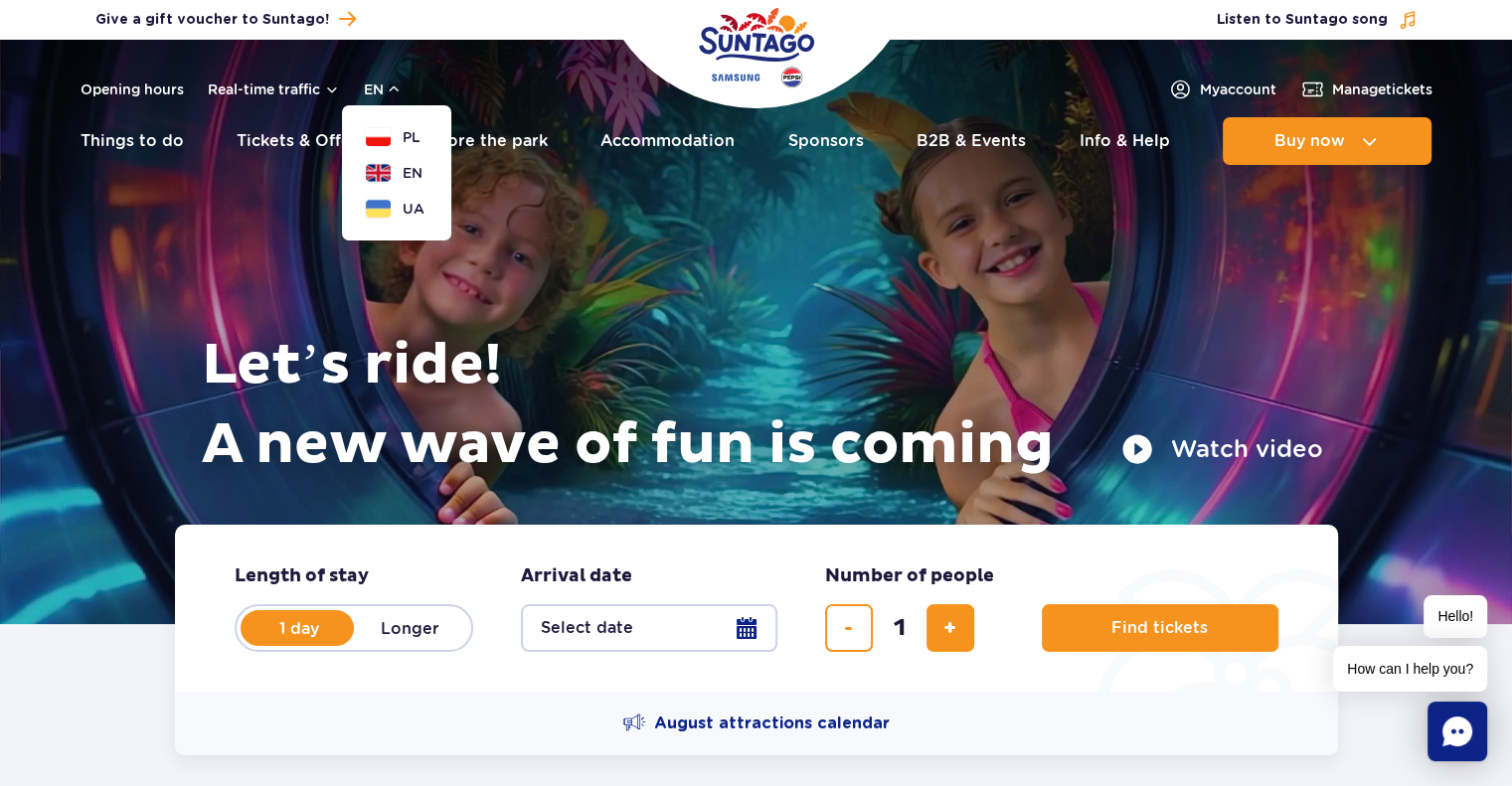 click on "Let’s ride!  A new wave of fun is coming
Watch video" at bounding box center [756, 307] 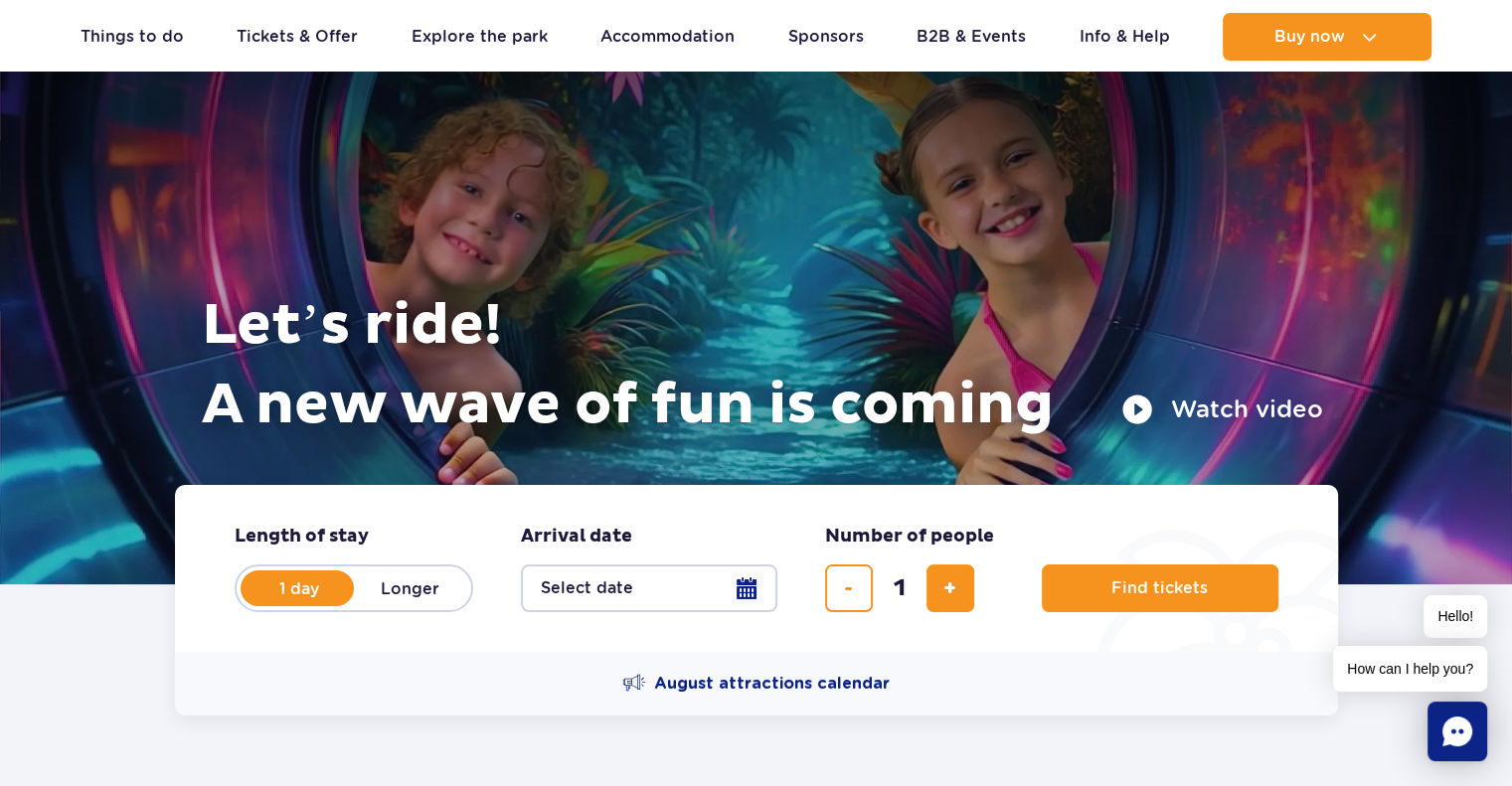scroll, scrollTop: 8, scrollLeft: 0, axis: vertical 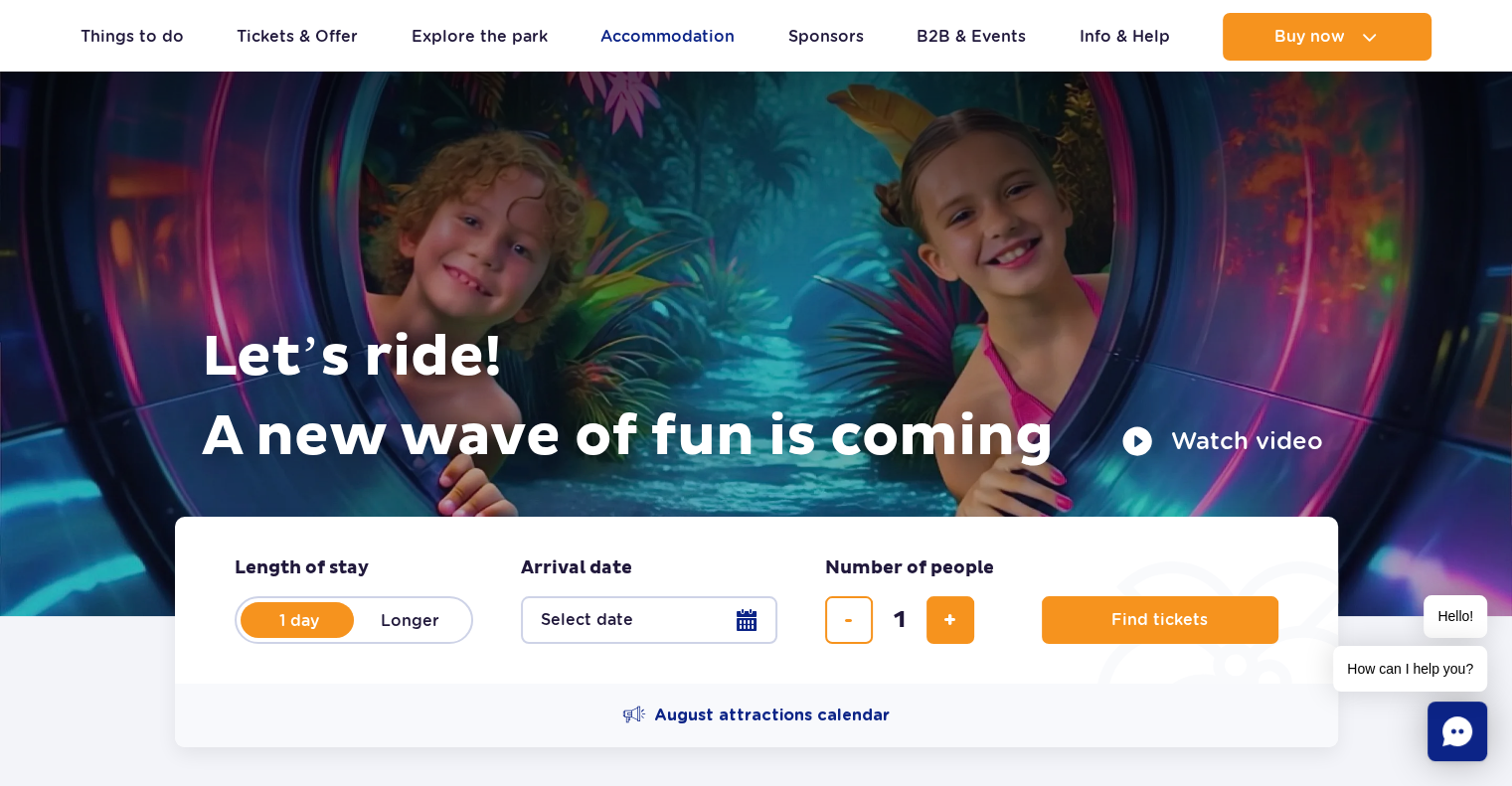 click on "Accommodation" at bounding box center [667, 37] 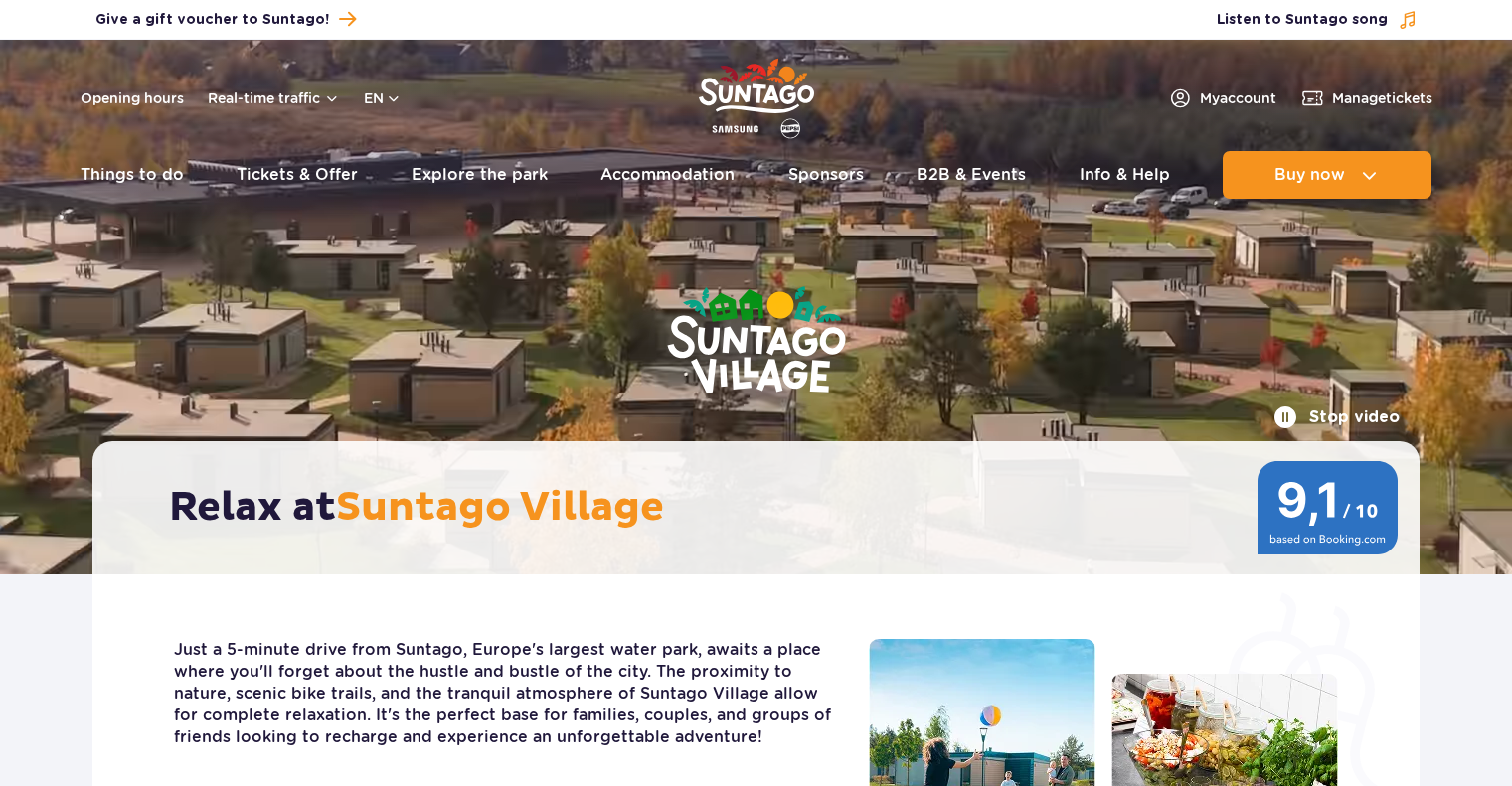 scroll, scrollTop: 0, scrollLeft: 0, axis: both 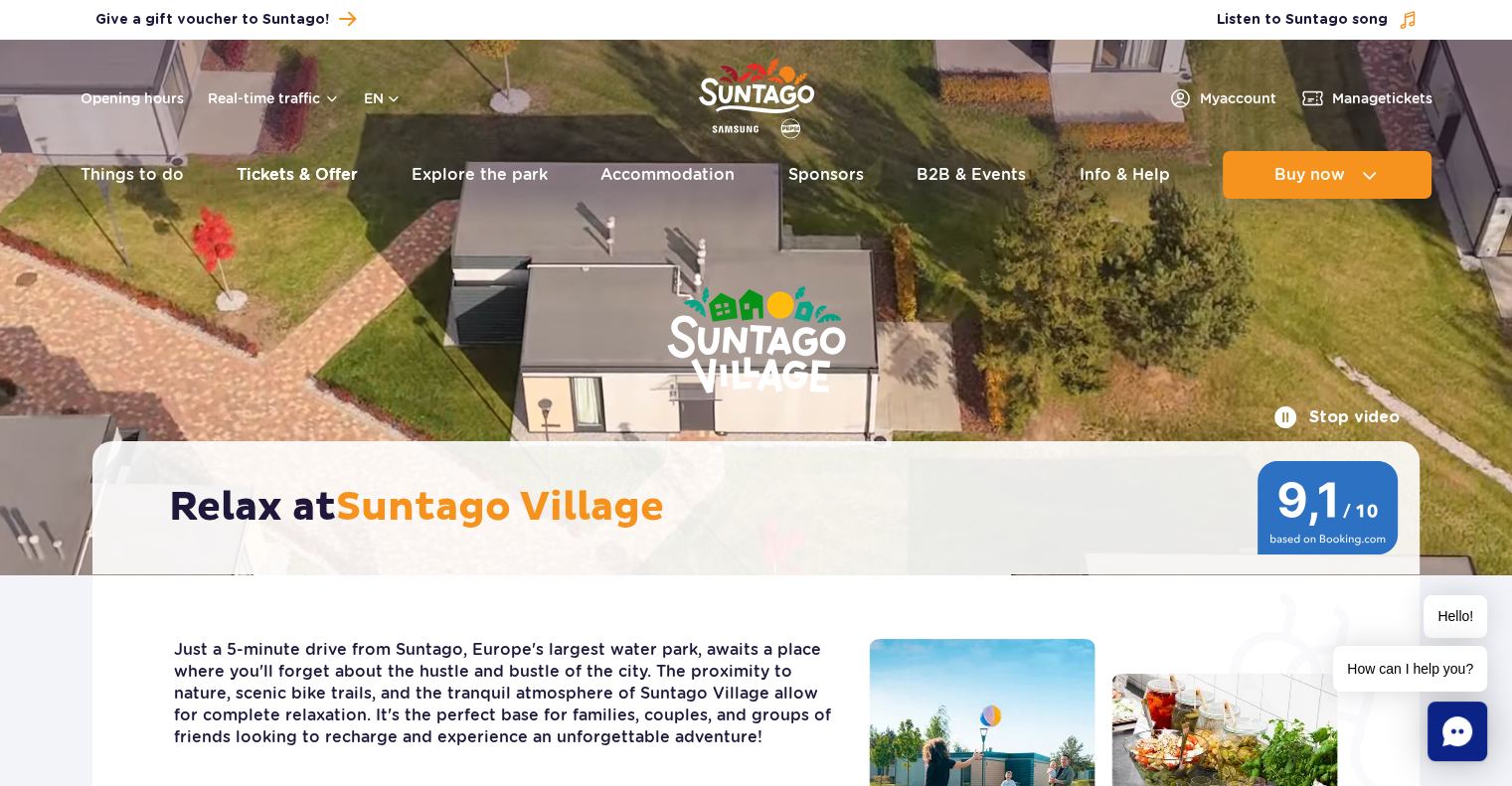 click on "Tickets & Offer" at bounding box center [297, 175] 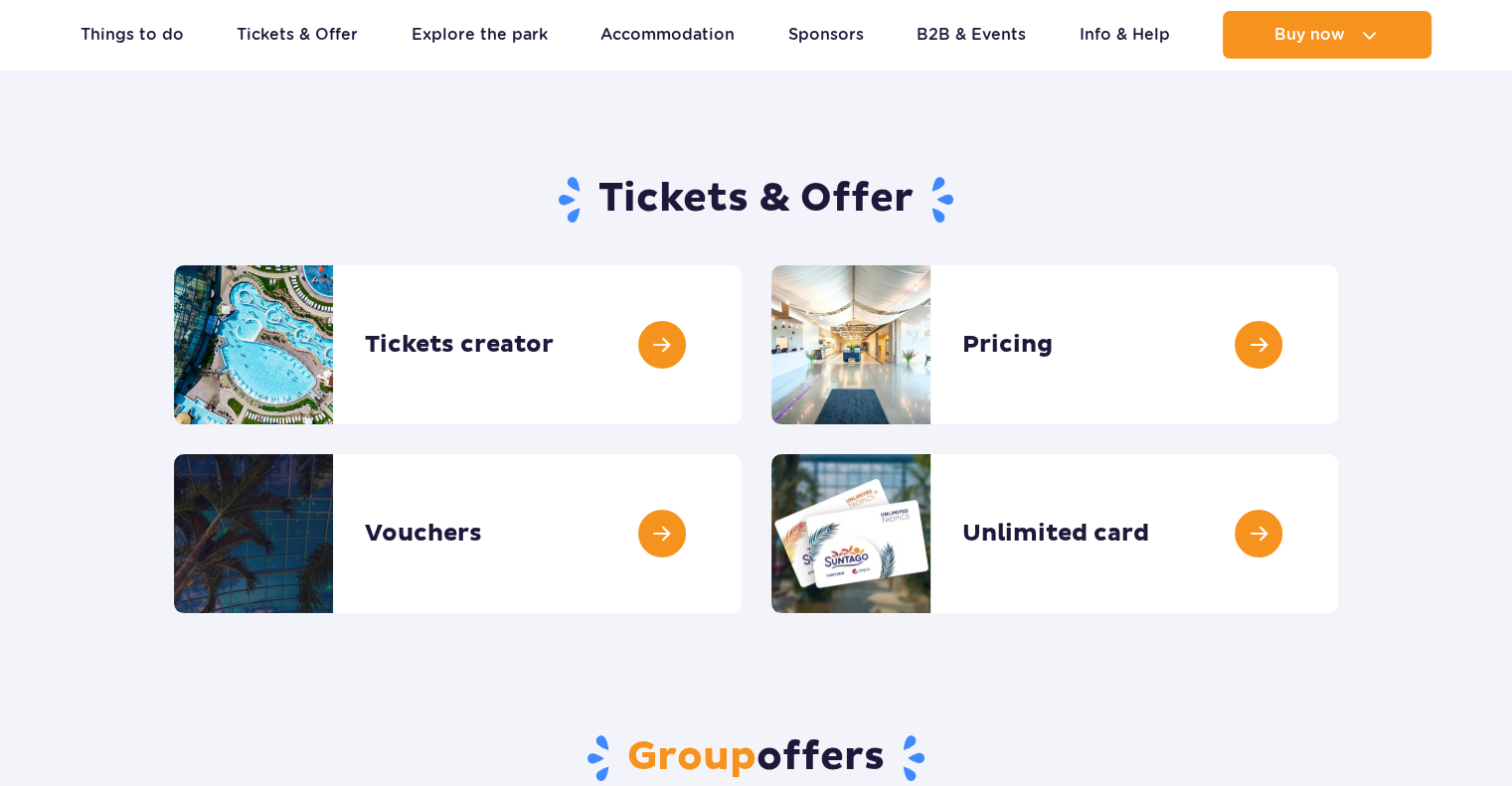 scroll, scrollTop: 0, scrollLeft: 0, axis: both 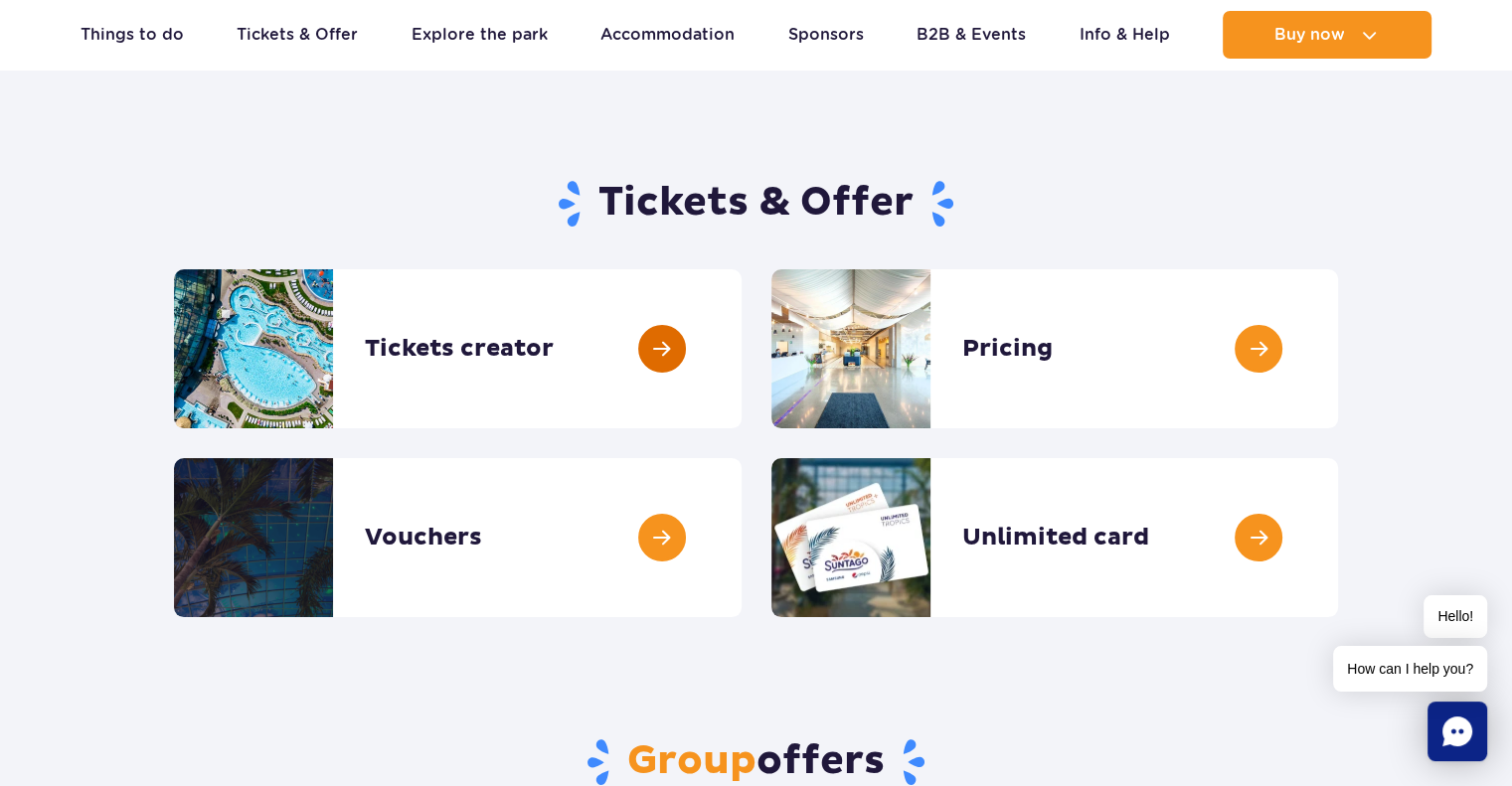 click at bounding box center [742, 349] 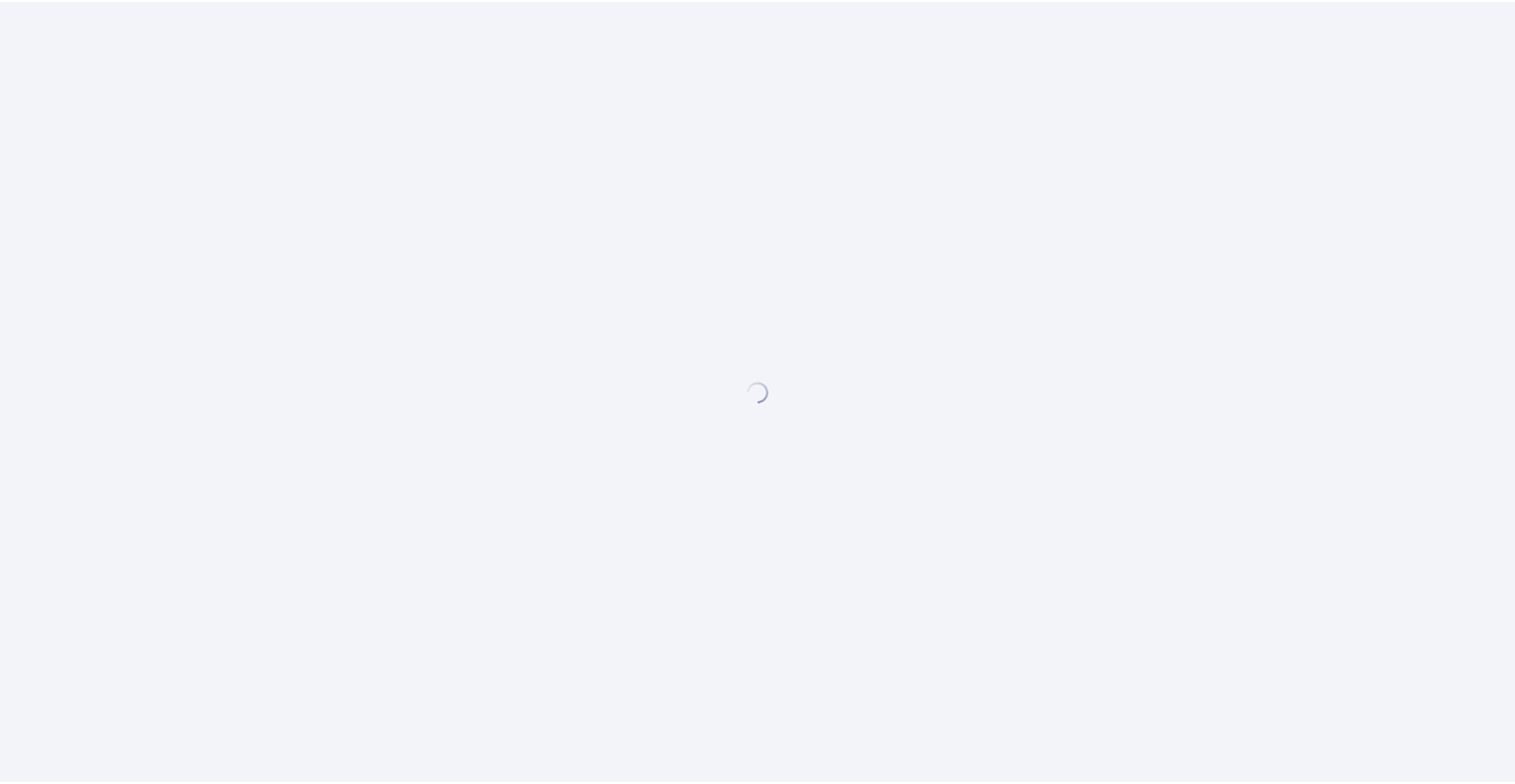 scroll, scrollTop: 0, scrollLeft: 0, axis: both 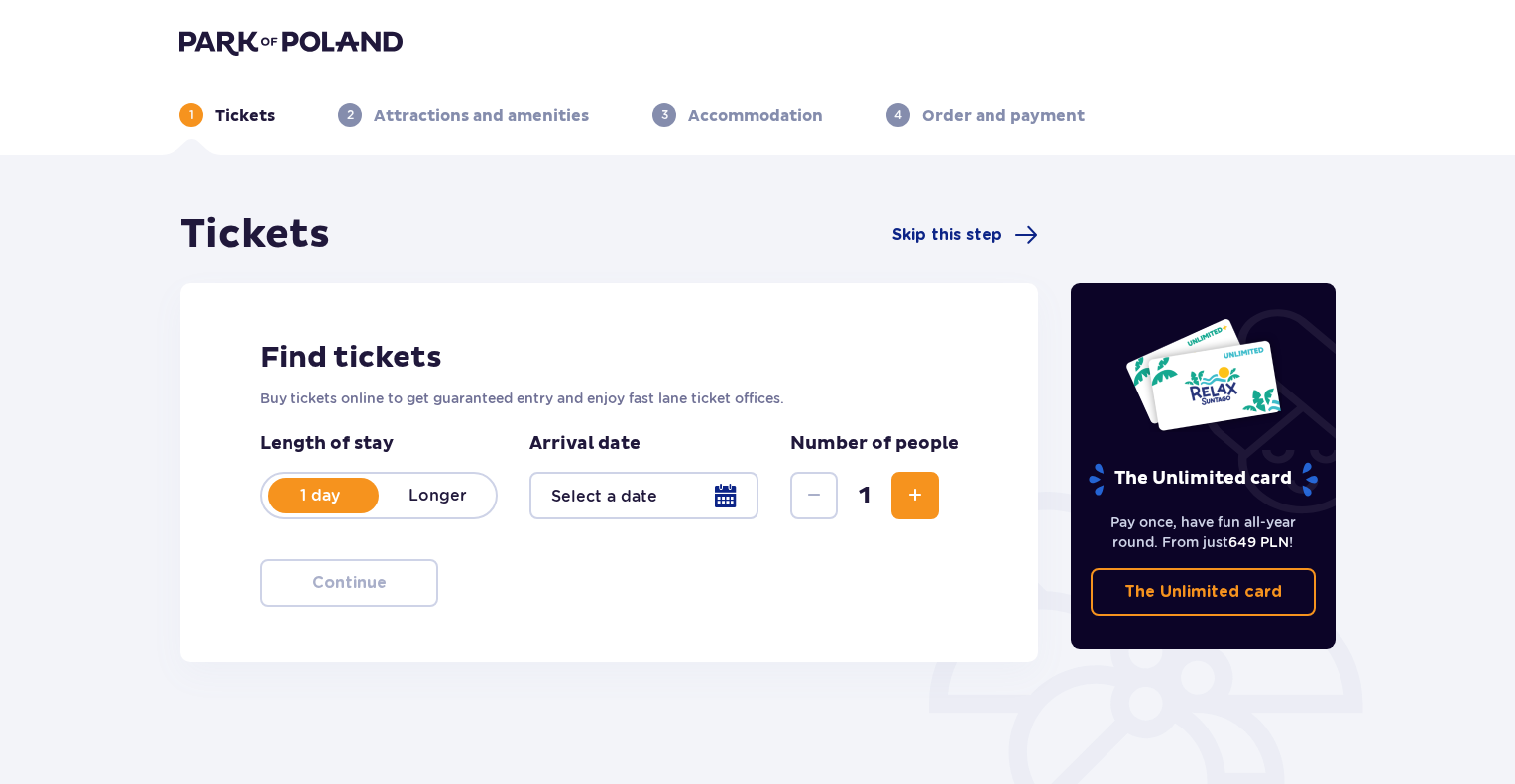 click at bounding box center [643, 496] 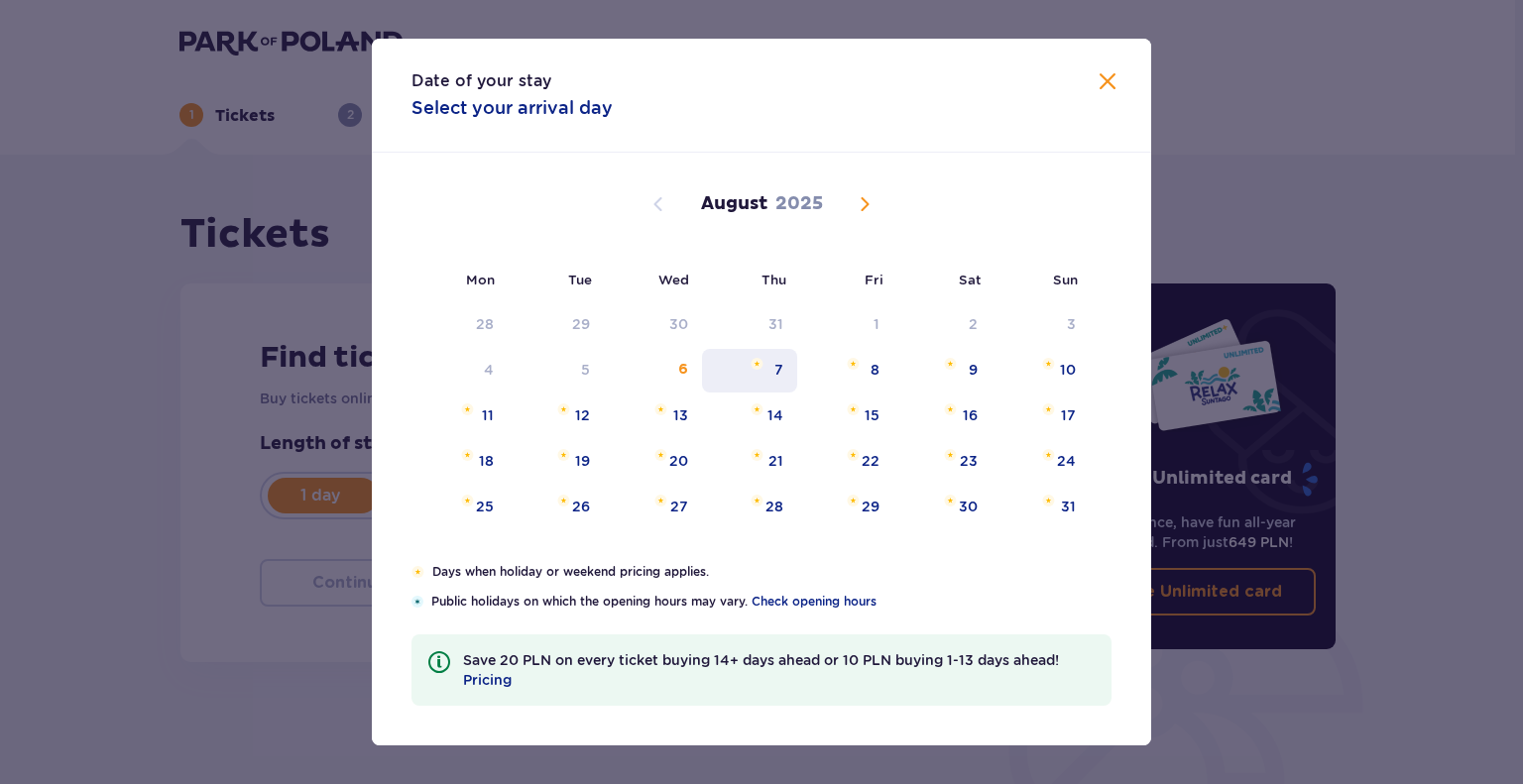 click on "7" at bounding box center [750, 371] 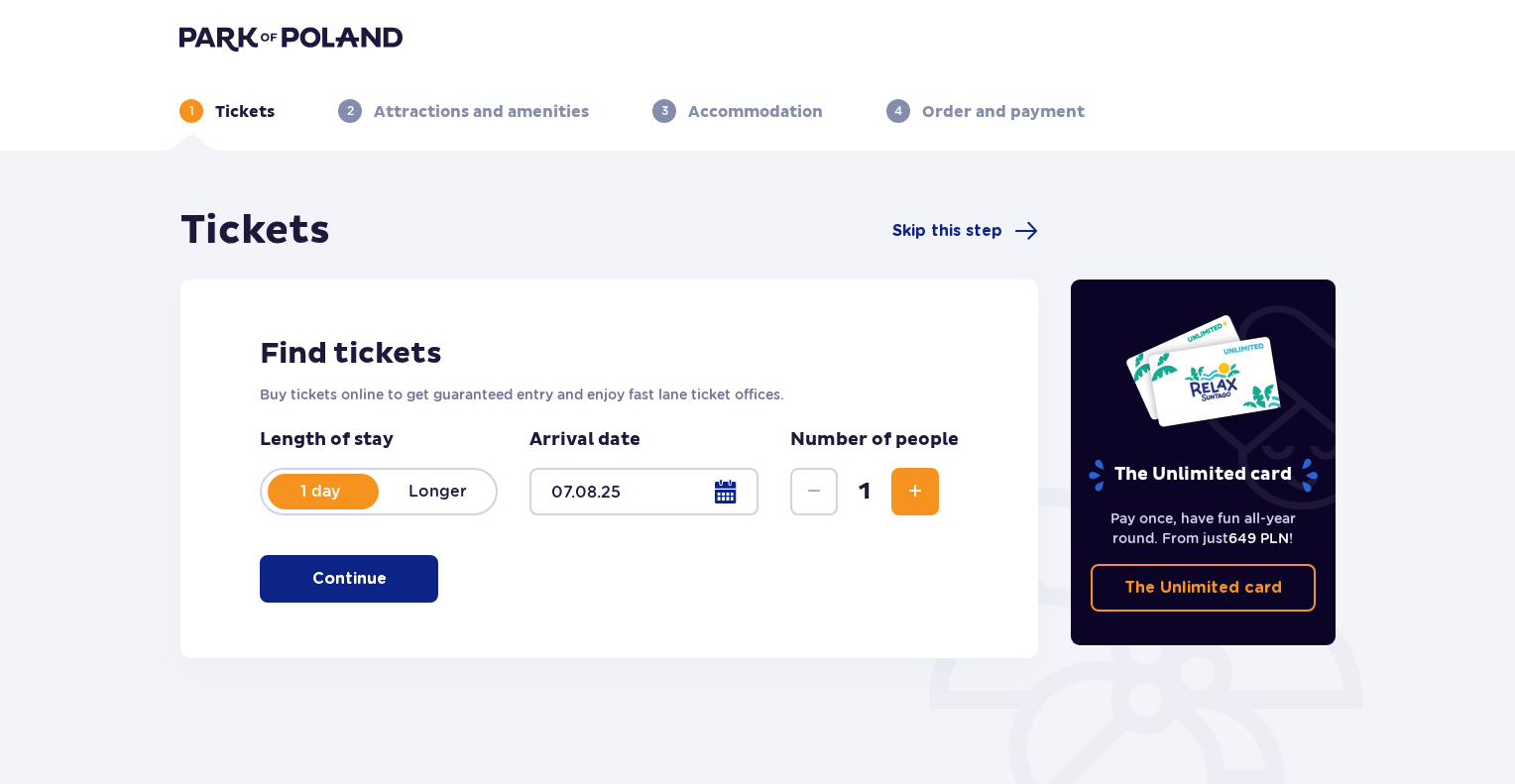 scroll, scrollTop: 5, scrollLeft: 0, axis: vertical 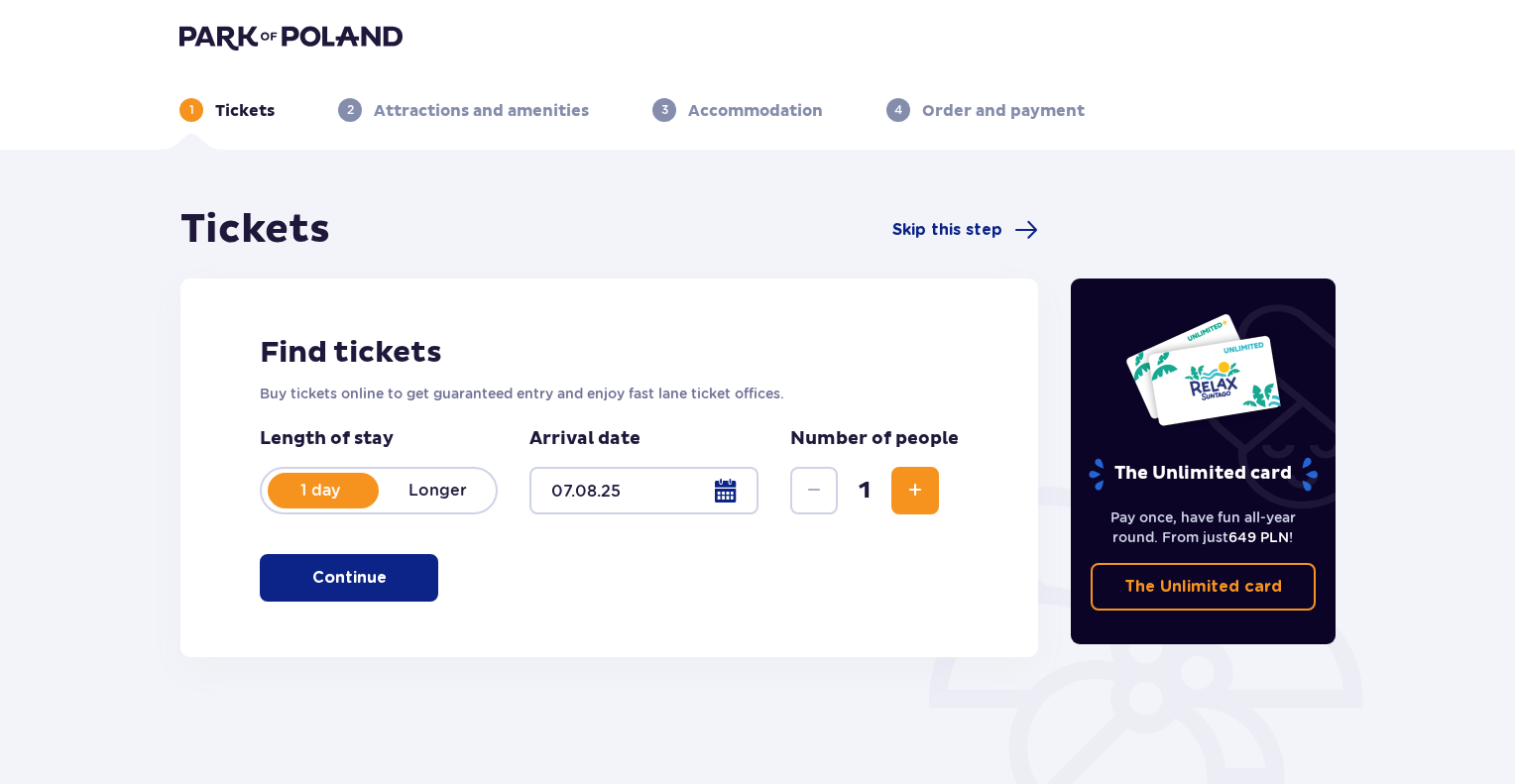click at bounding box center (915, 491) 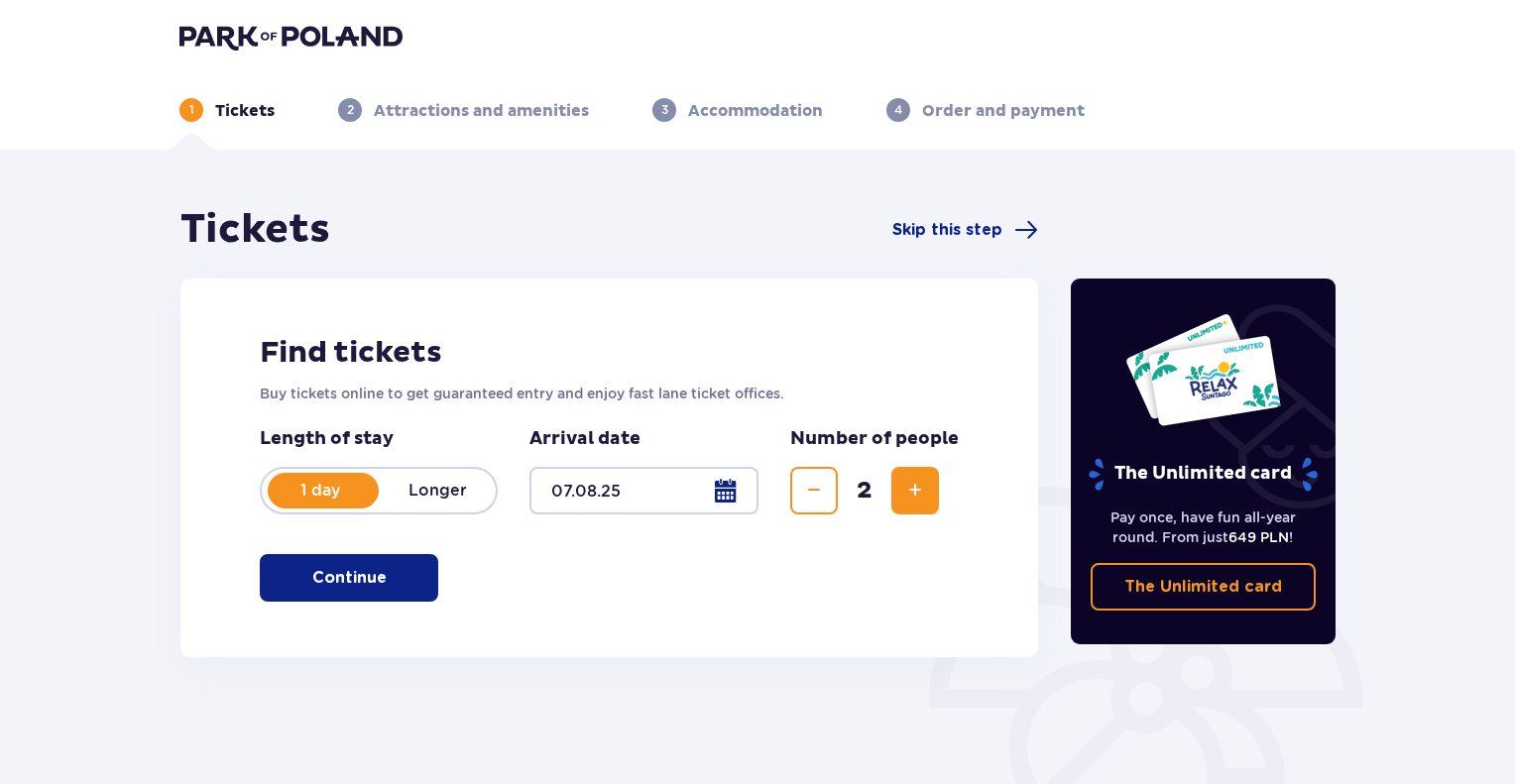 click at bounding box center (915, 491) 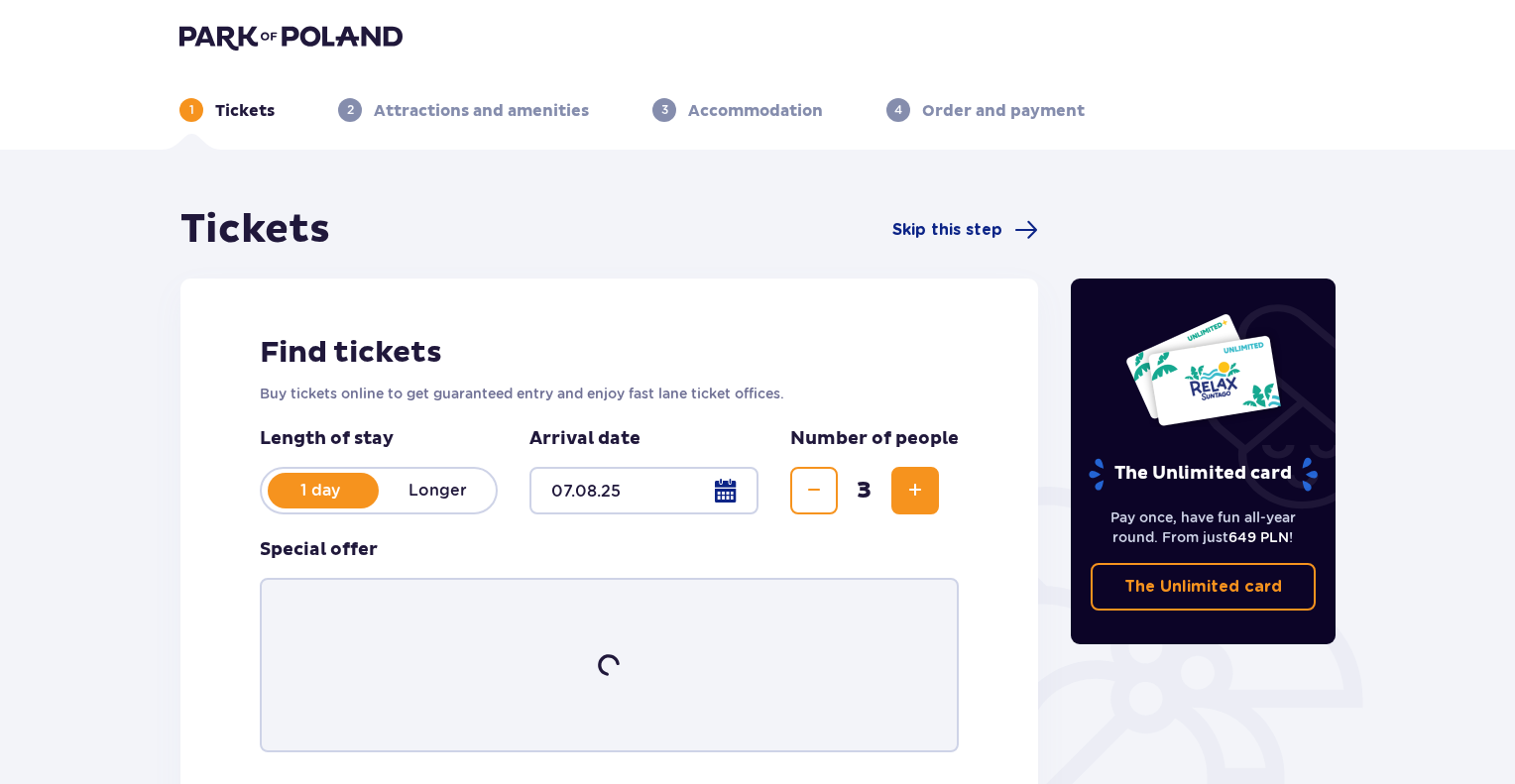 click at bounding box center (915, 491) 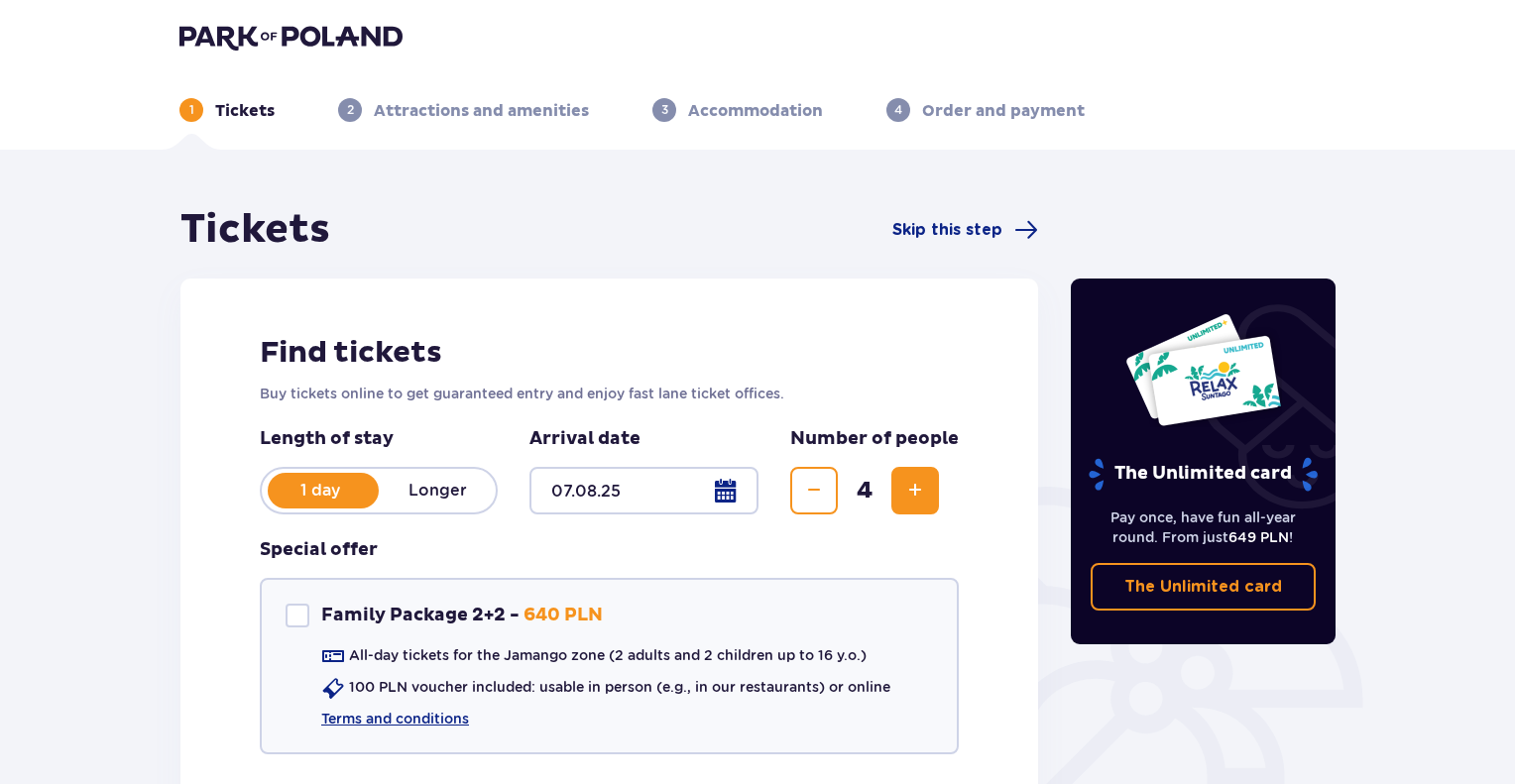 click at bounding box center [915, 491] 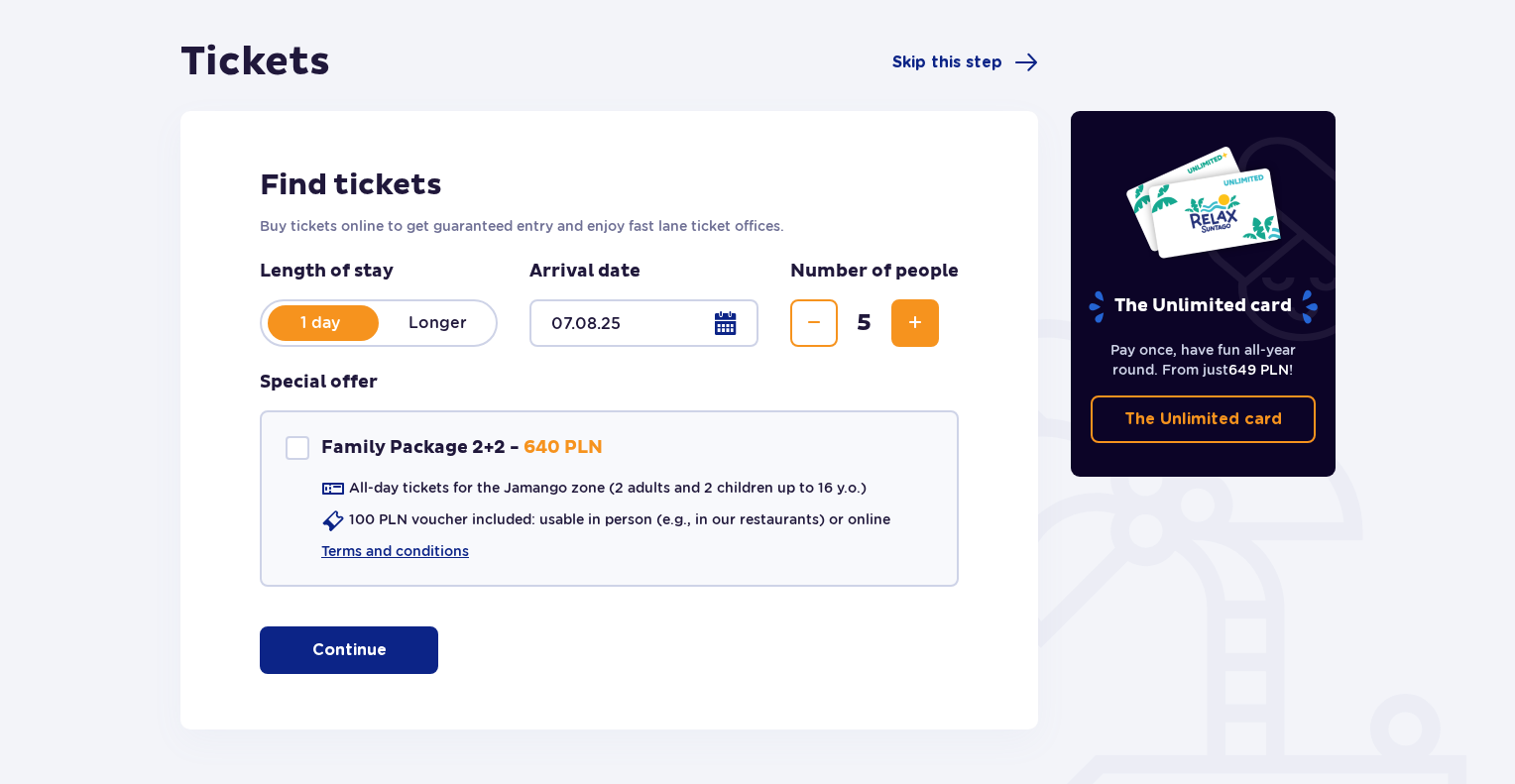 scroll, scrollTop: 231, scrollLeft: 0, axis: vertical 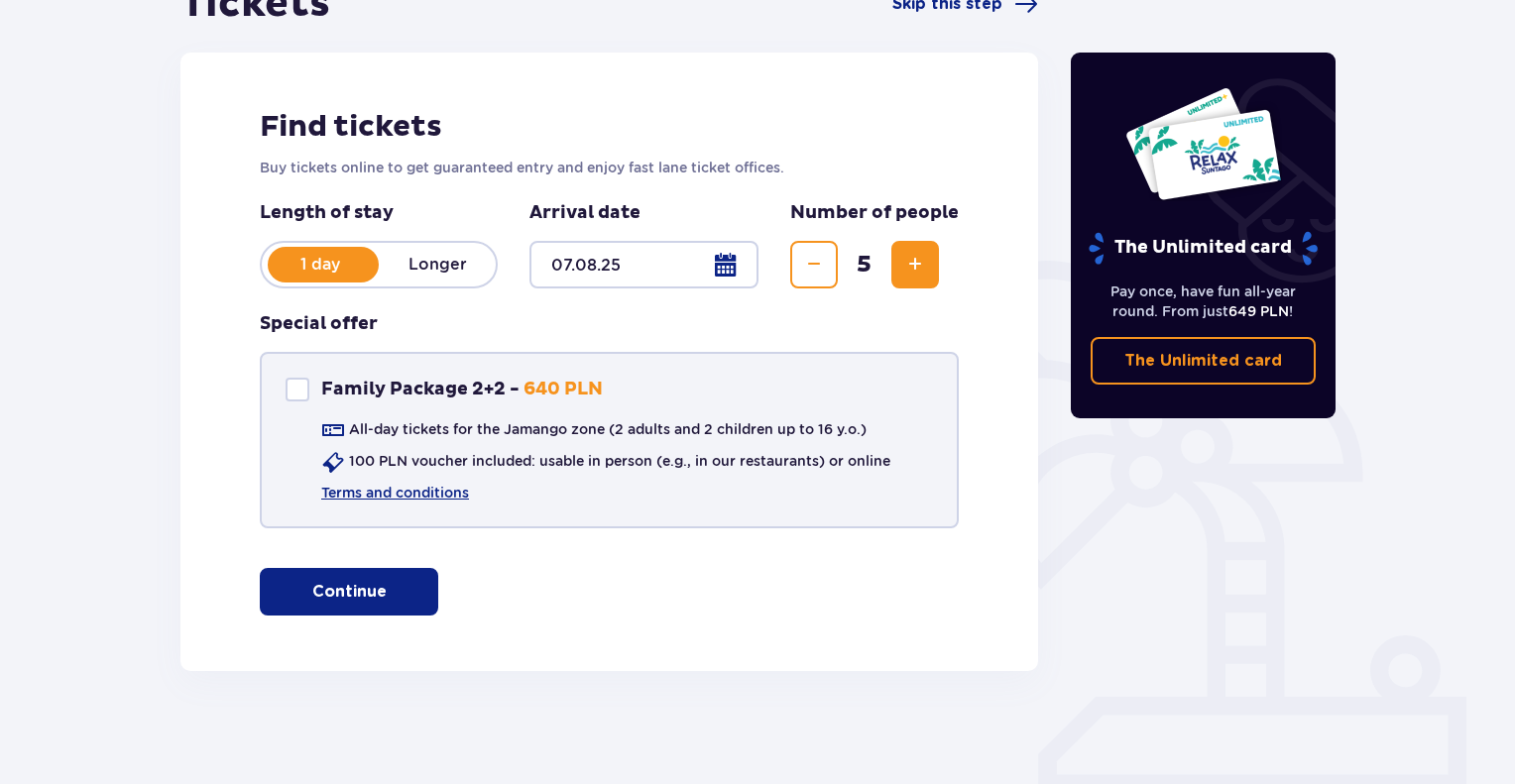 click at bounding box center [297, 390] 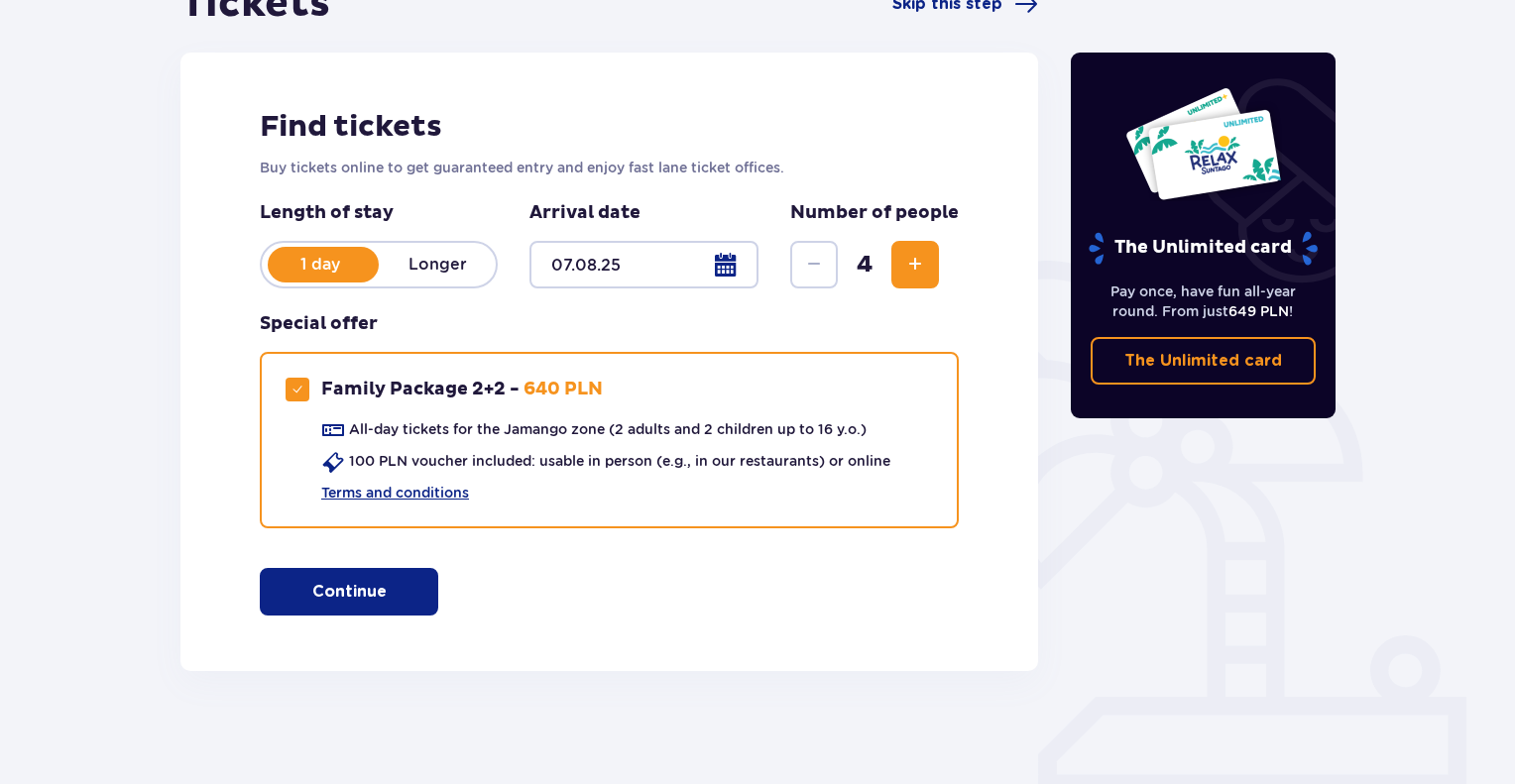 click at bounding box center [391, 592] 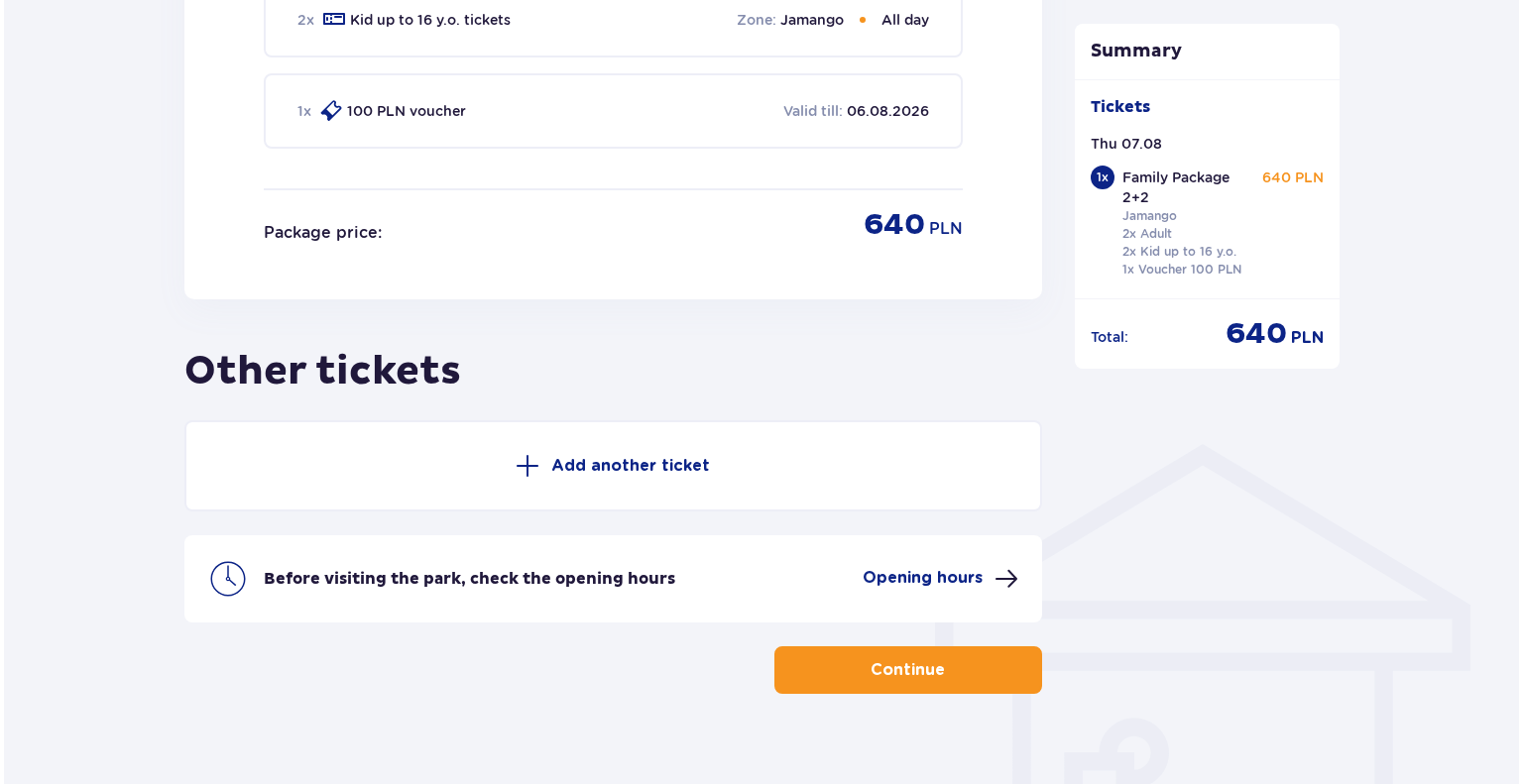 scroll, scrollTop: 1189, scrollLeft: 0, axis: vertical 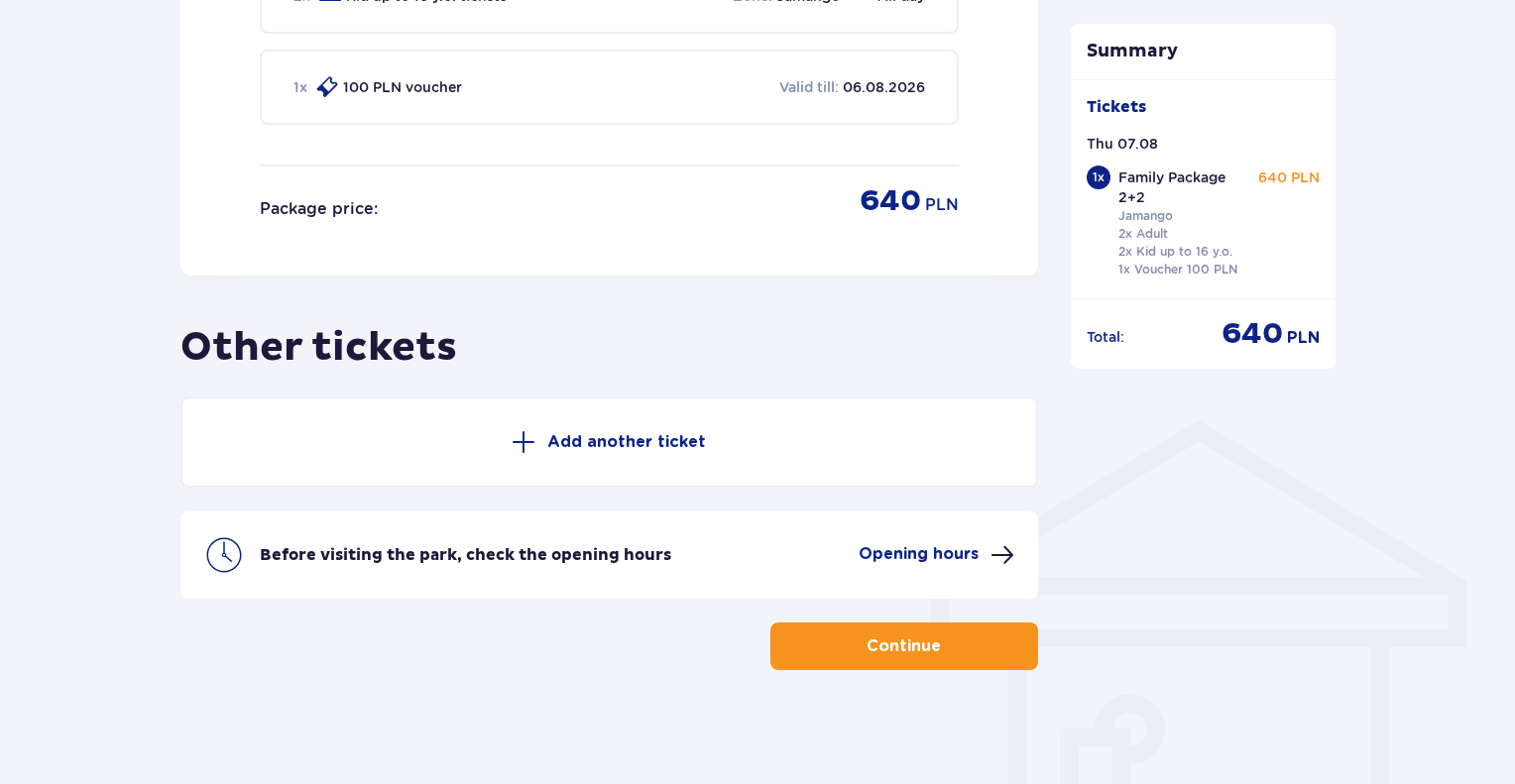 click at bounding box center [1002, 555] 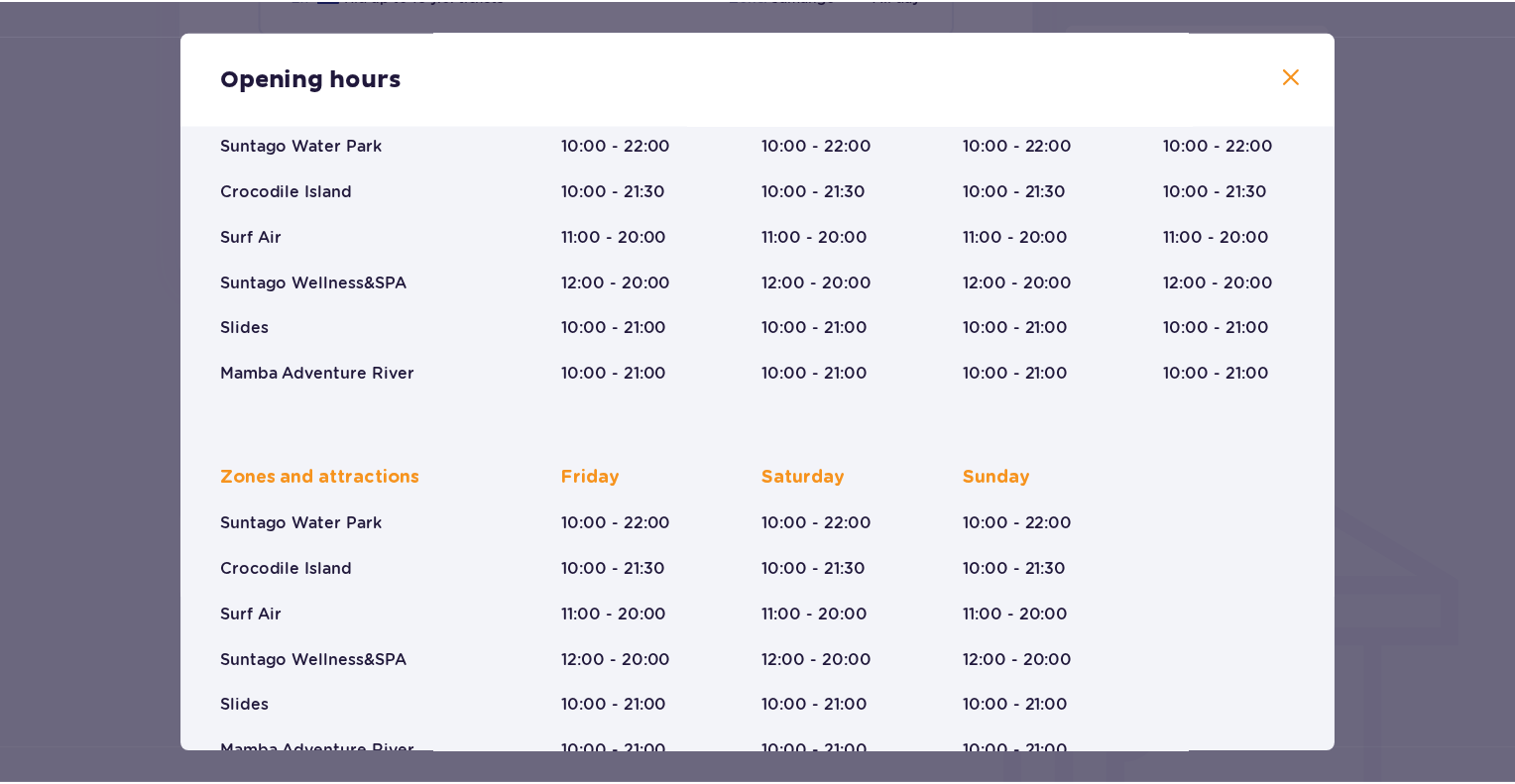 scroll, scrollTop: 245, scrollLeft: 0, axis: vertical 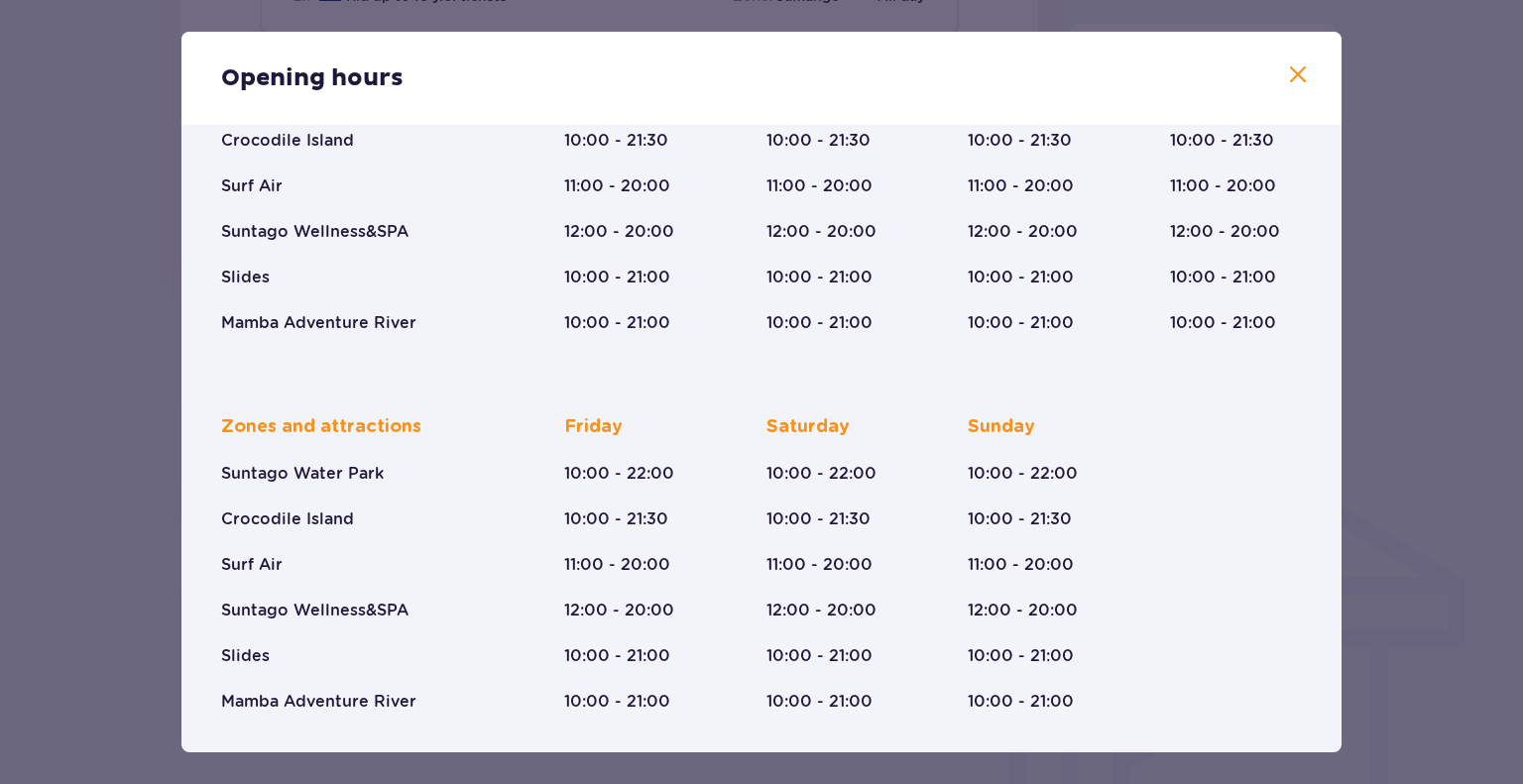click at bounding box center [1298, 75] 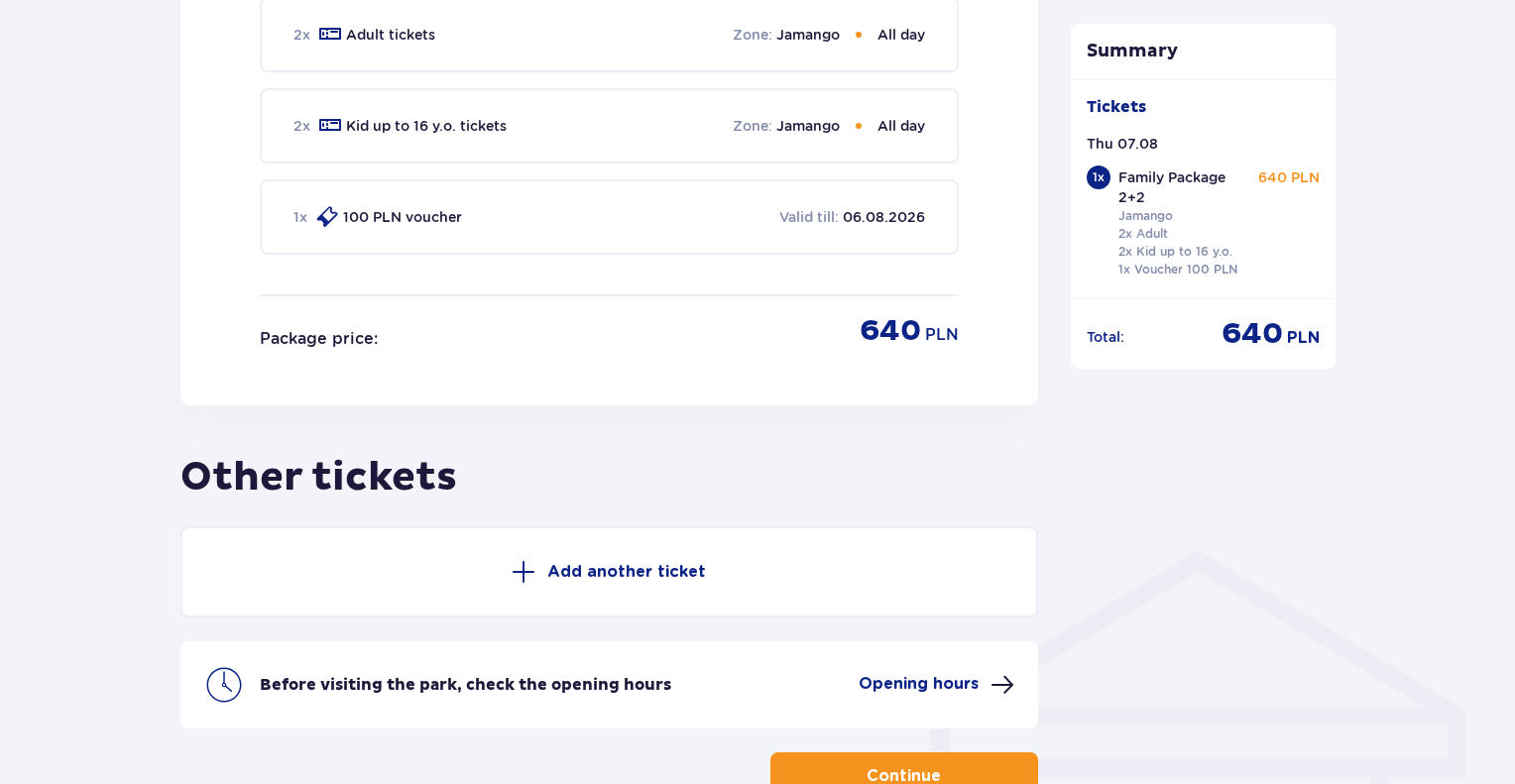 scroll, scrollTop: 1058, scrollLeft: 0, axis: vertical 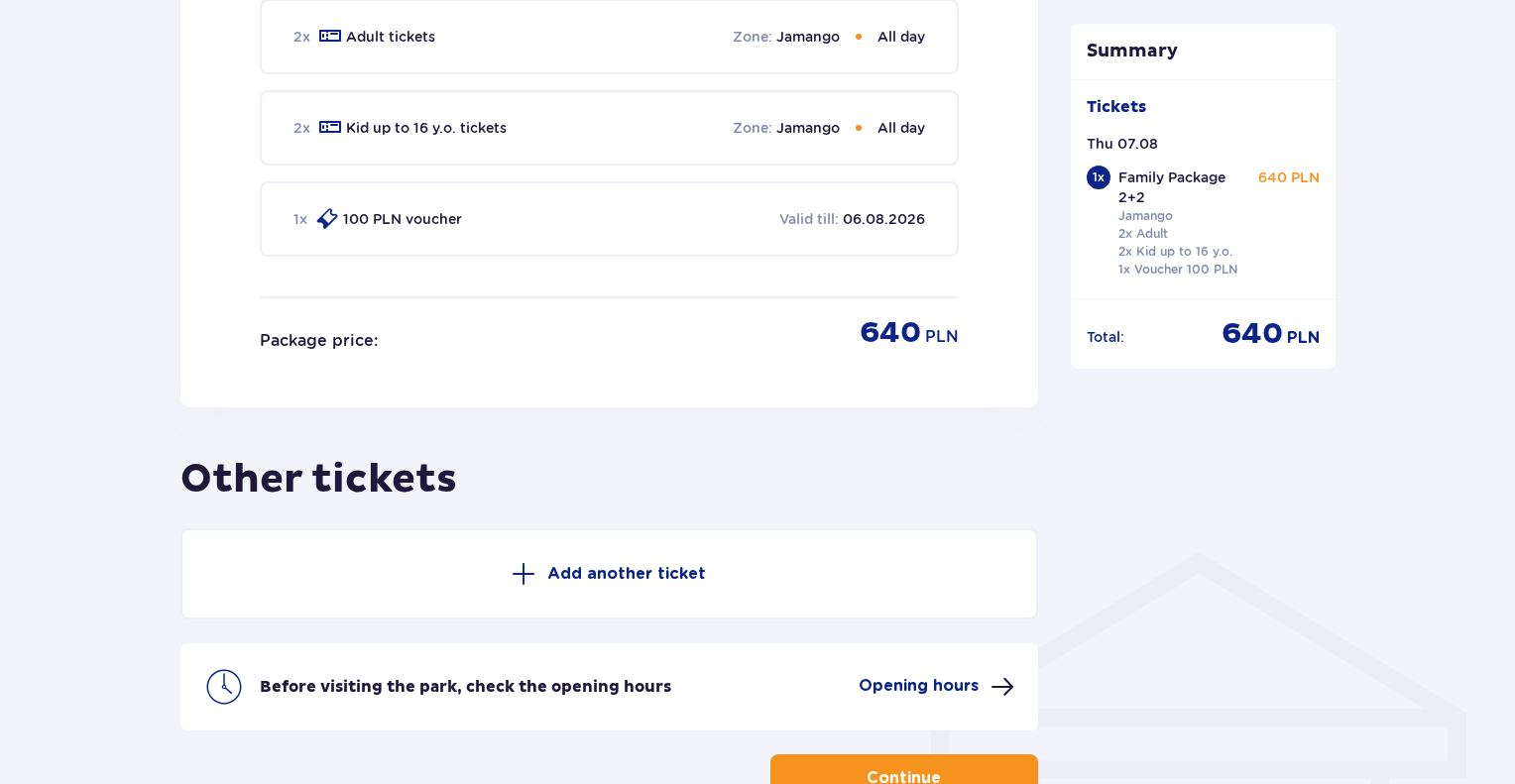 click on "Add another ticket" at bounding box center [627, 574] 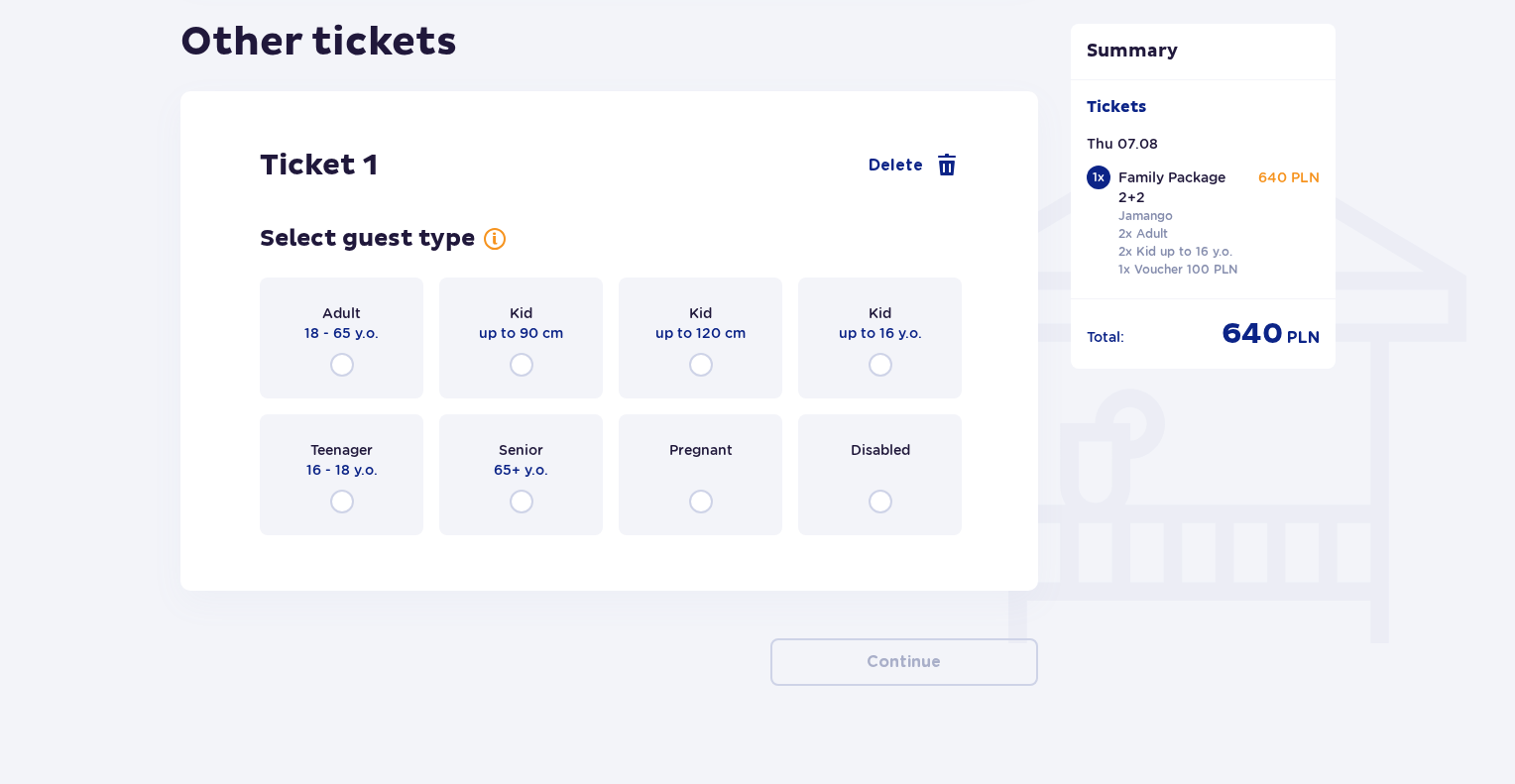 scroll, scrollTop: 1512, scrollLeft: 0, axis: vertical 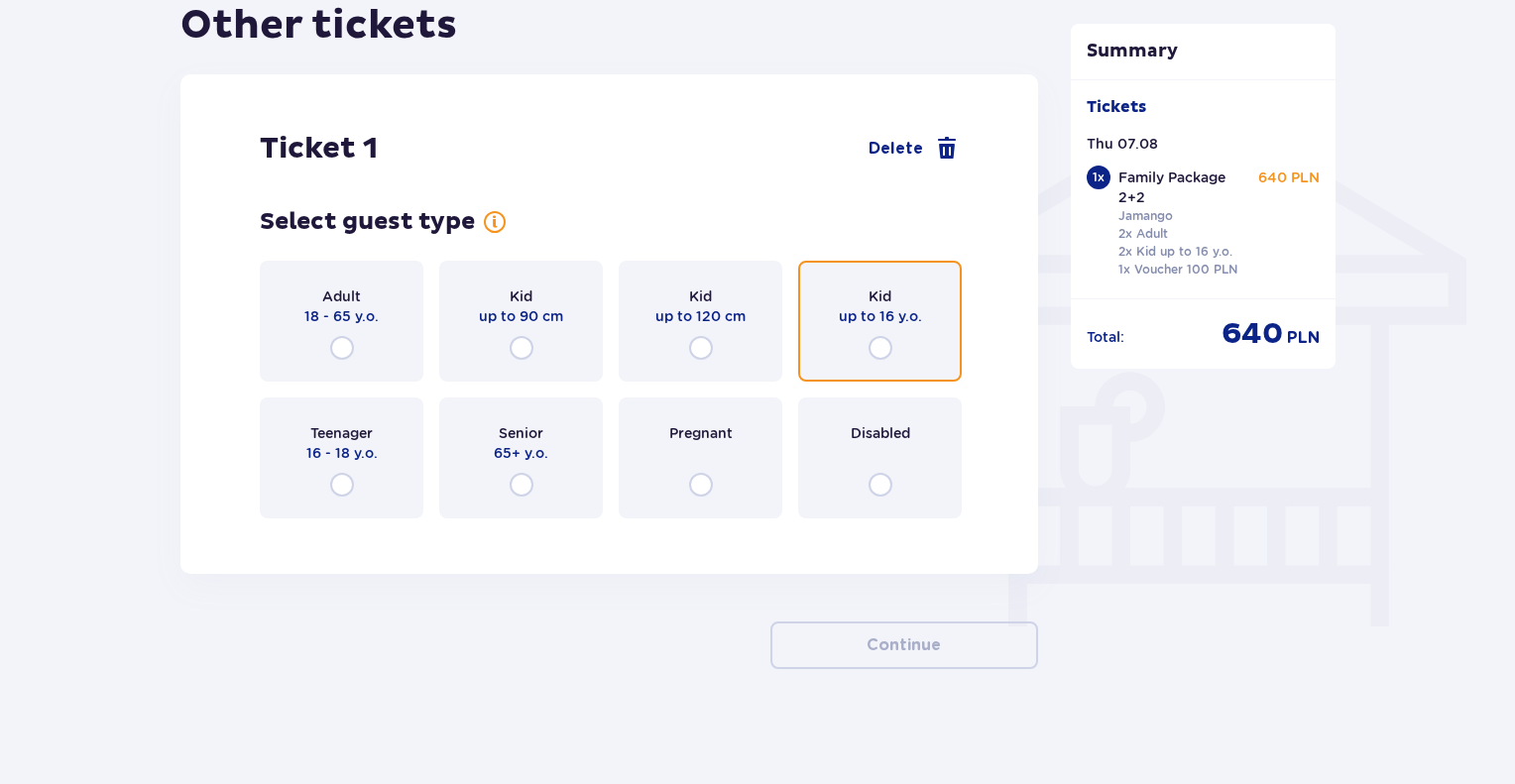 click at bounding box center [880, 348] 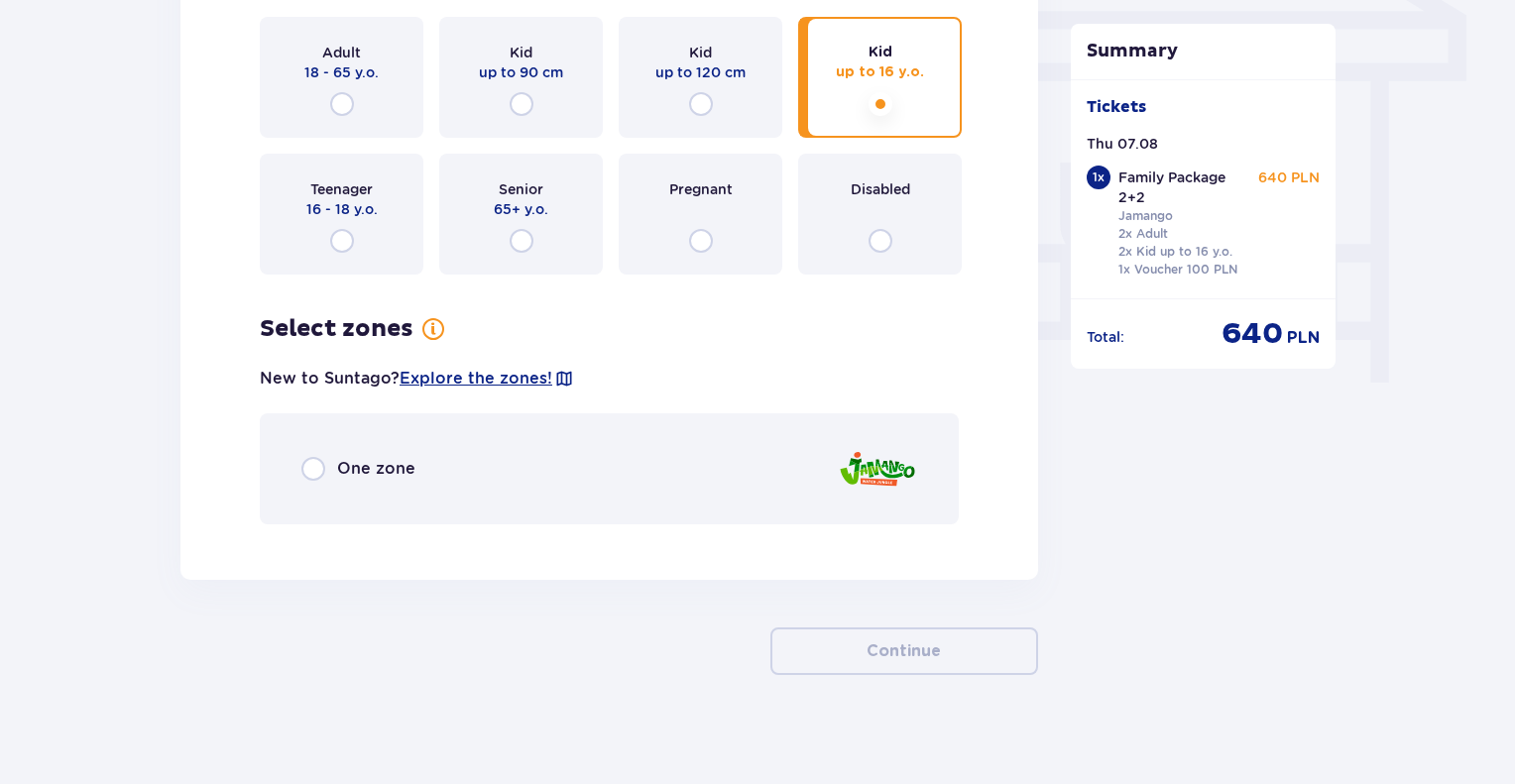 scroll, scrollTop: 1761, scrollLeft: 0, axis: vertical 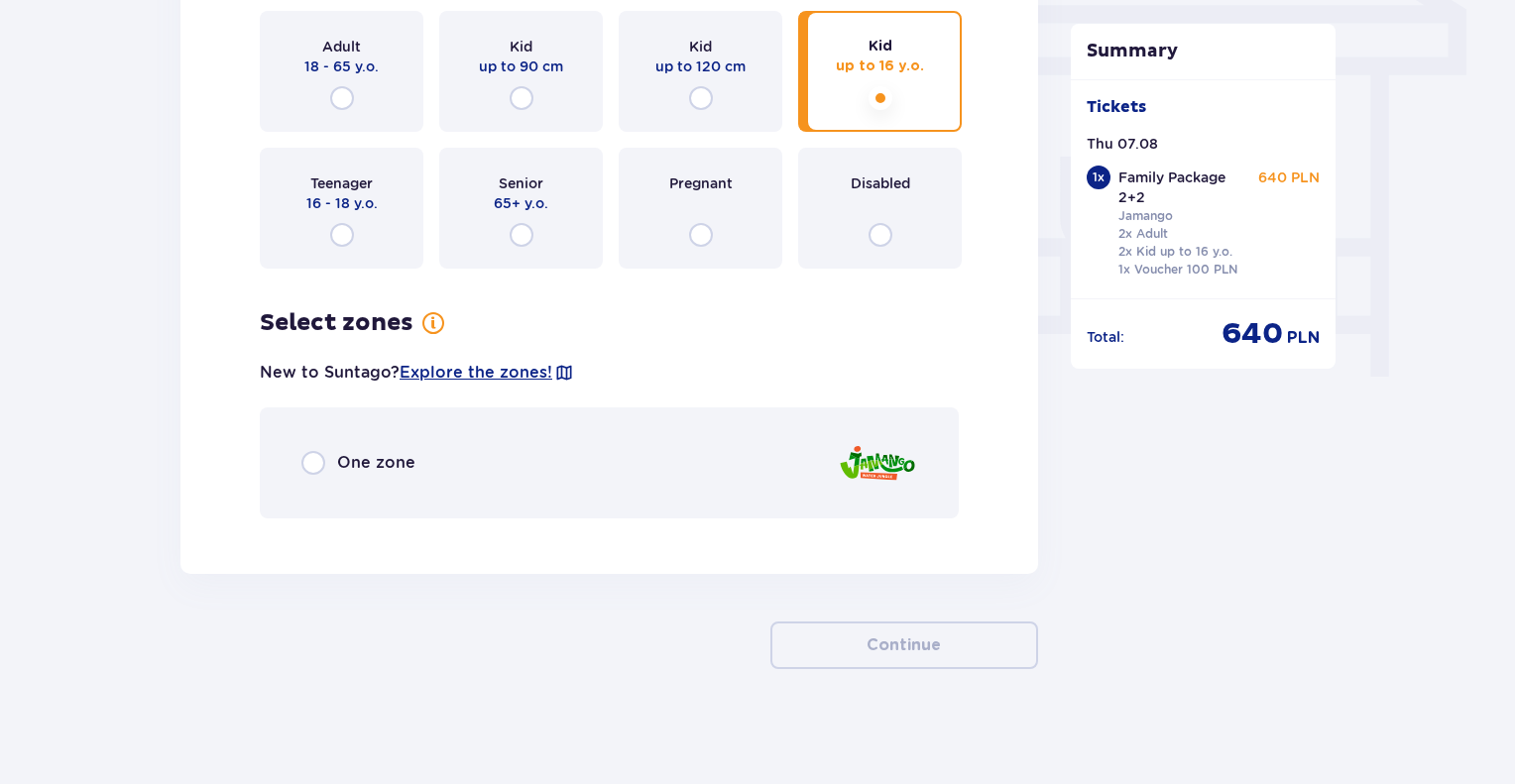 click on "One zone" at bounding box center (376, 463) 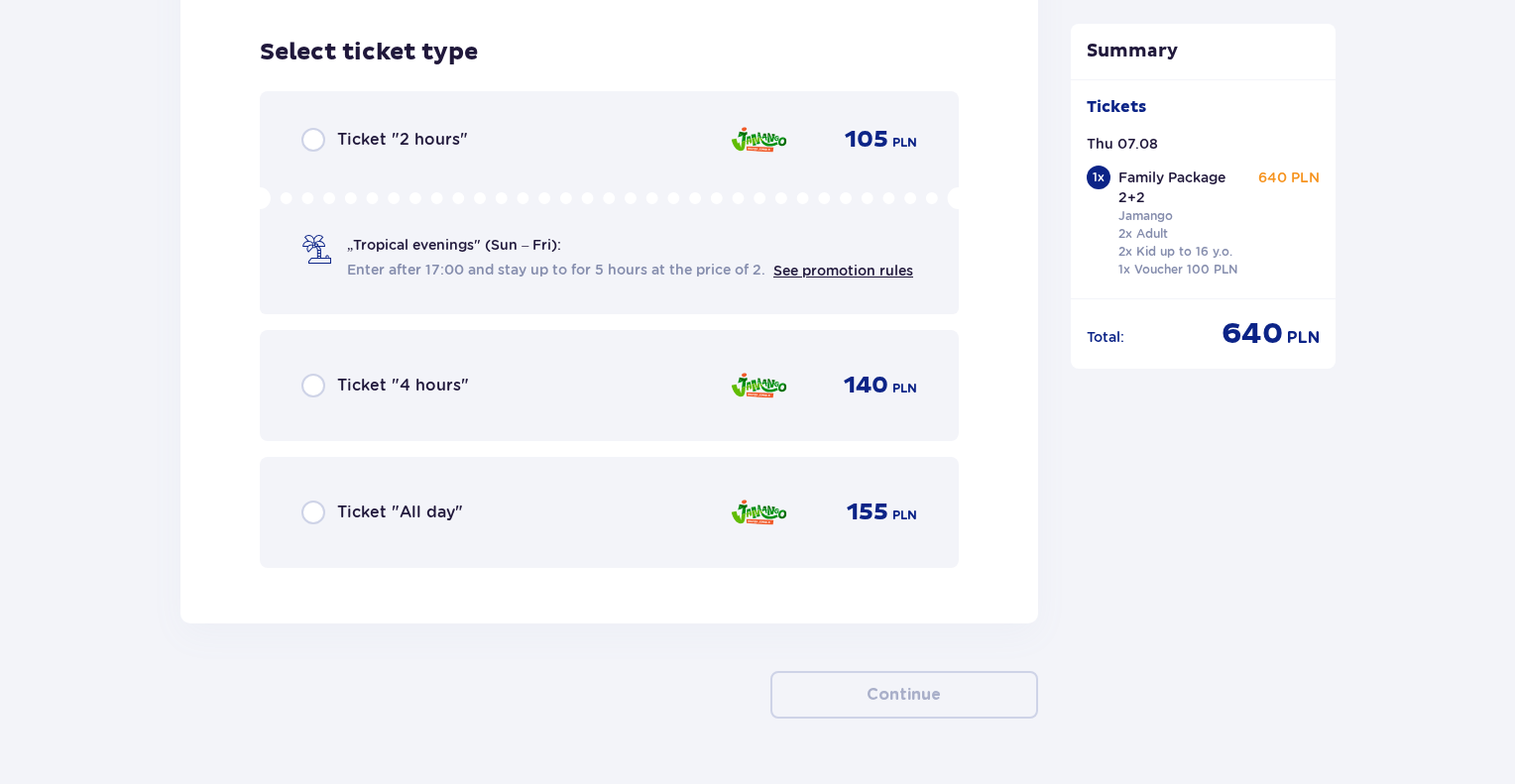 scroll, scrollTop: 2292, scrollLeft: 0, axis: vertical 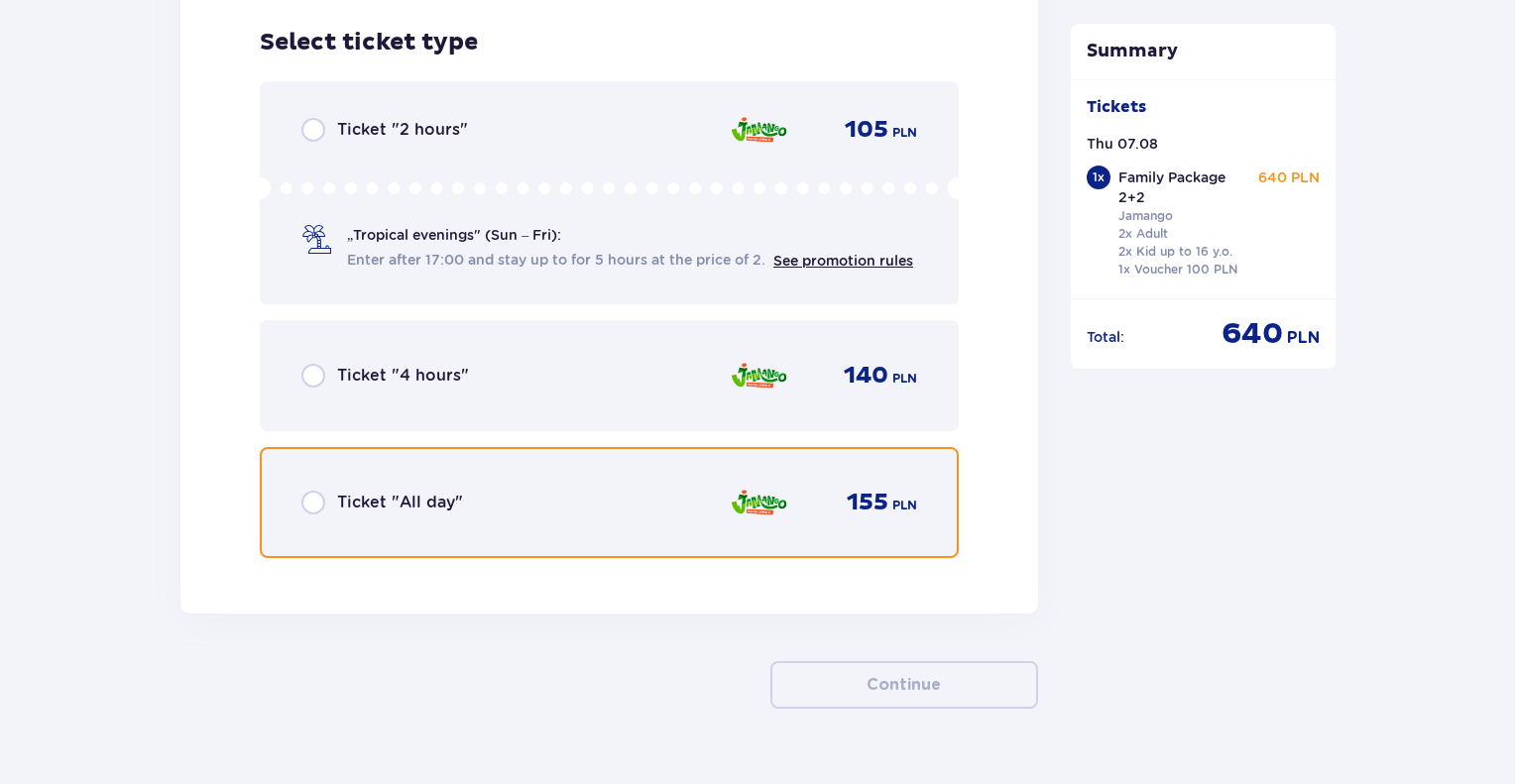 click at bounding box center [313, 503] 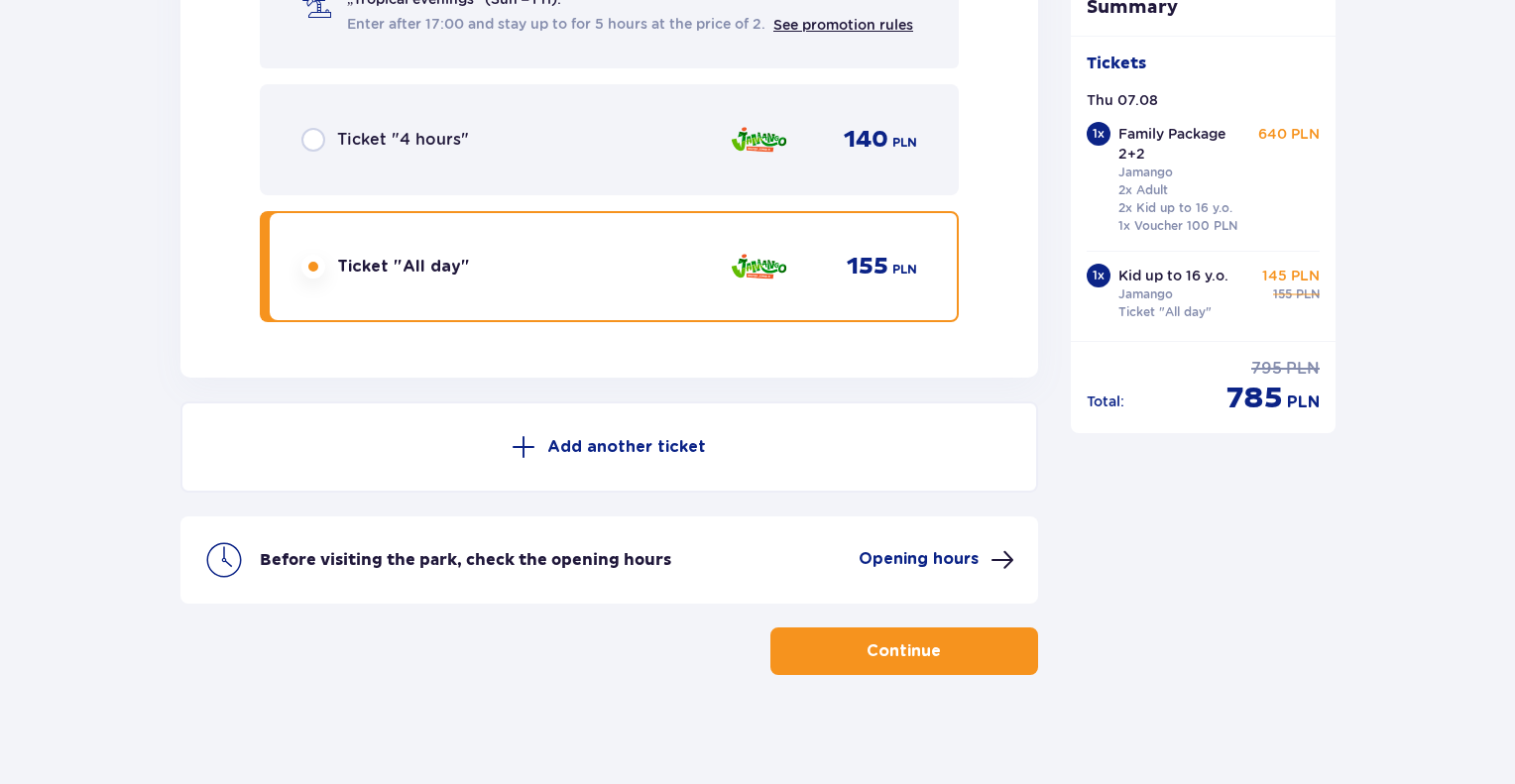 scroll, scrollTop: 2531, scrollLeft: 0, axis: vertical 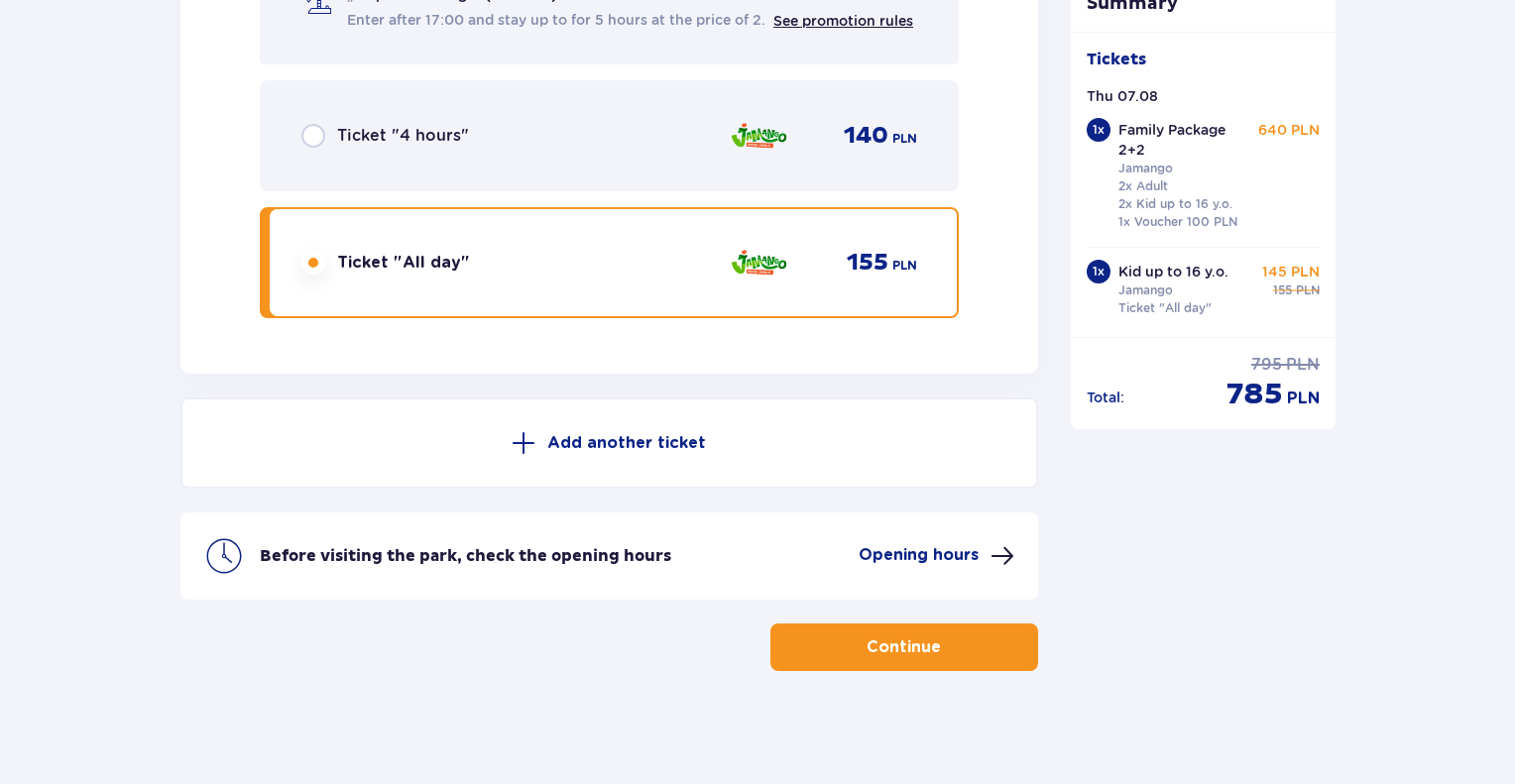 click at bounding box center [945, 647] 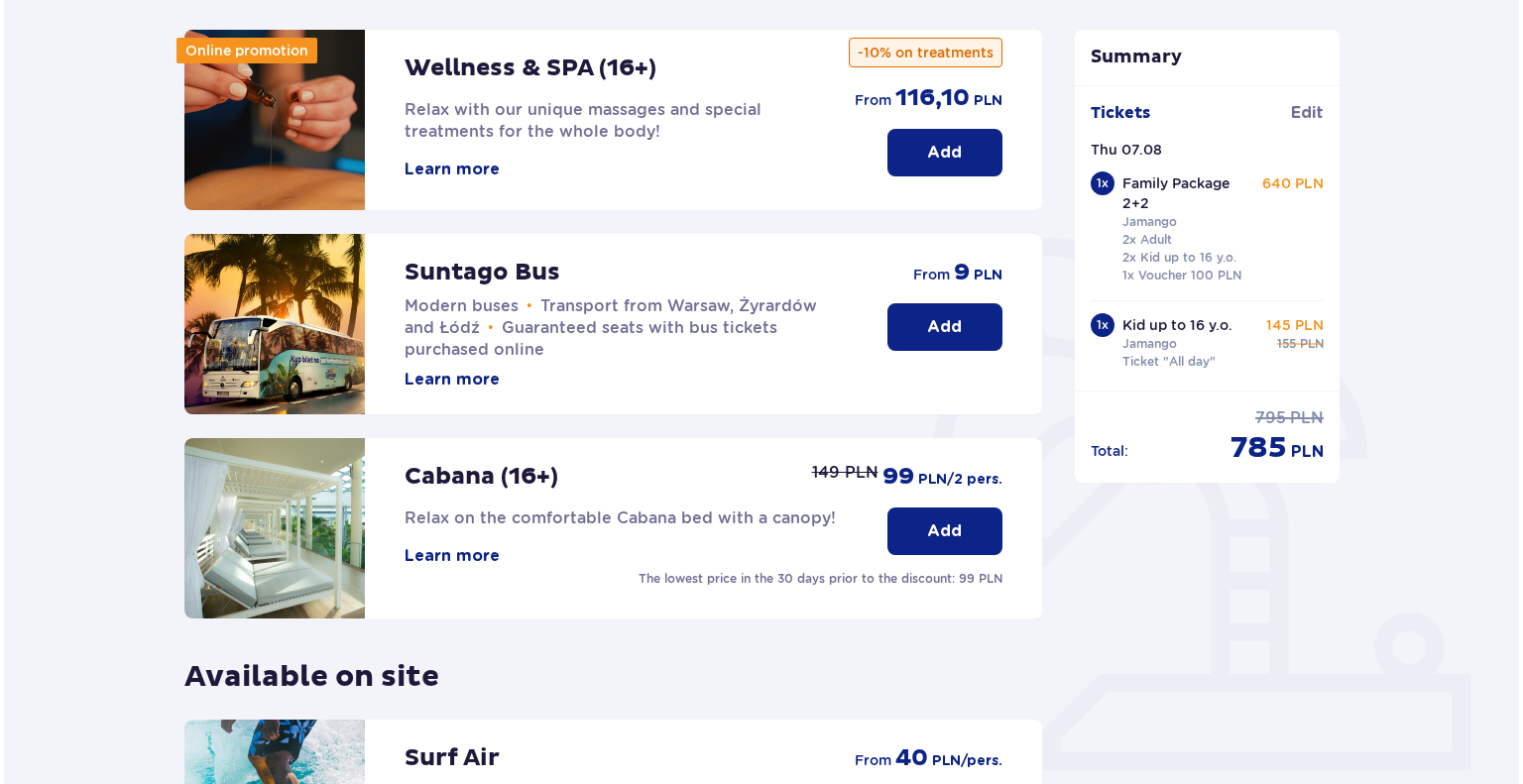 scroll, scrollTop: 258, scrollLeft: 0, axis: vertical 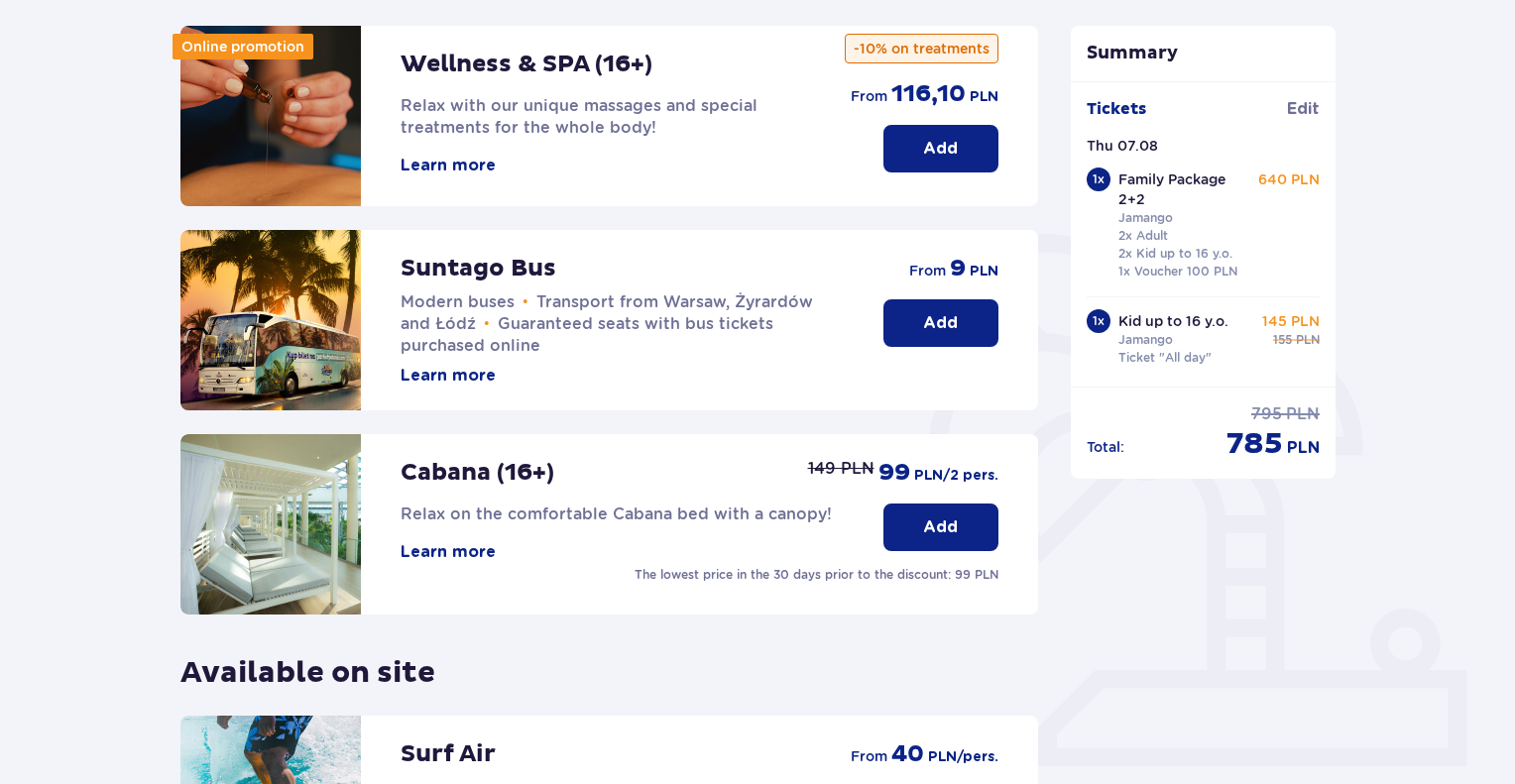 click on "Learn more" at bounding box center (448, 376) 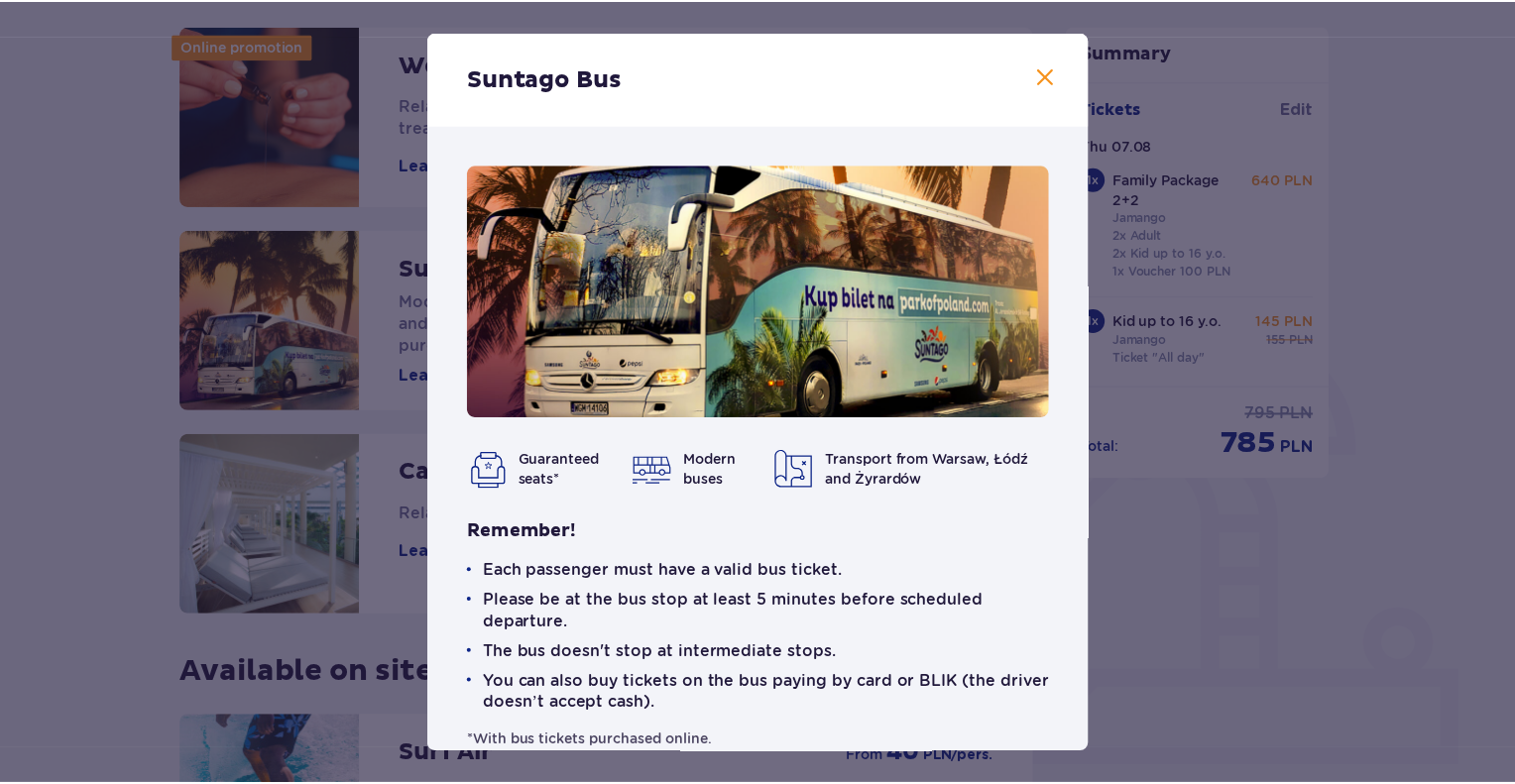 scroll, scrollTop: 35, scrollLeft: 0, axis: vertical 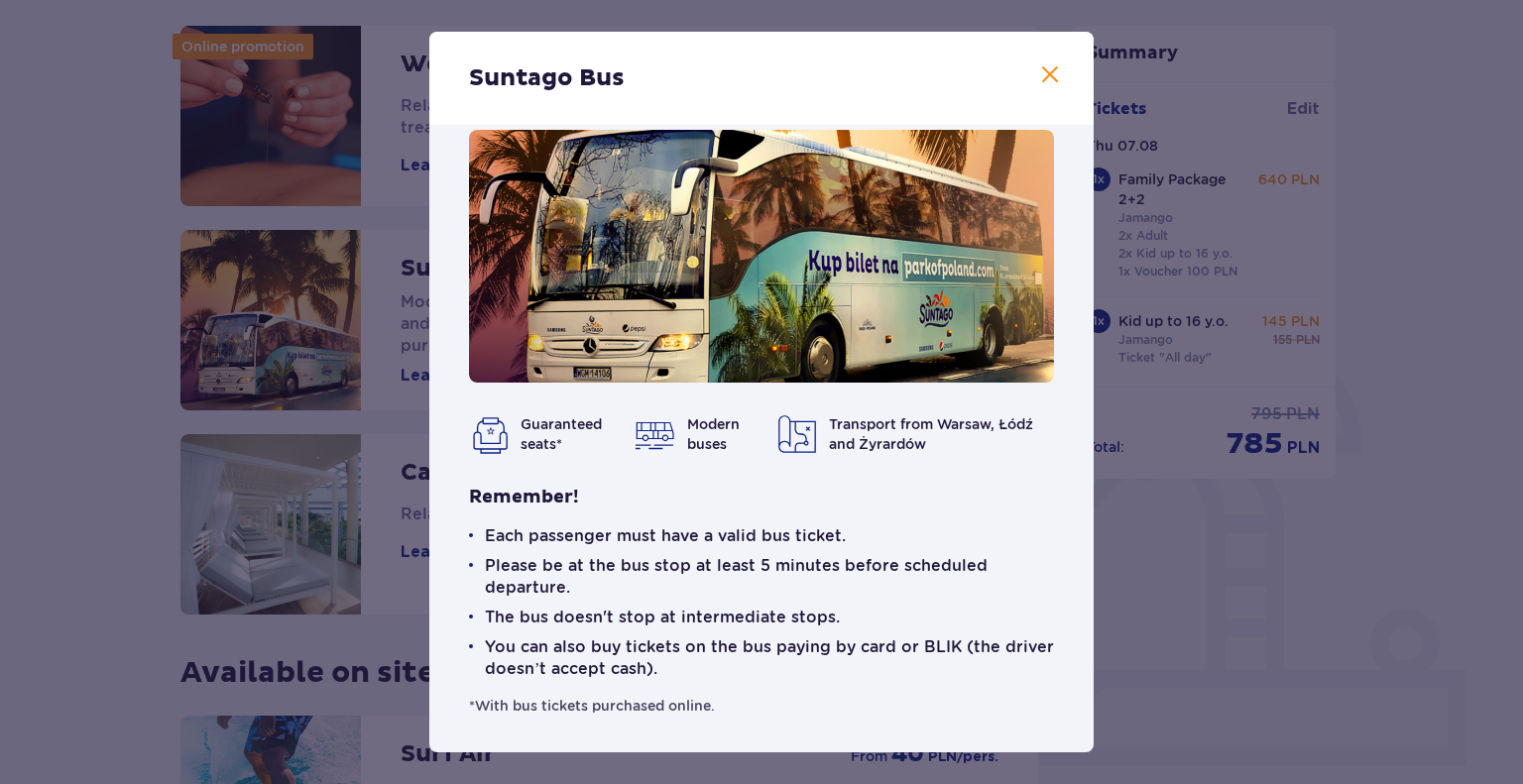 click at bounding box center [1050, 75] 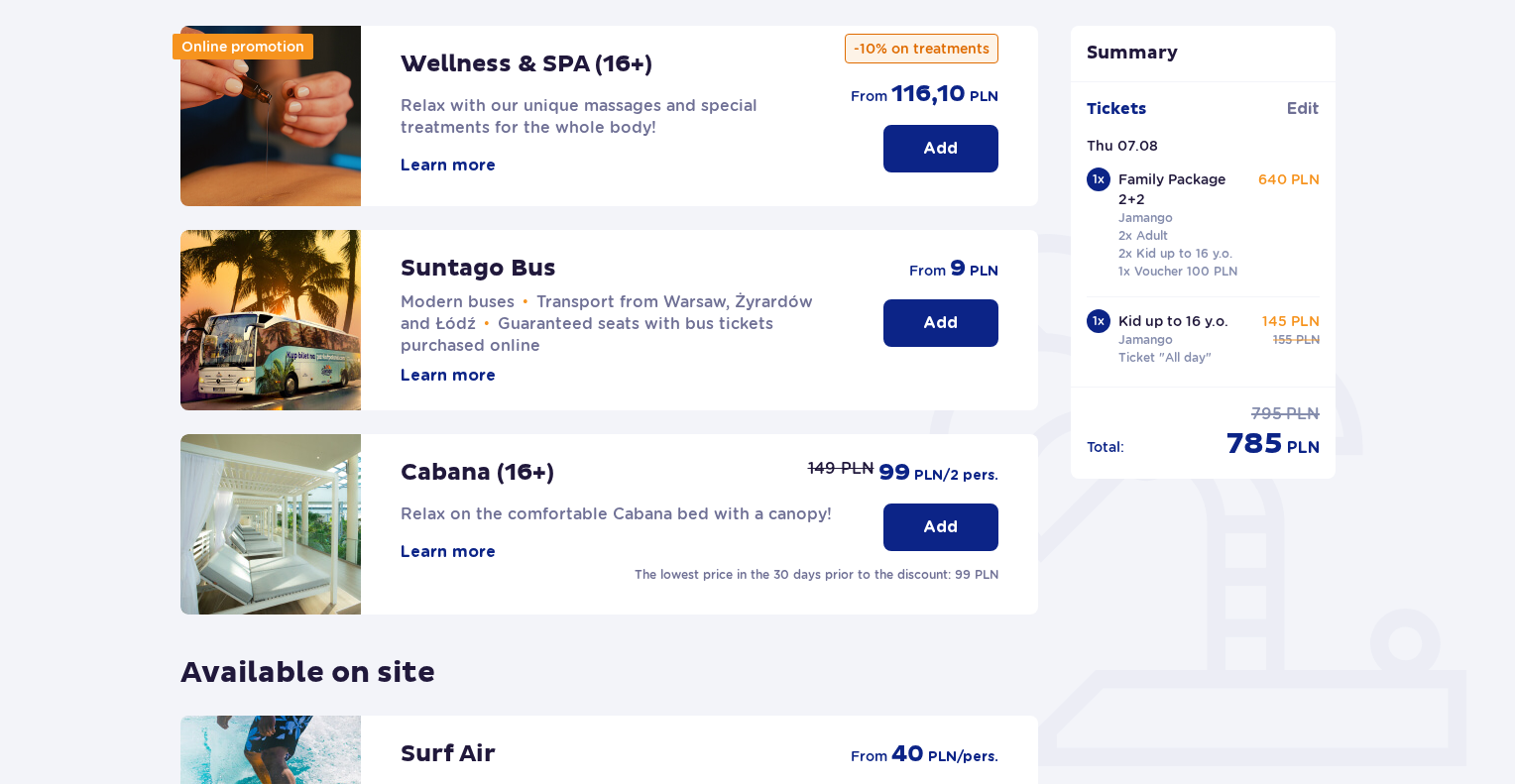 click on "Add" at bounding box center [940, 323] 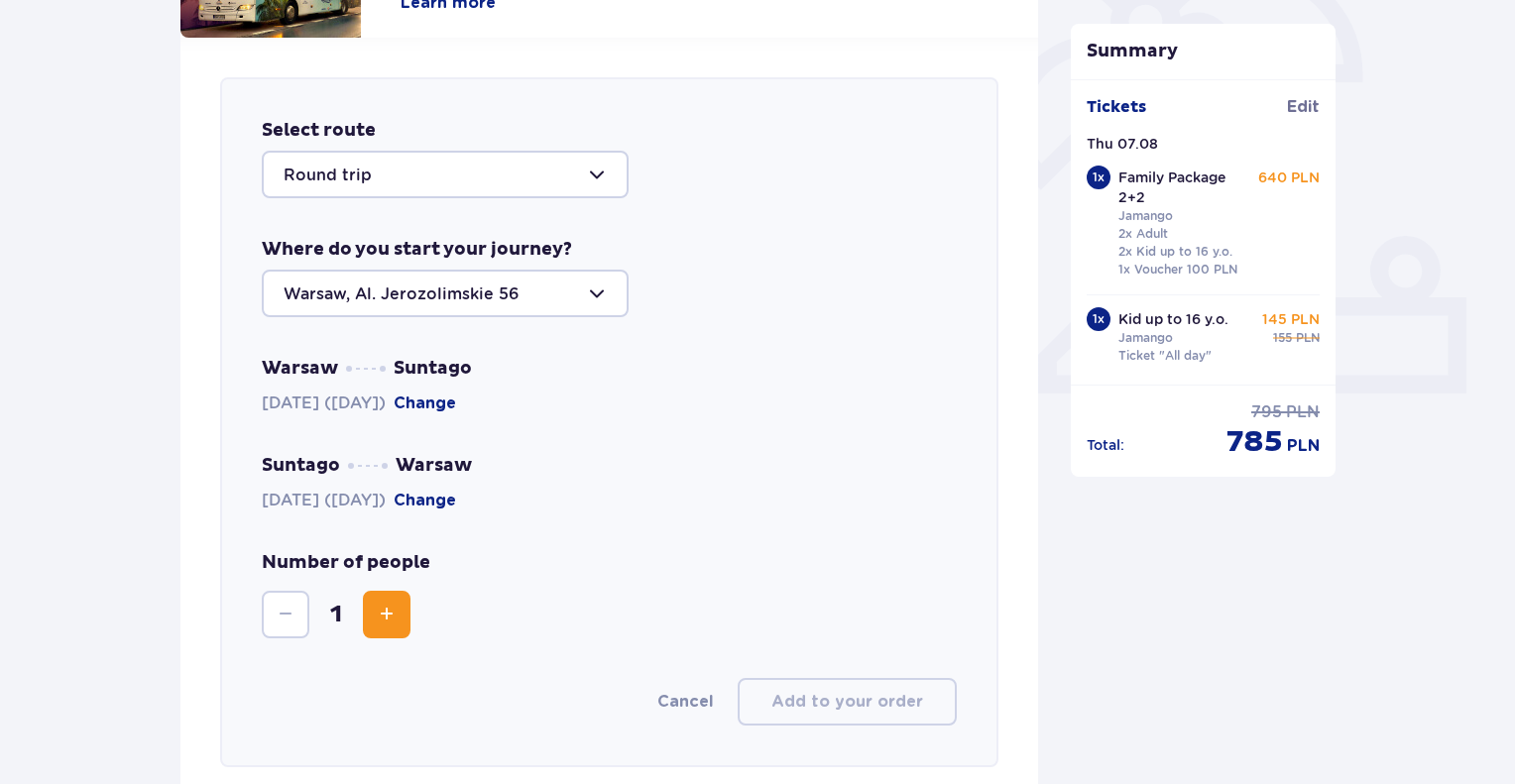 scroll, scrollTop: 684, scrollLeft: 0, axis: vertical 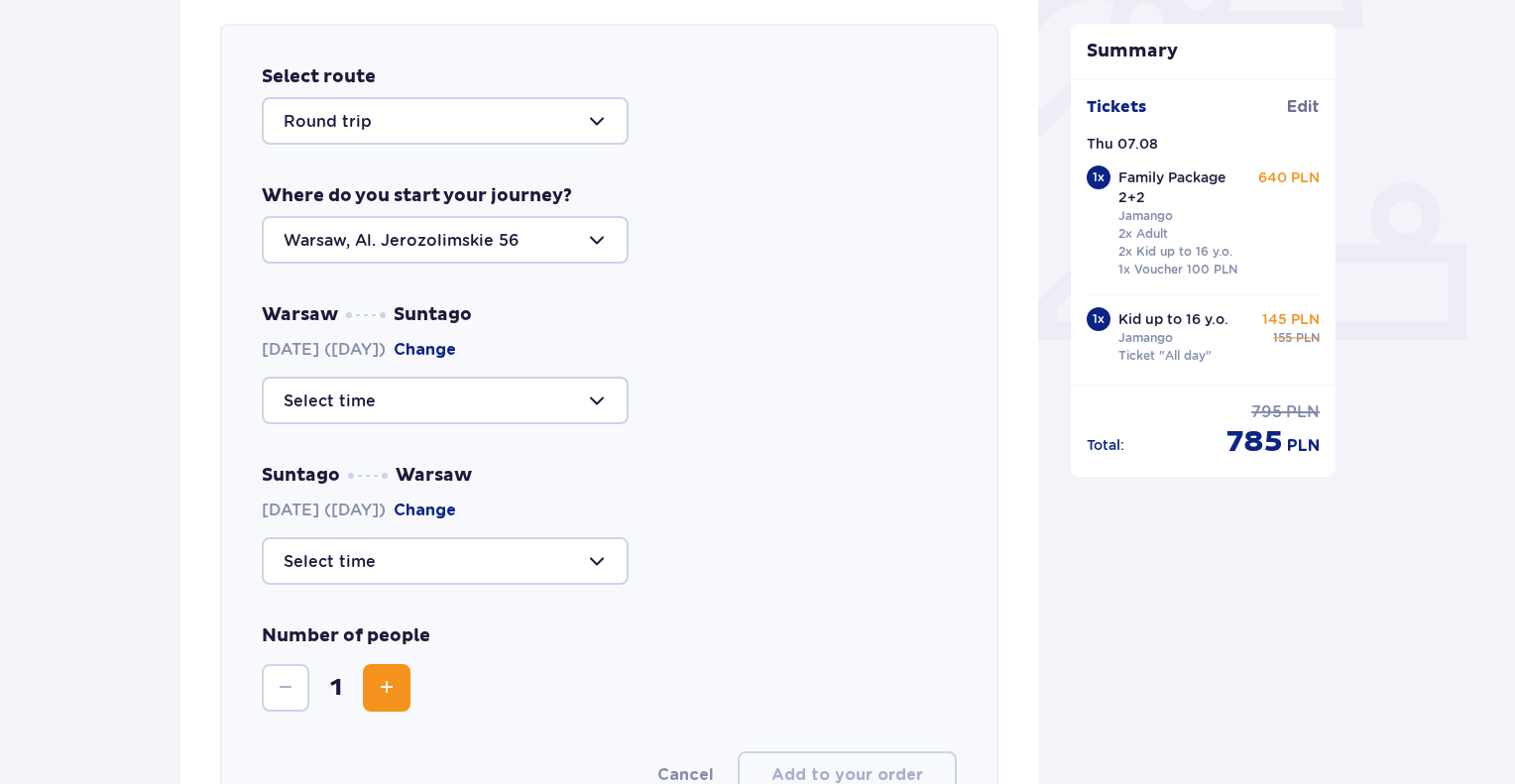 click at bounding box center [445, 121] 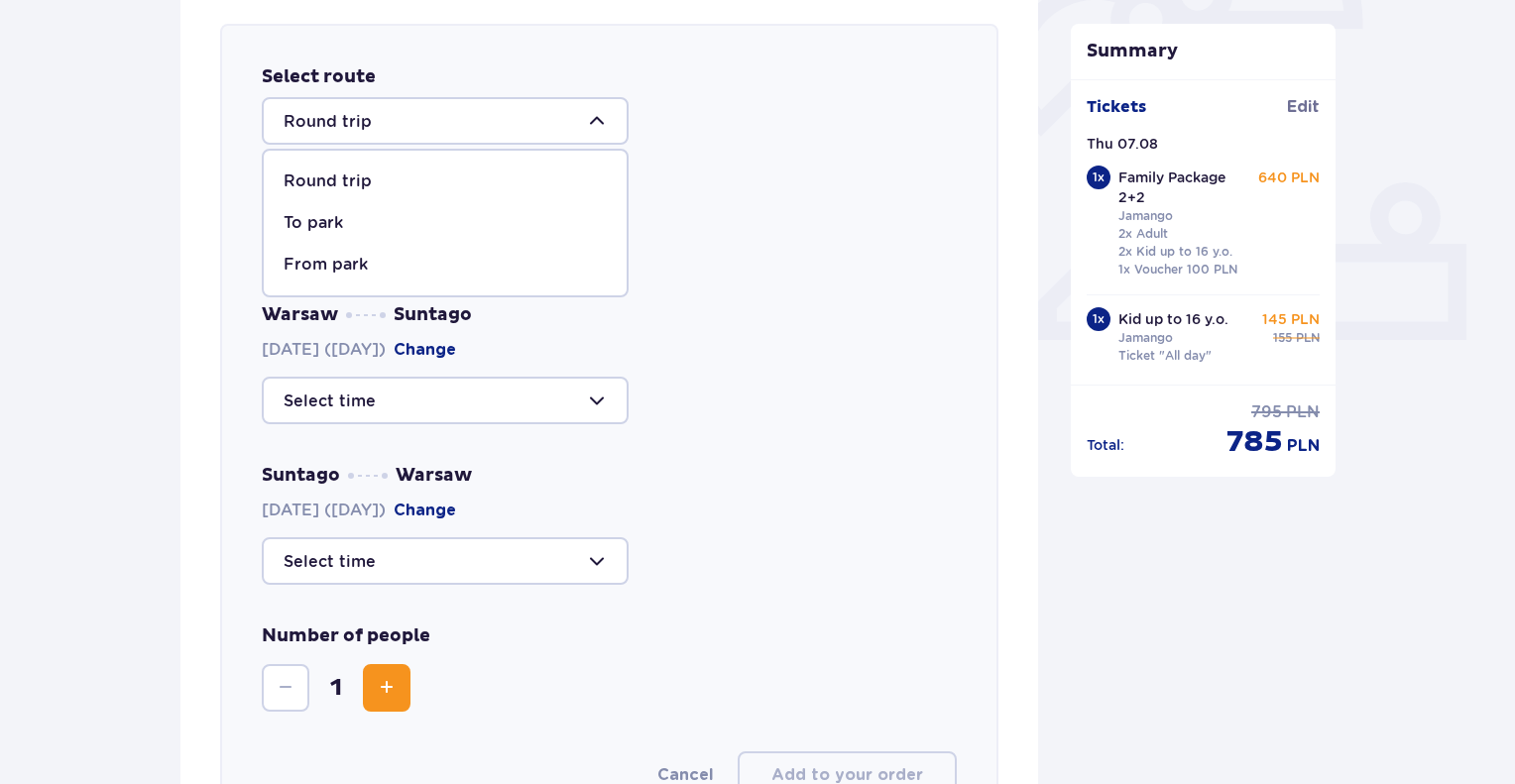click on "To park" at bounding box center [445, 223] 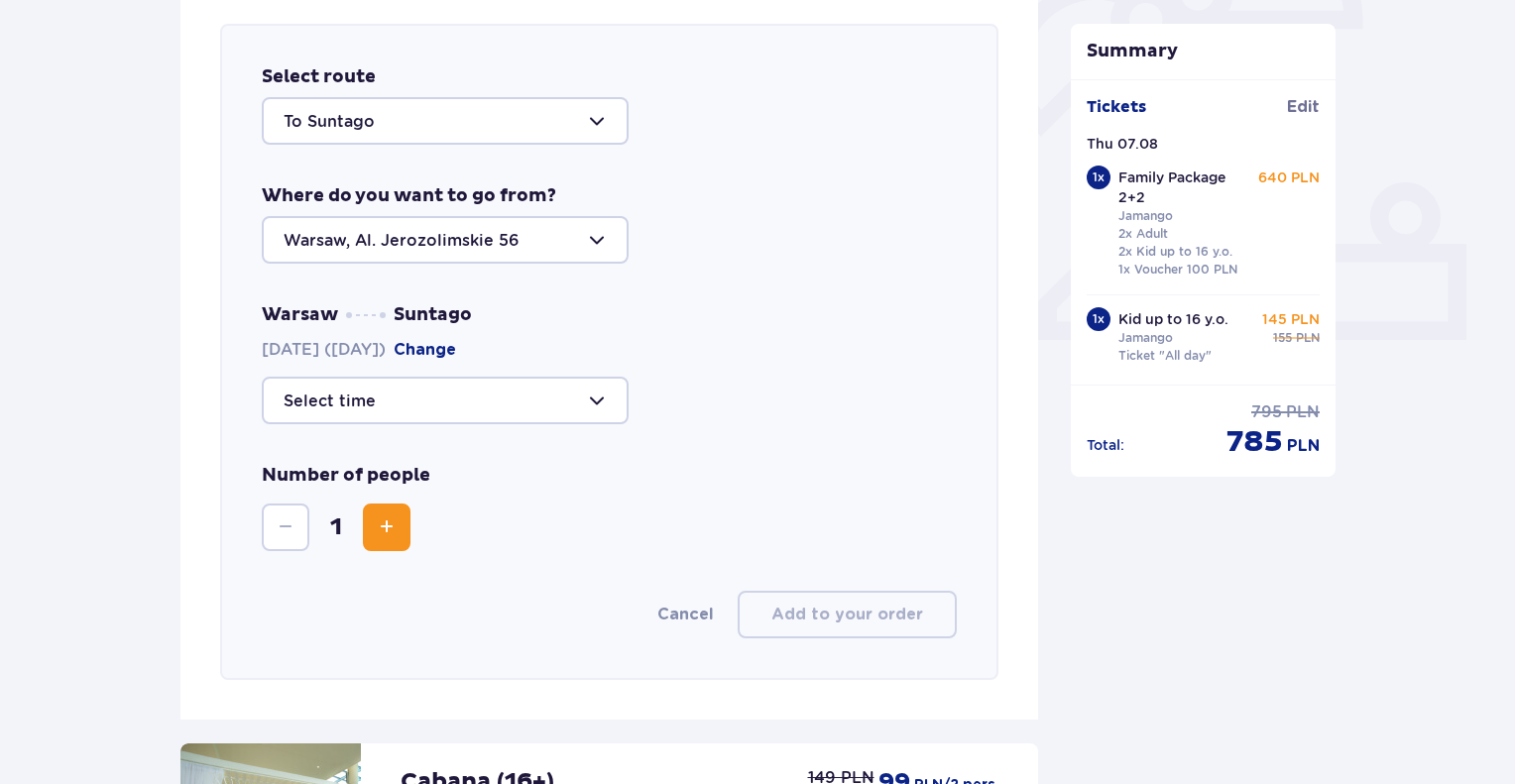 click at bounding box center [445, 240] 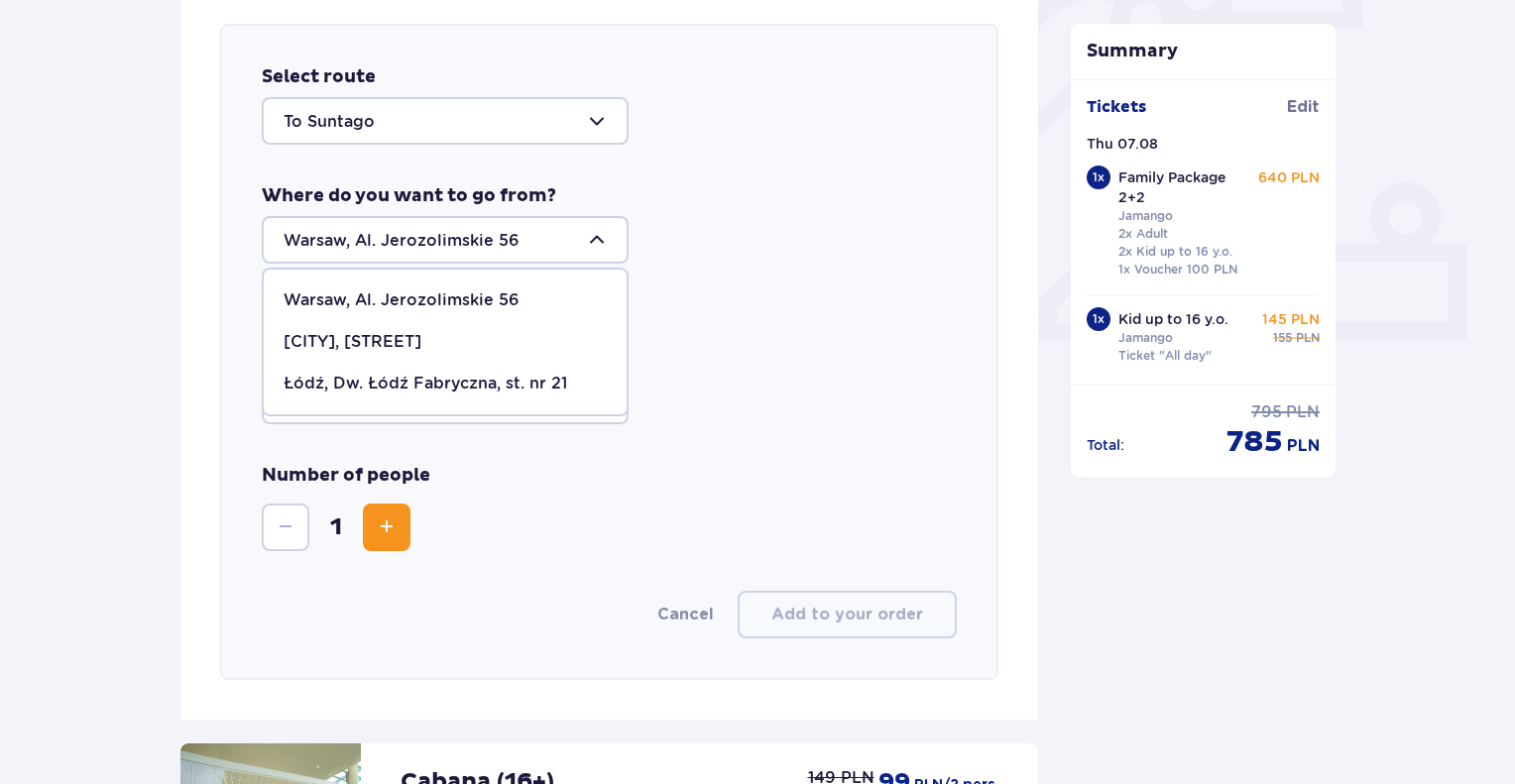 click on "Warsaw, Al. Jerozolimskie 56" at bounding box center (402, 300) 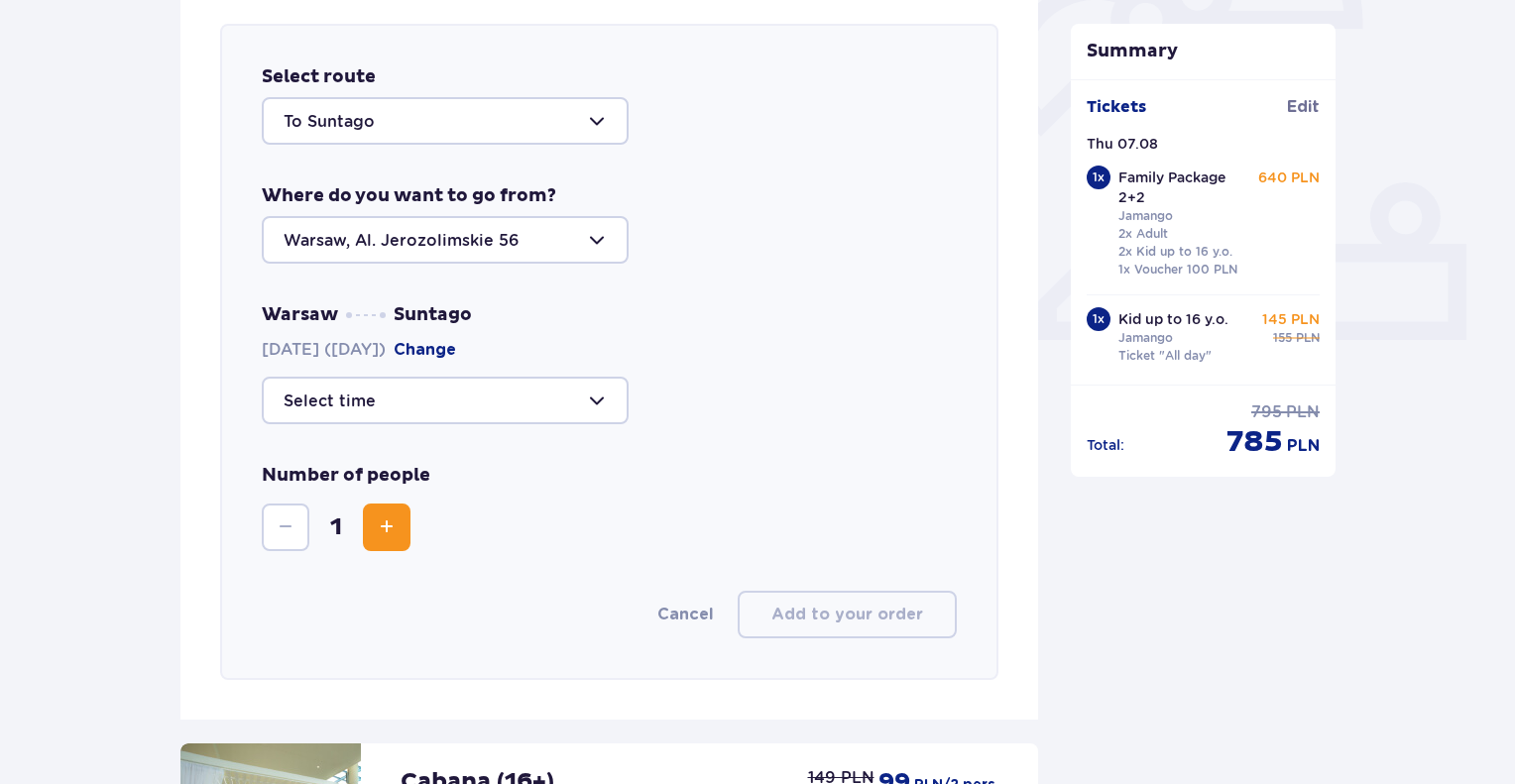 click at bounding box center (387, 527) 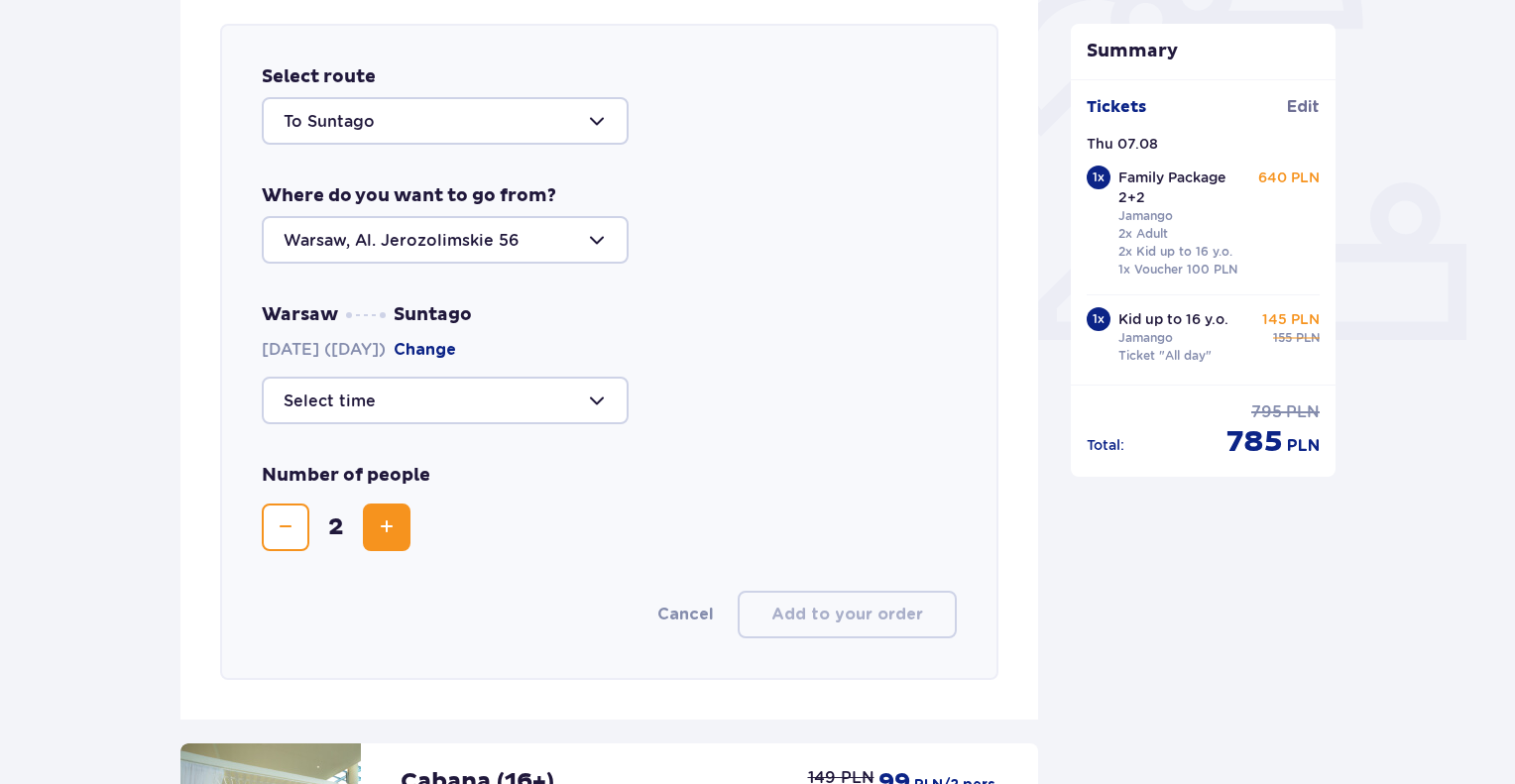 click at bounding box center (387, 527) 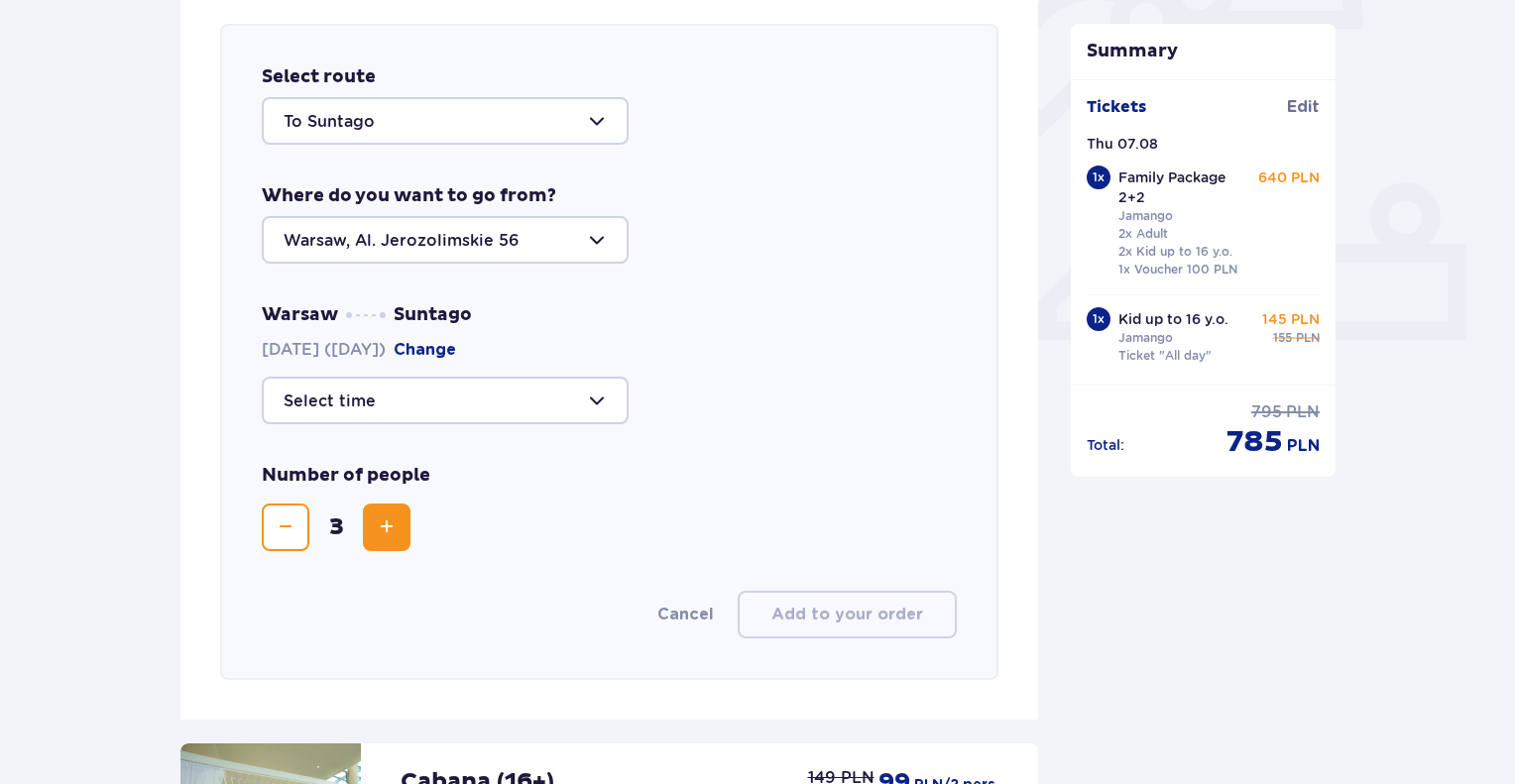 click at bounding box center (387, 527) 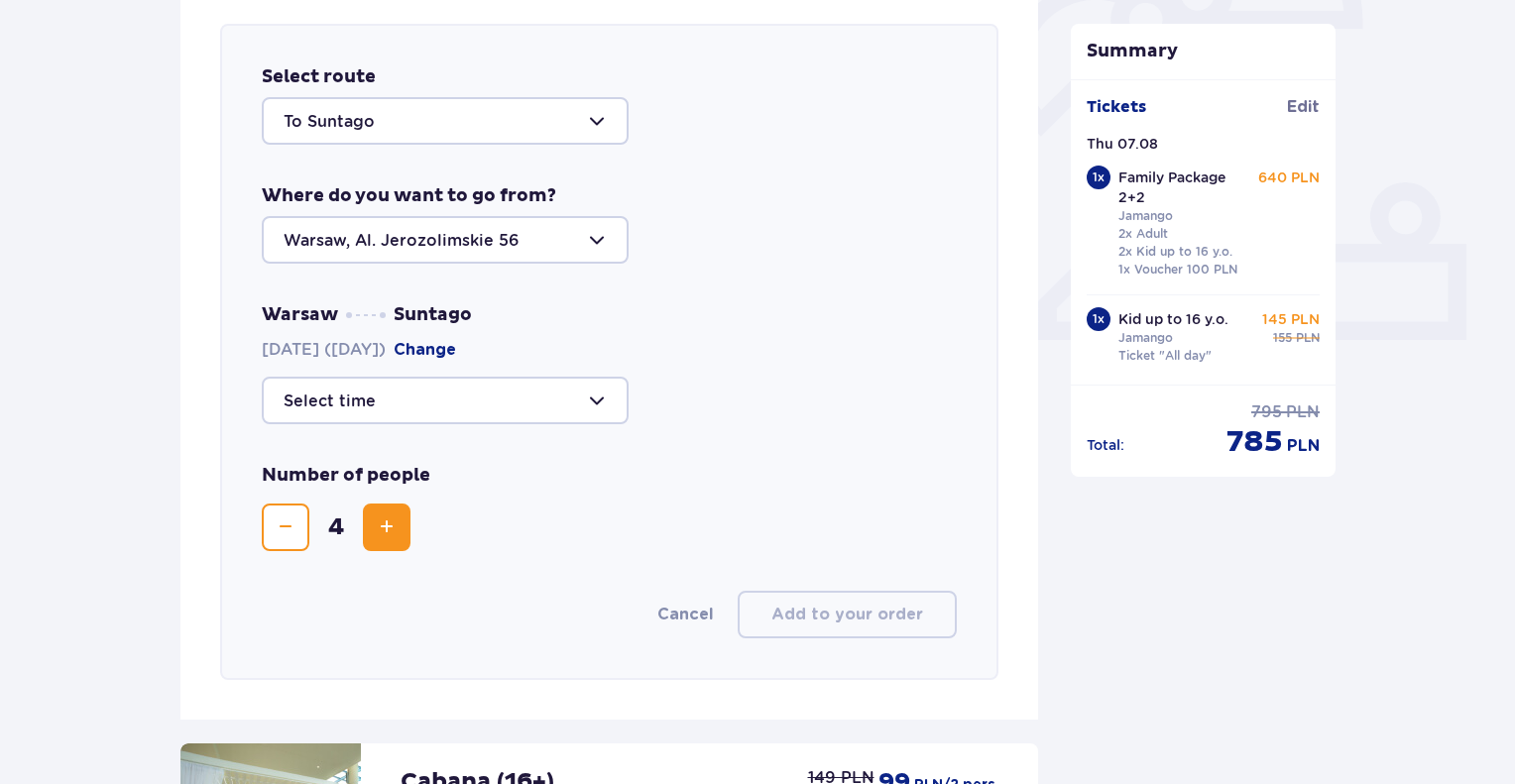 click at bounding box center (387, 527) 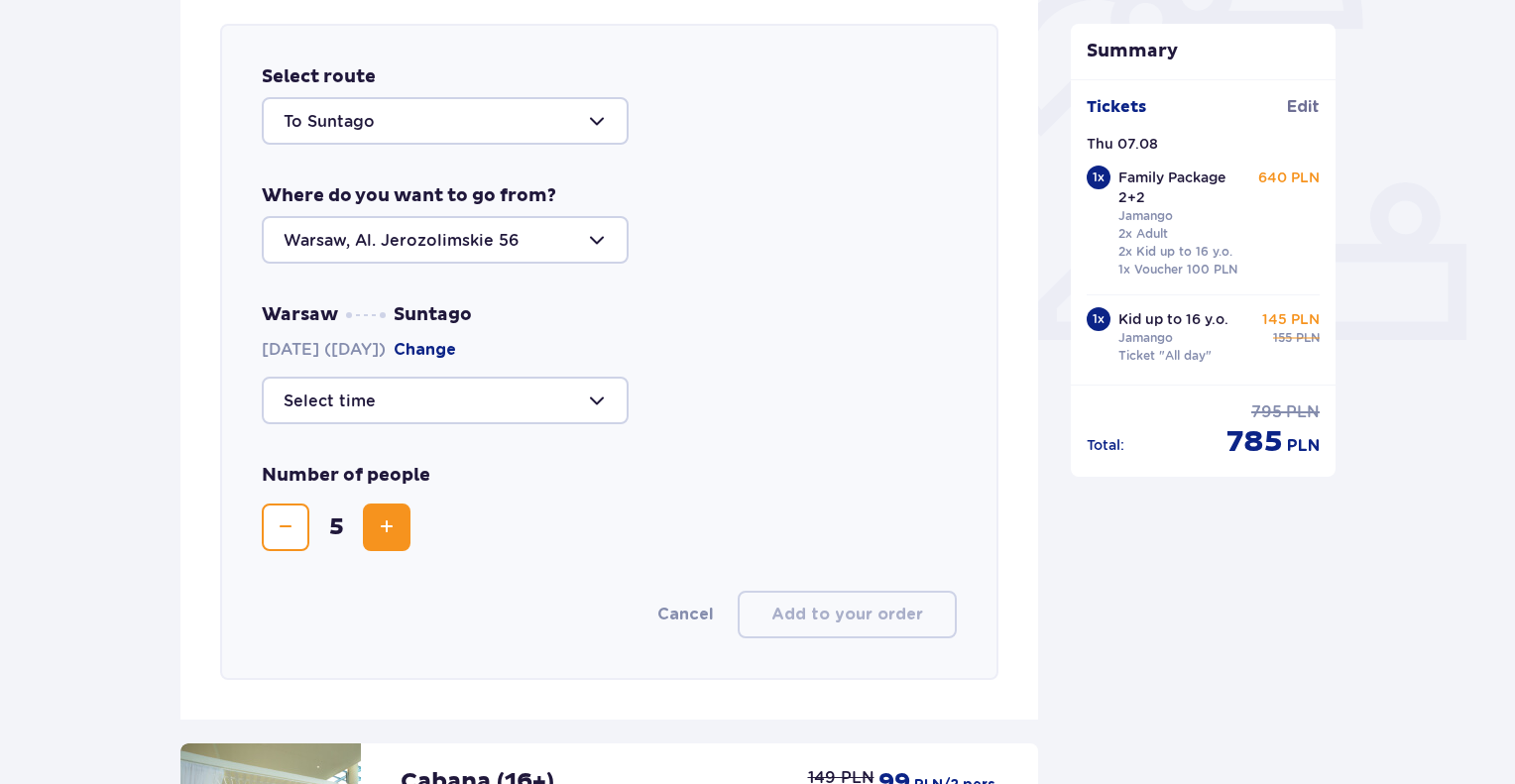 click on "Summary Tickets Edit Thu 07.08   1 x Family Package 2+2 Jamango 2x Adult 2x Kid up to 16 y.o. 1x Voucher 100 PLN 640 PLN 1 x Kid up to 16 y.o. Jamango Ticket "All day" 145 PLN 155 PLN Total : 795 PLN 785 PLN" at bounding box center (1204, 441) 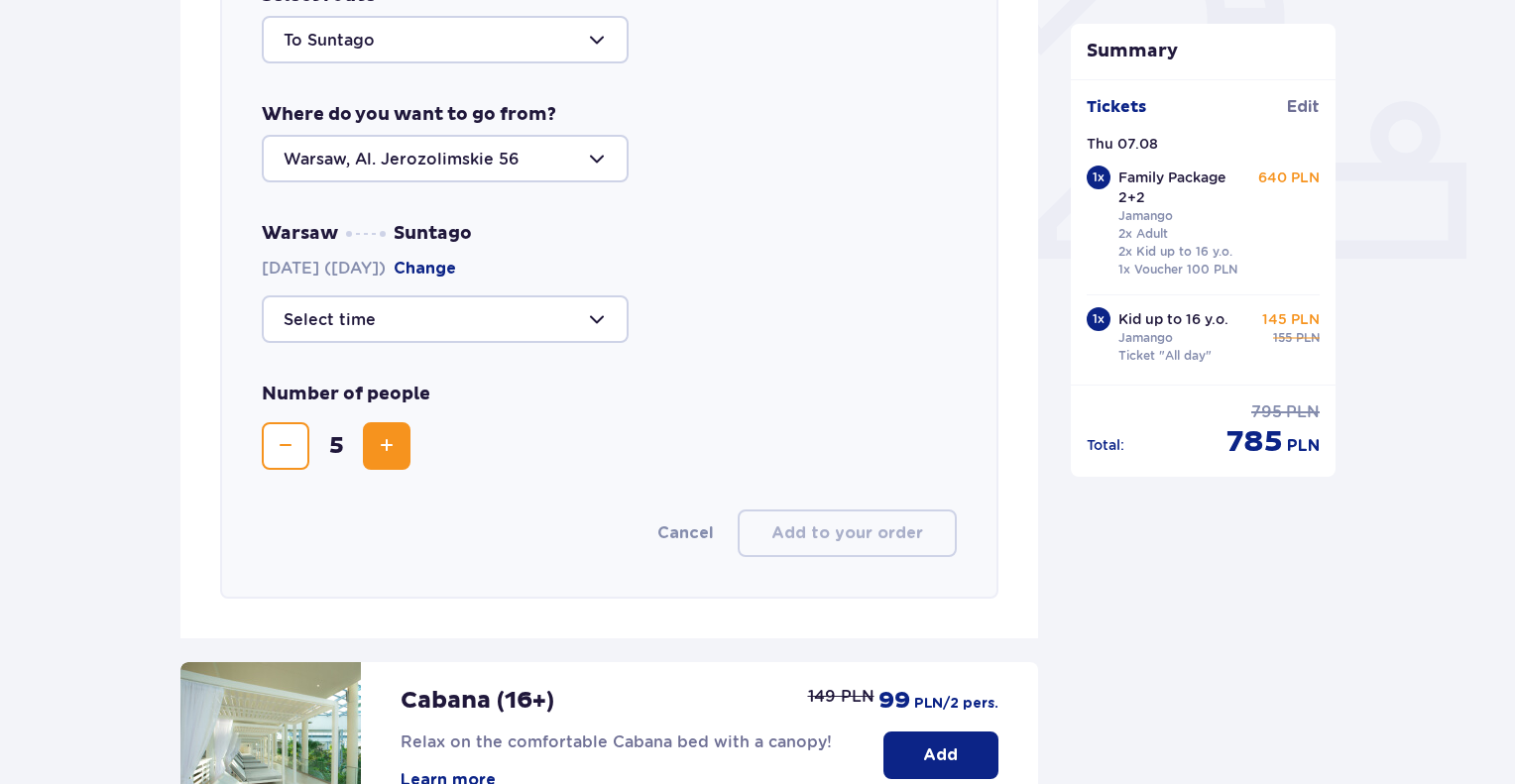 scroll, scrollTop: 766, scrollLeft: 0, axis: vertical 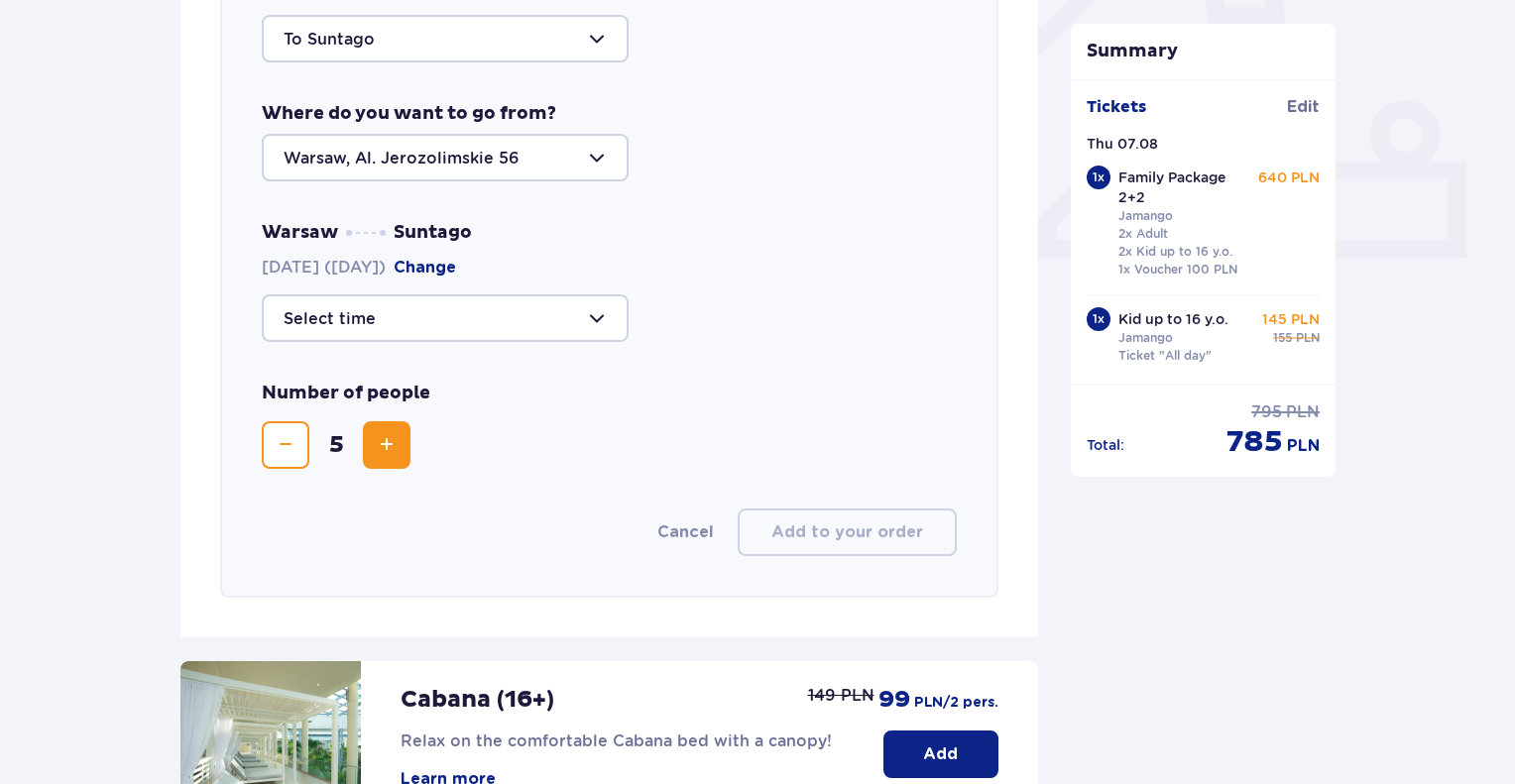 click at bounding box center [445, 318] 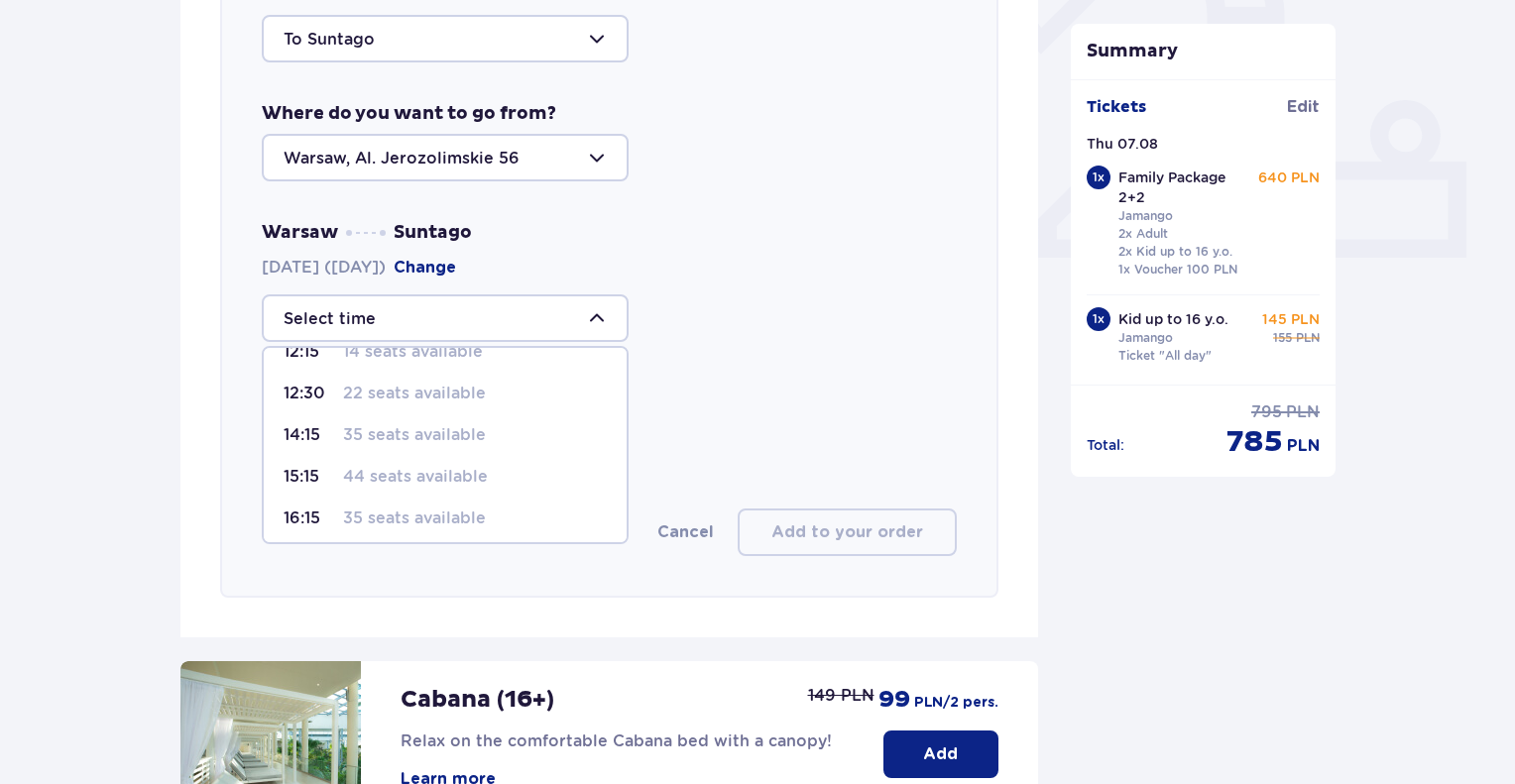 scroll, scrollTop: 282, scrollLeft: 0, axis: vertical 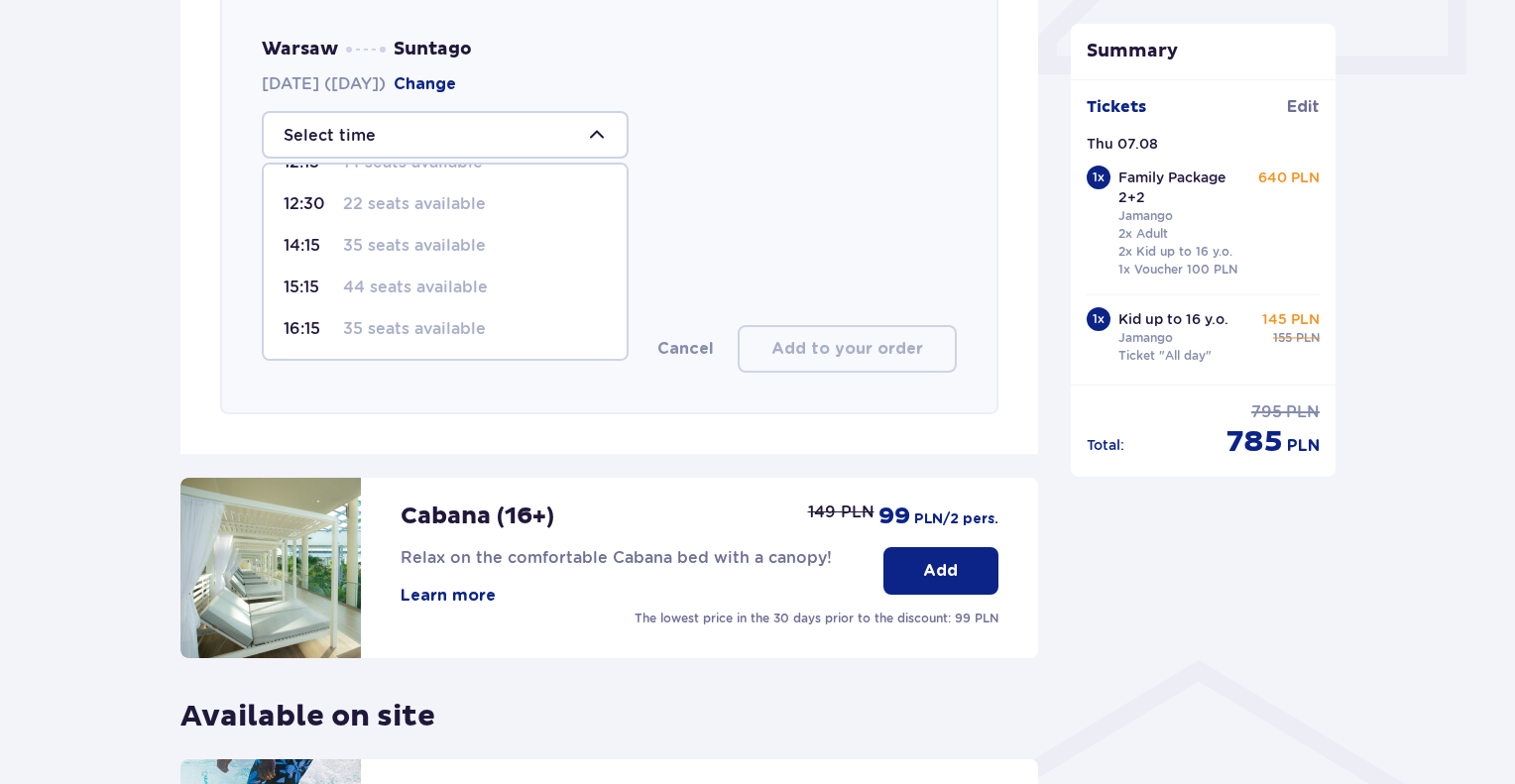 click on "44 seats available" at bounding box center (415, 287) 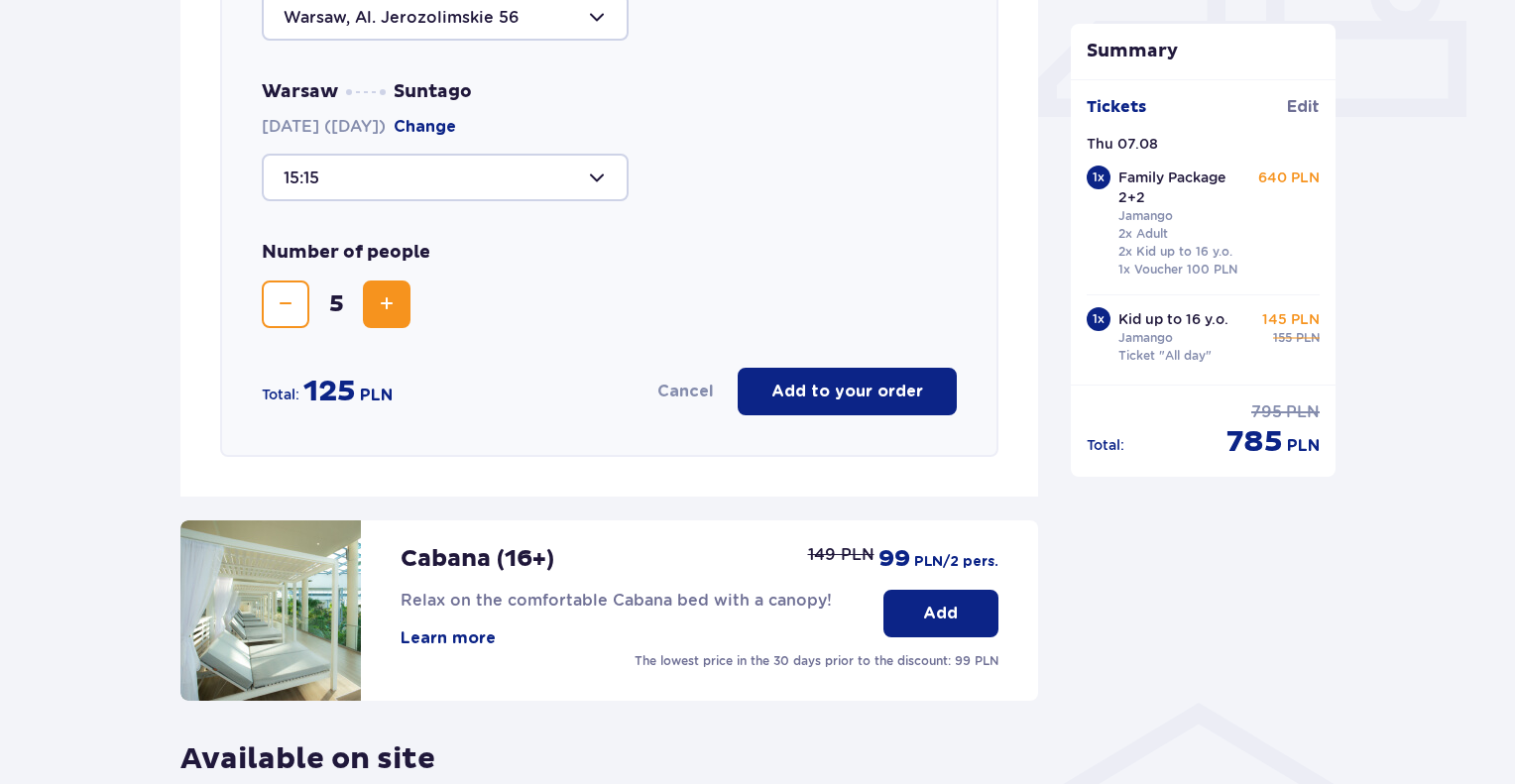 scroll, scrollTop: 912, scrollLeft: 0, axis: vertical 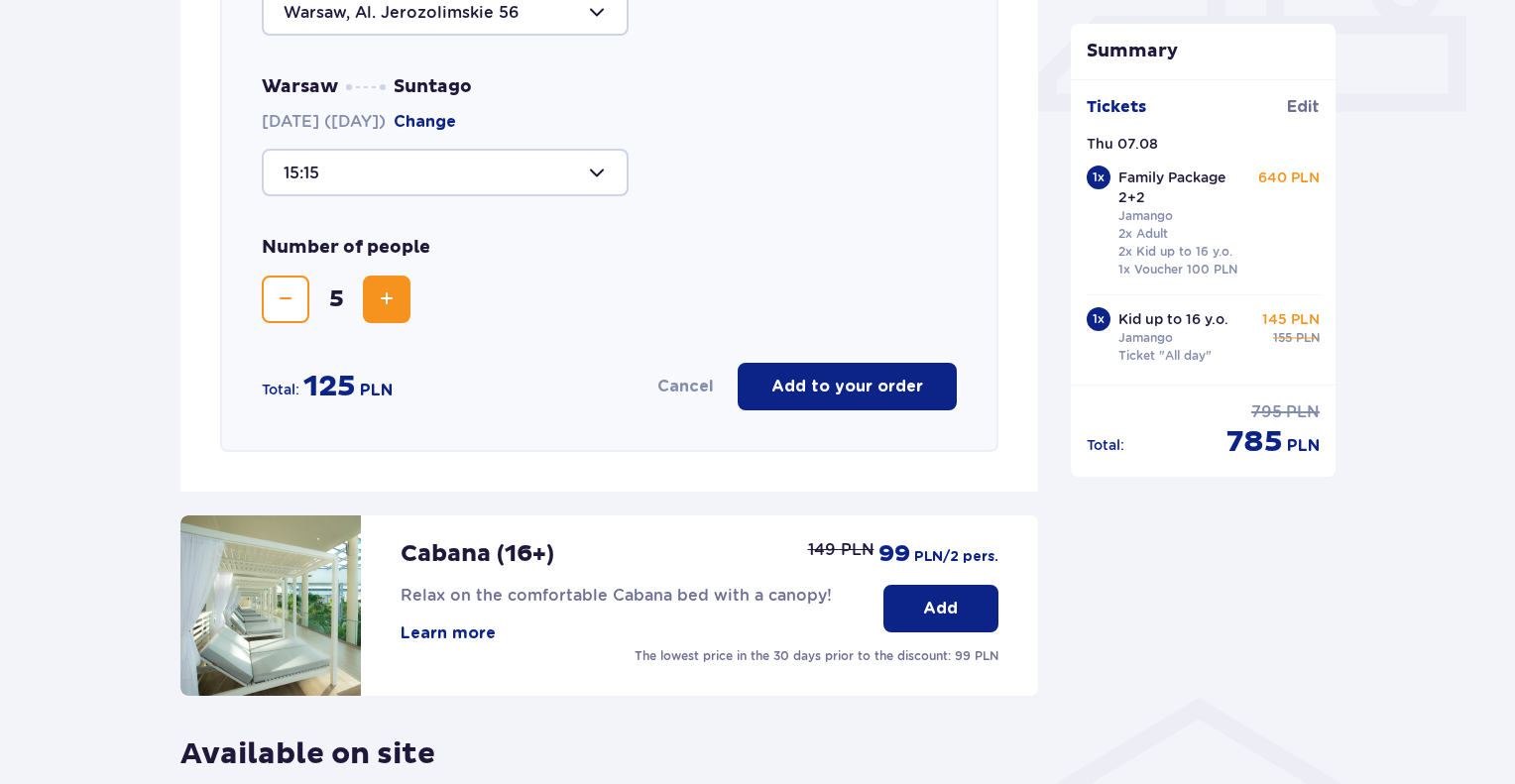 click on "Add to your order" at bounding box center (847, 387) 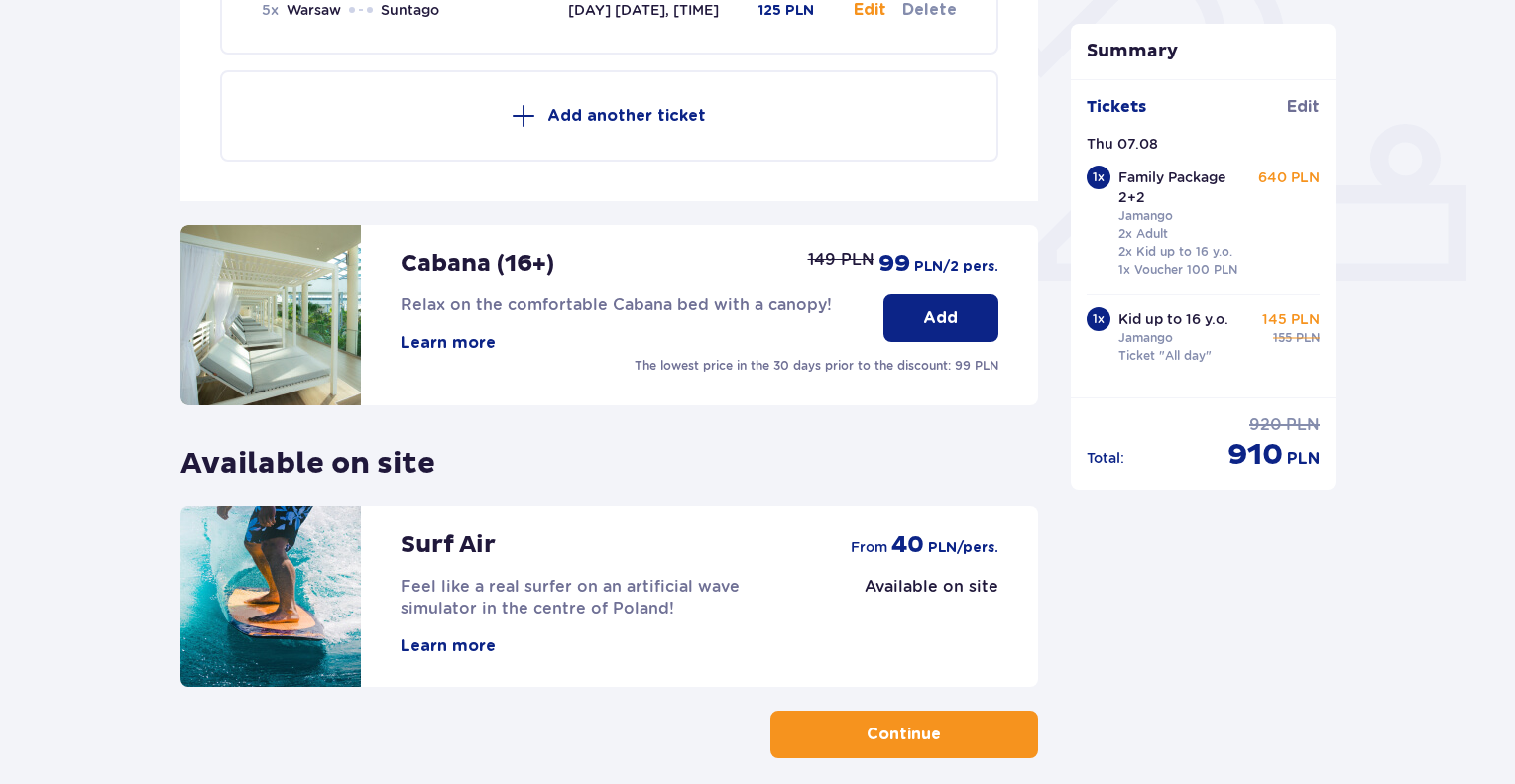 scroll, scrollTop: 834, scrollLeft: 0, axis: vertical 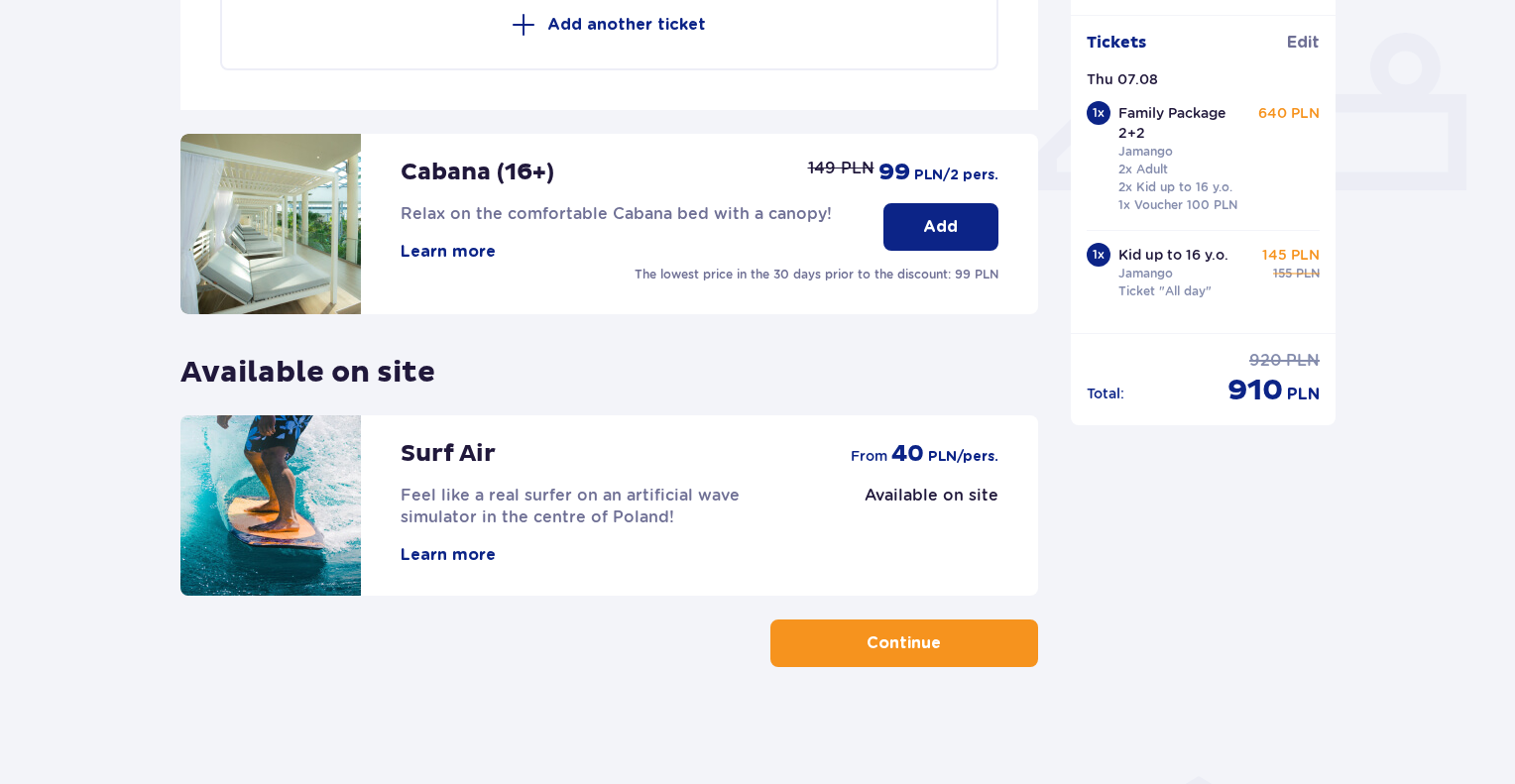 click on "Continue" at bounding box center [904, 643] 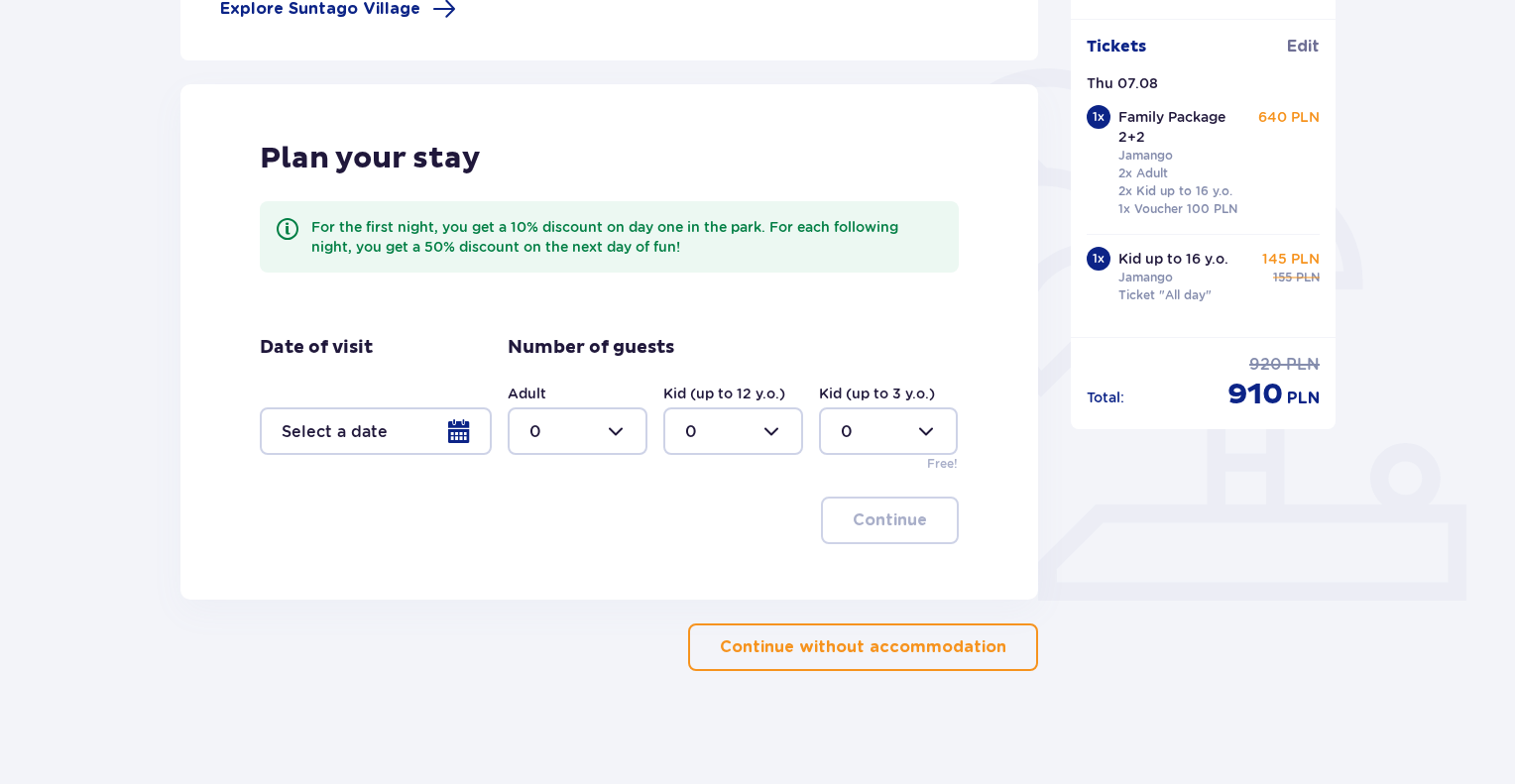scroll, scrollTop: 428, scrollLeft: 0, axis: vertical 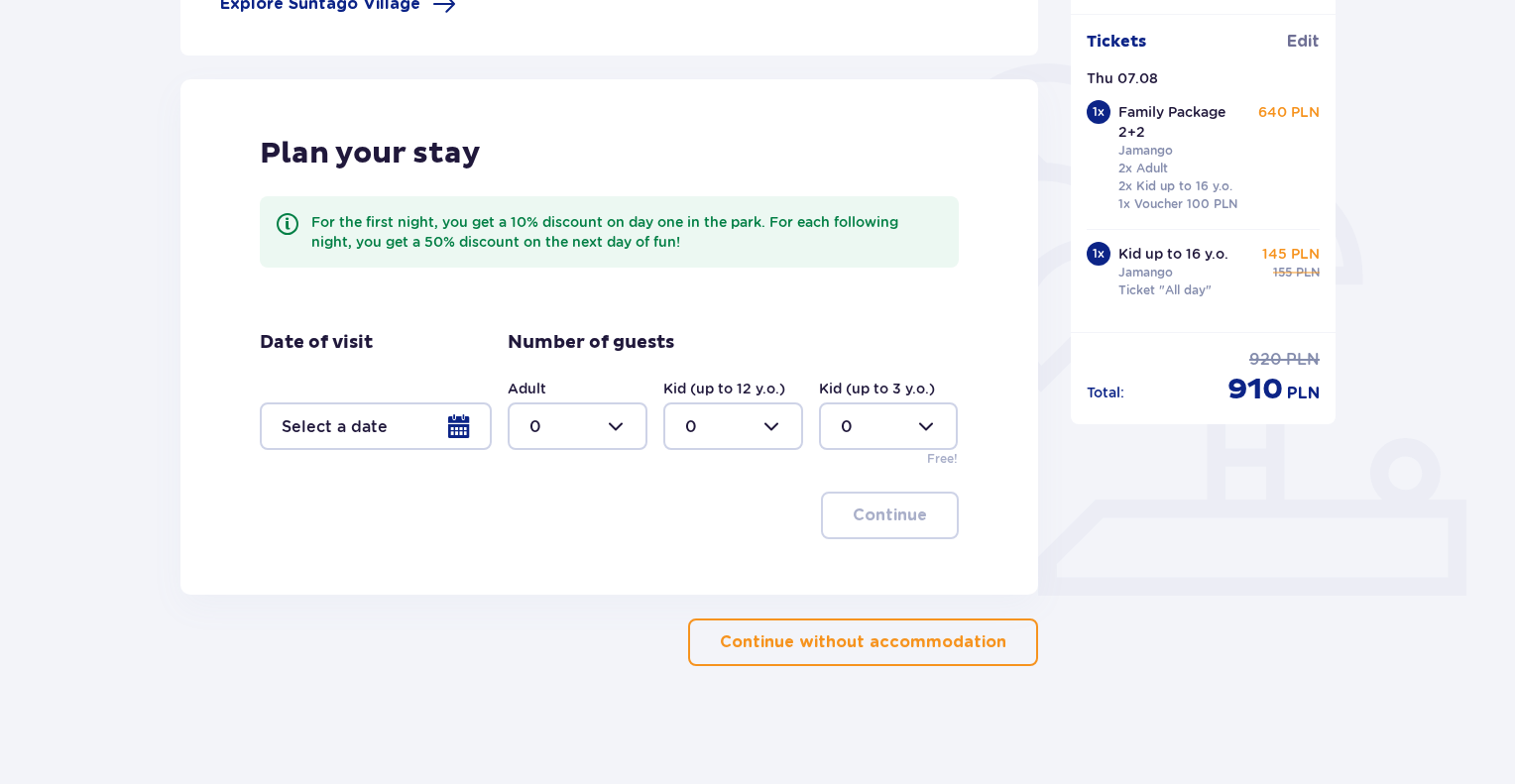 click on "Continue without accommodation" at bounding box center (863, 642) 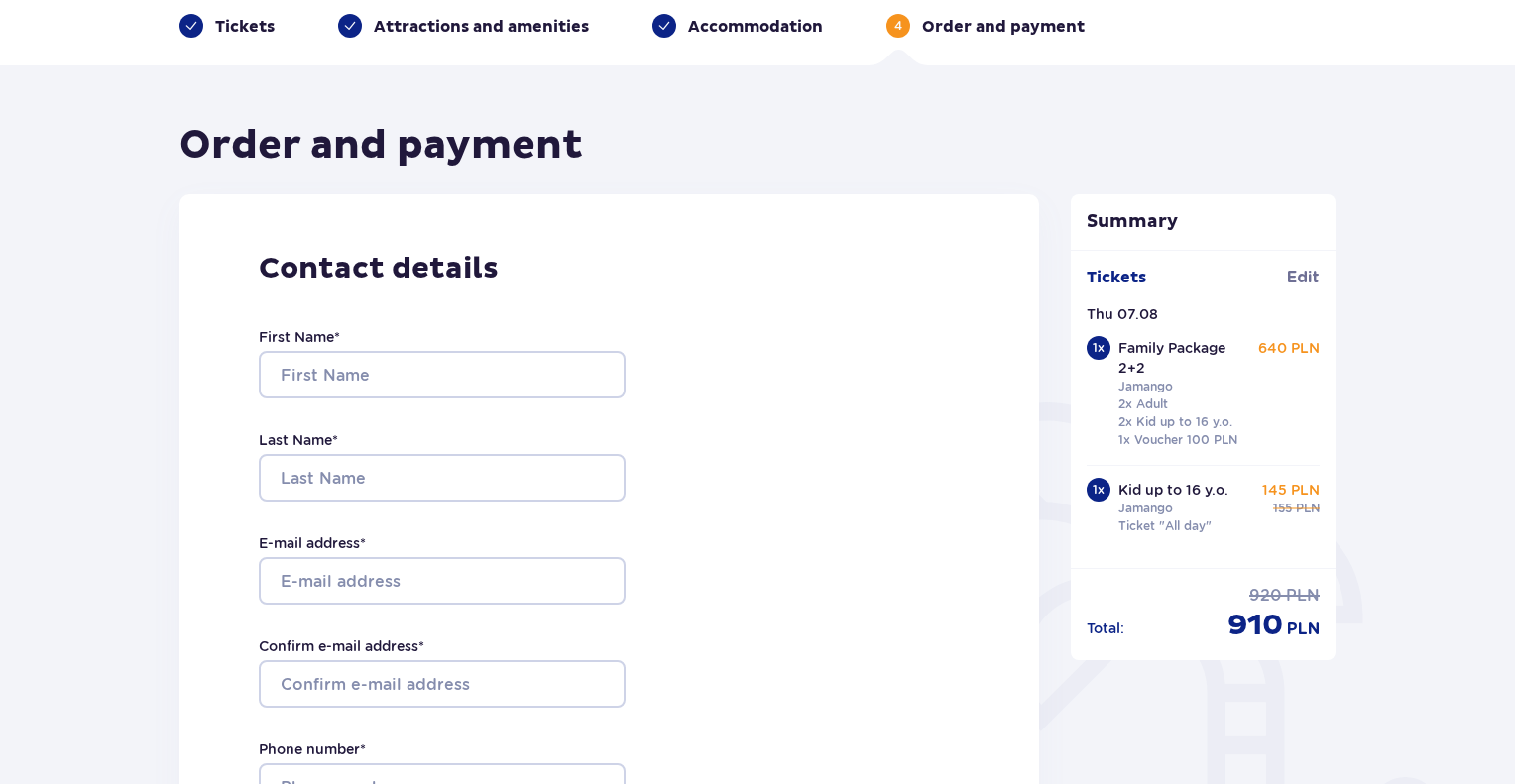 scroll, scrollTop: 0, scrollLeft: 0, axis: both 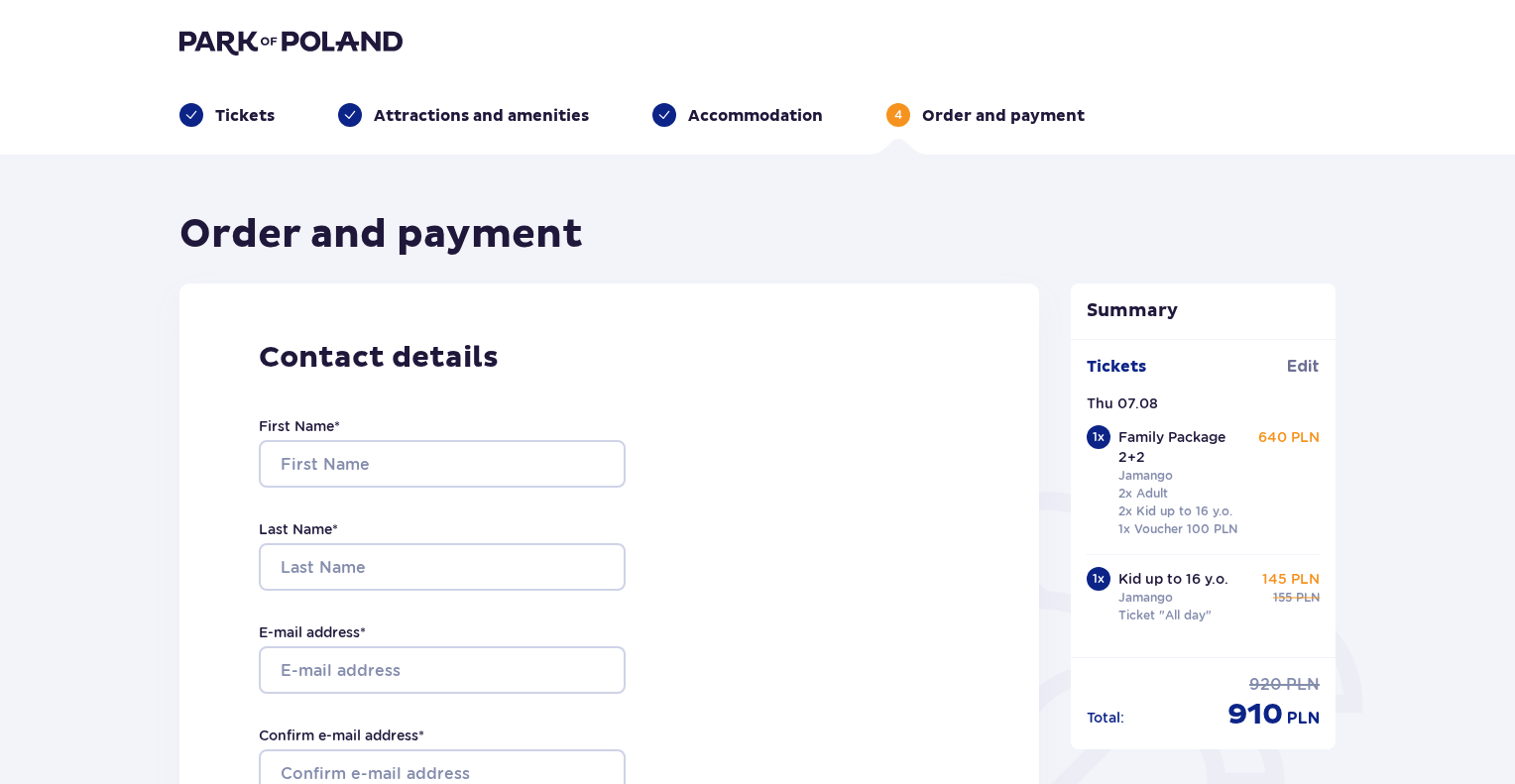 click on "Tickets" at bounding box center [245, 116] 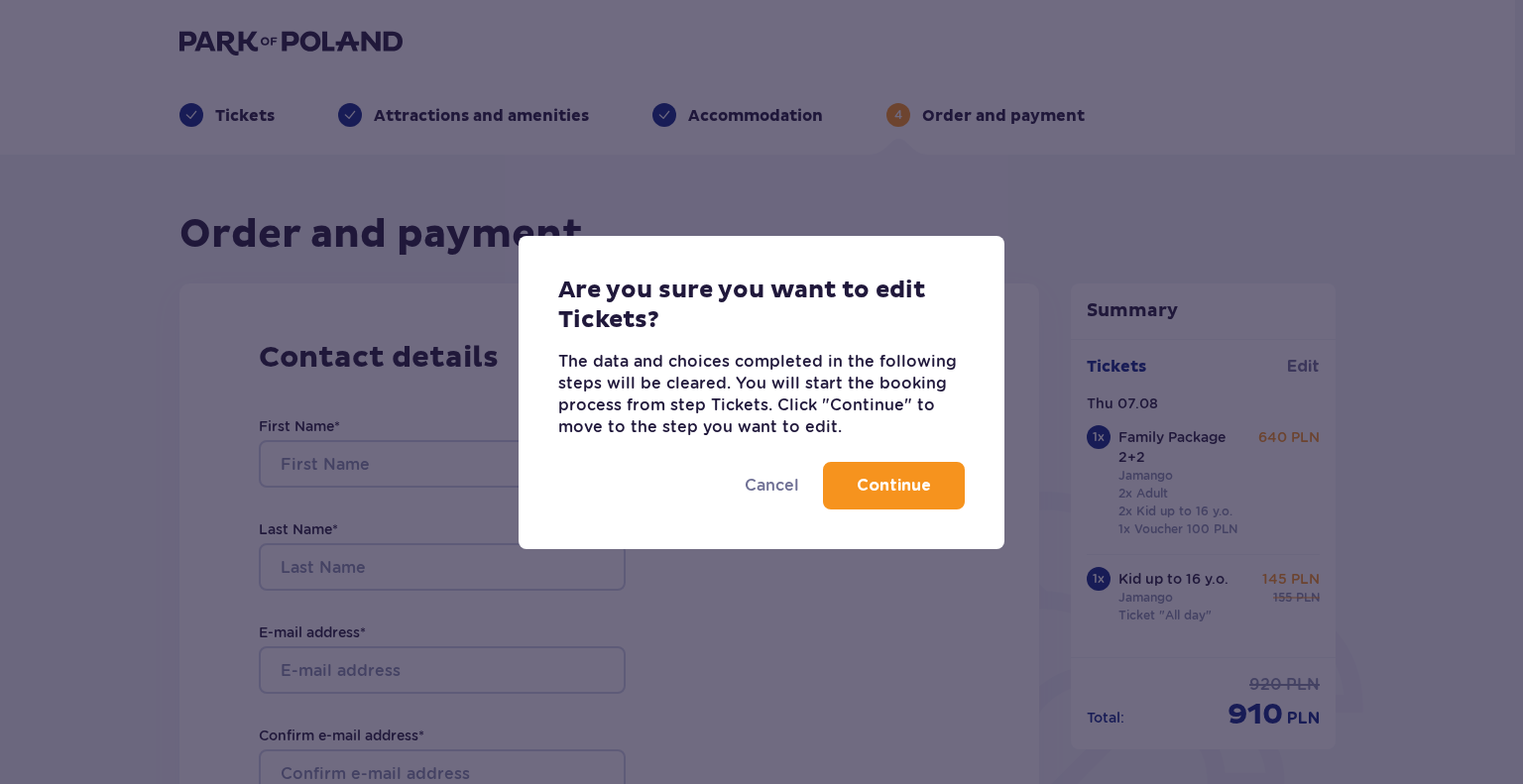 click on "Continue" at bounding box center (893, 486) 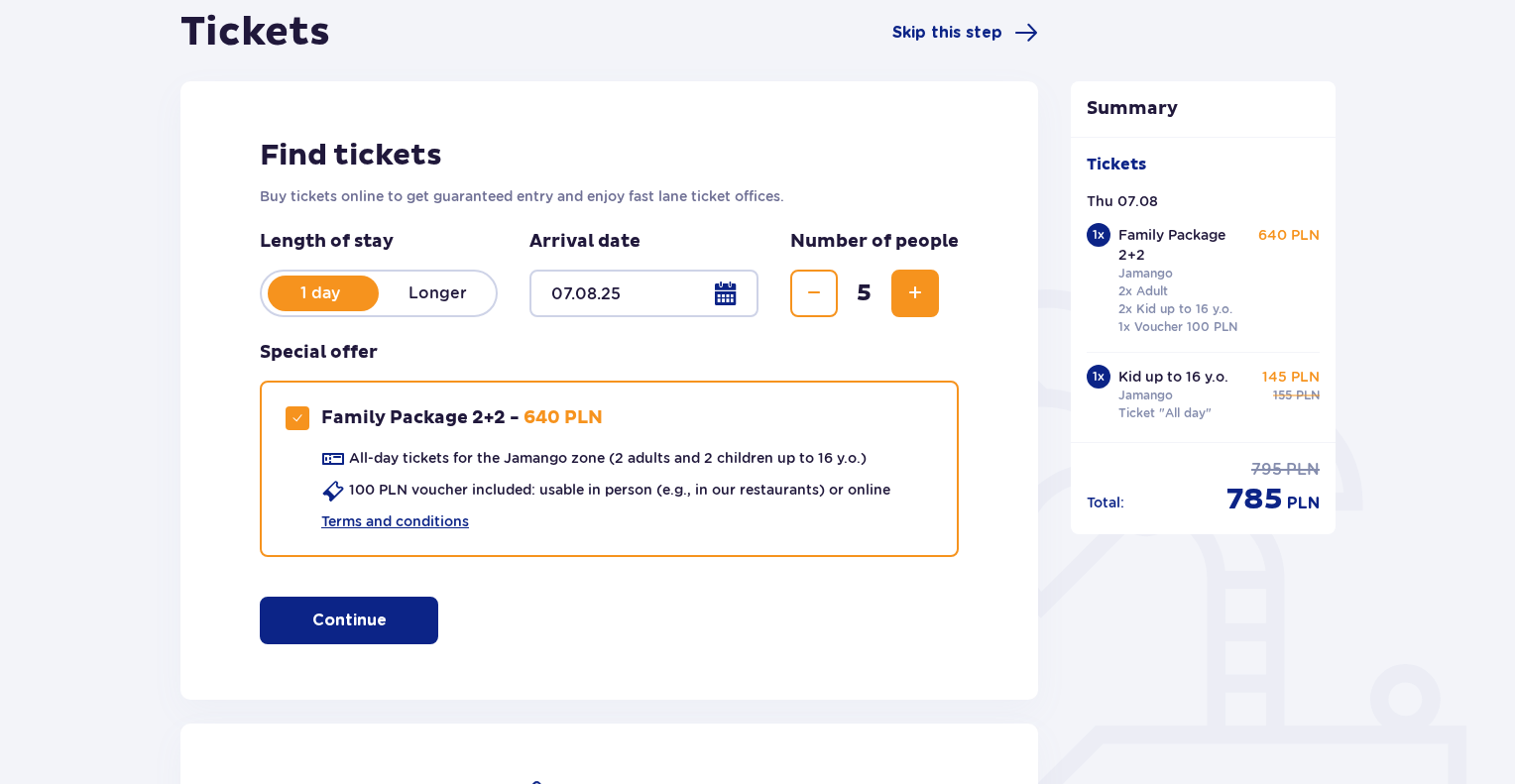 scroll, scrollTop: 193, scrollLeft: 0, axis: vertical 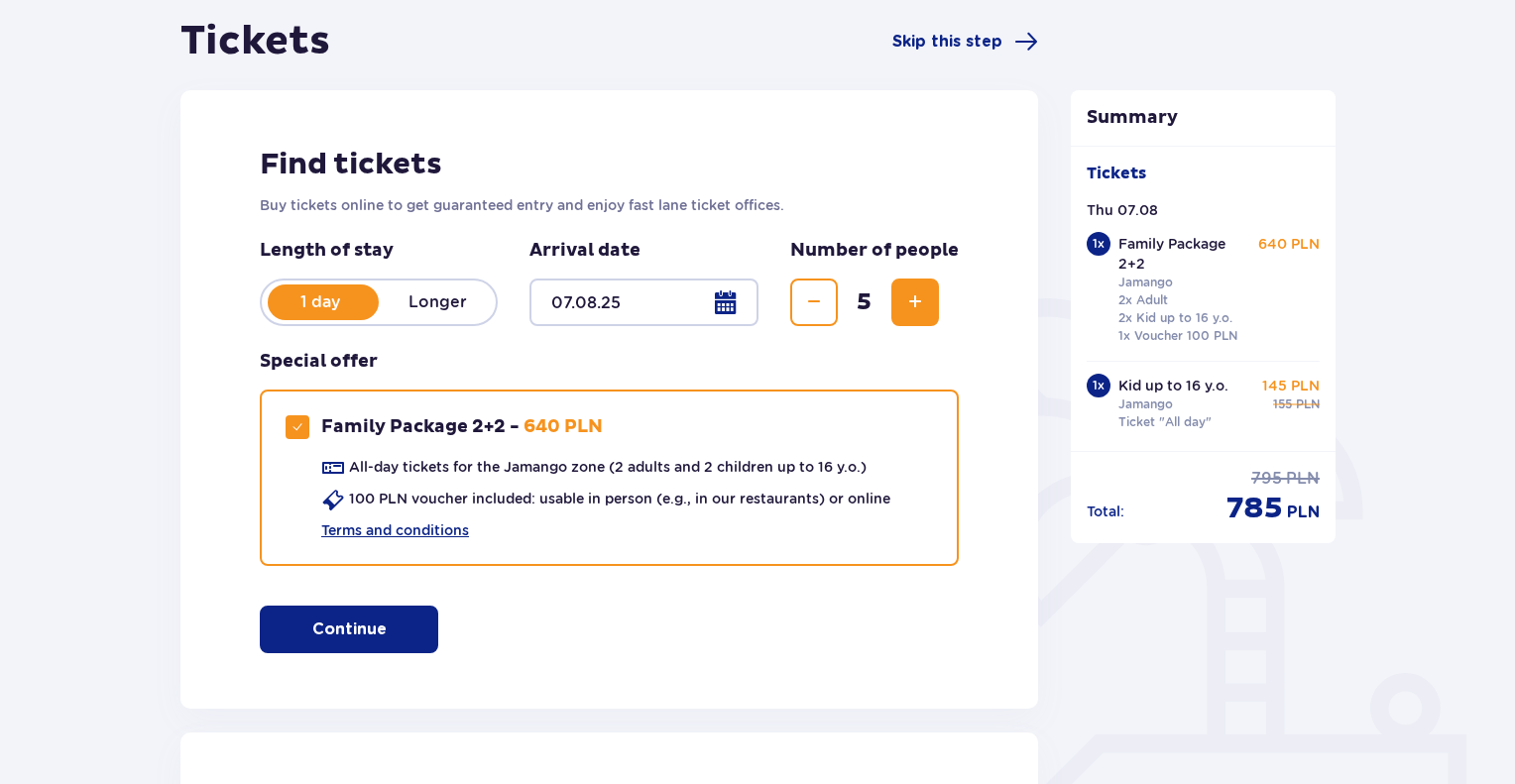 click at bounding box center (391, 629) 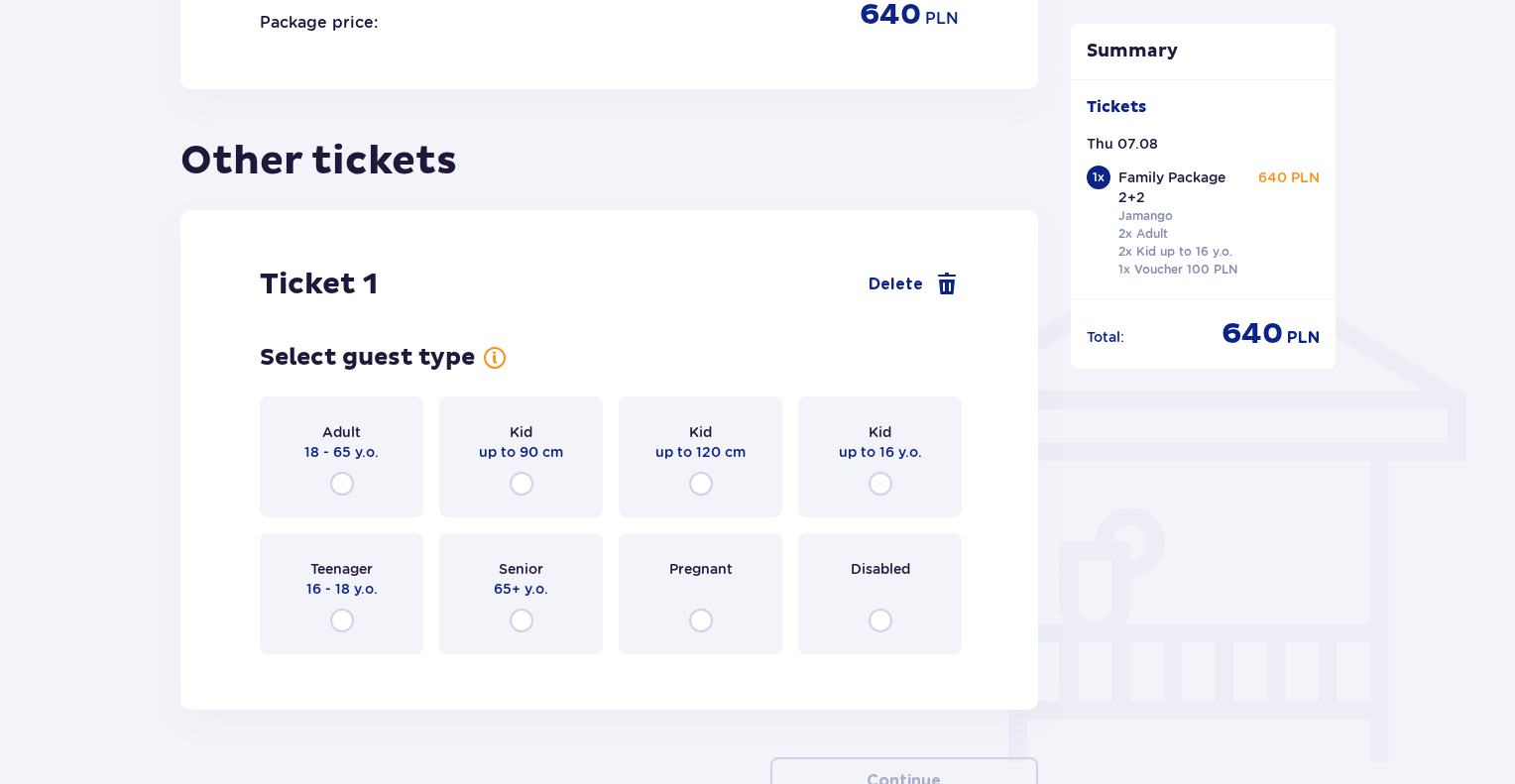 scroll, scrollTop: 1512, scrollLeft: 0, axis: vertical 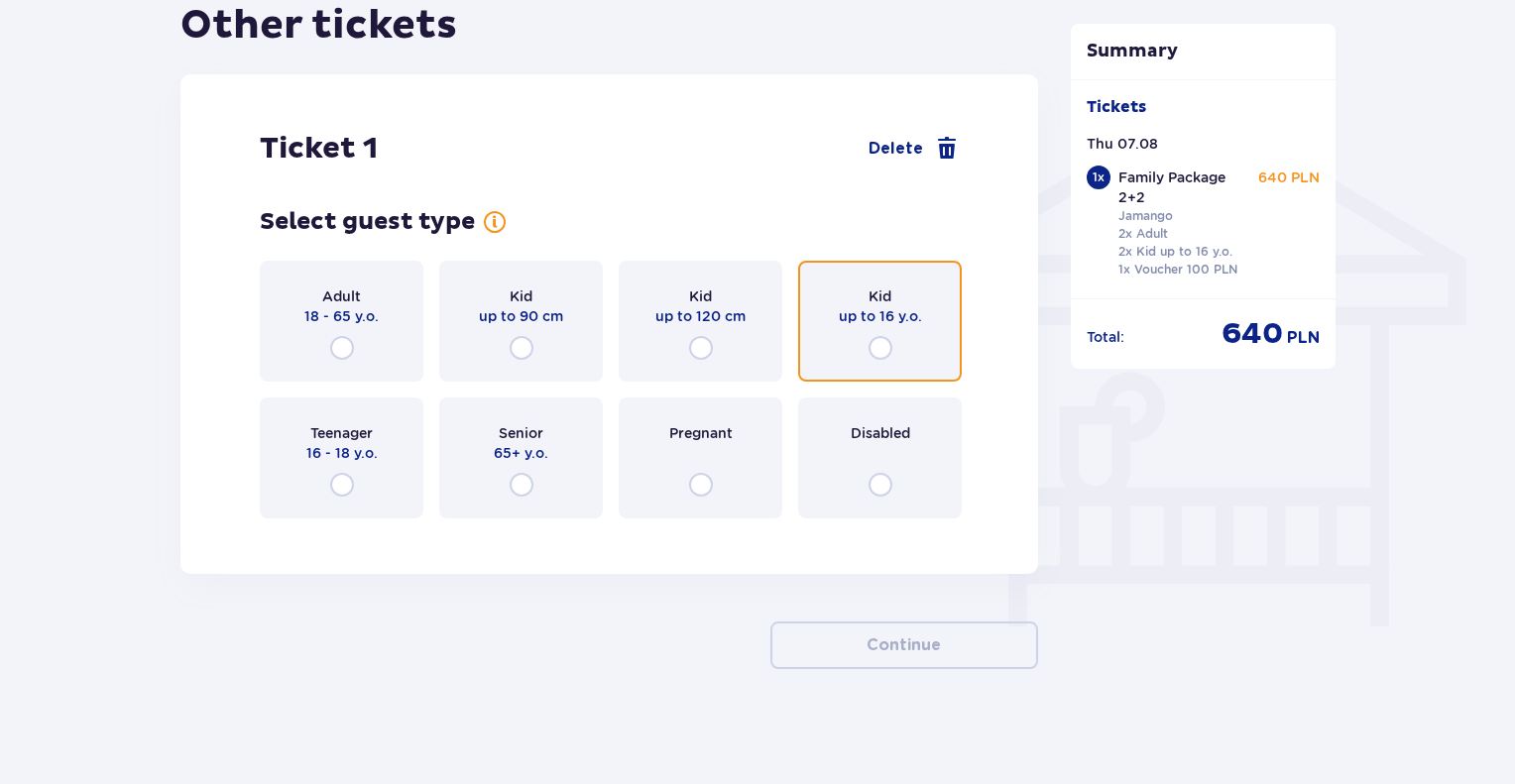 click at bounding box center (880, 348) 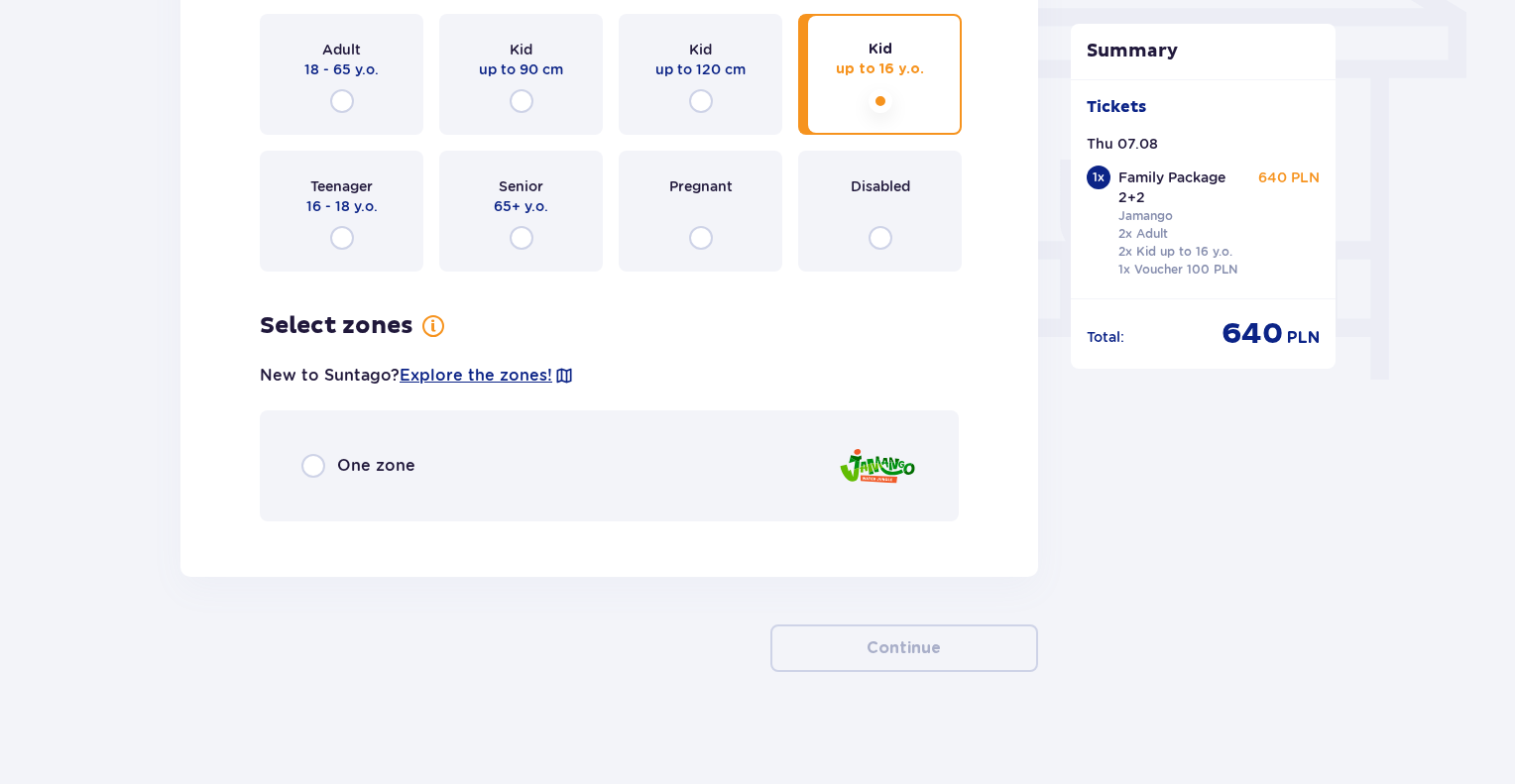 scroll, scrollTop: 1761, scrollLeft: 0, axis: vertical 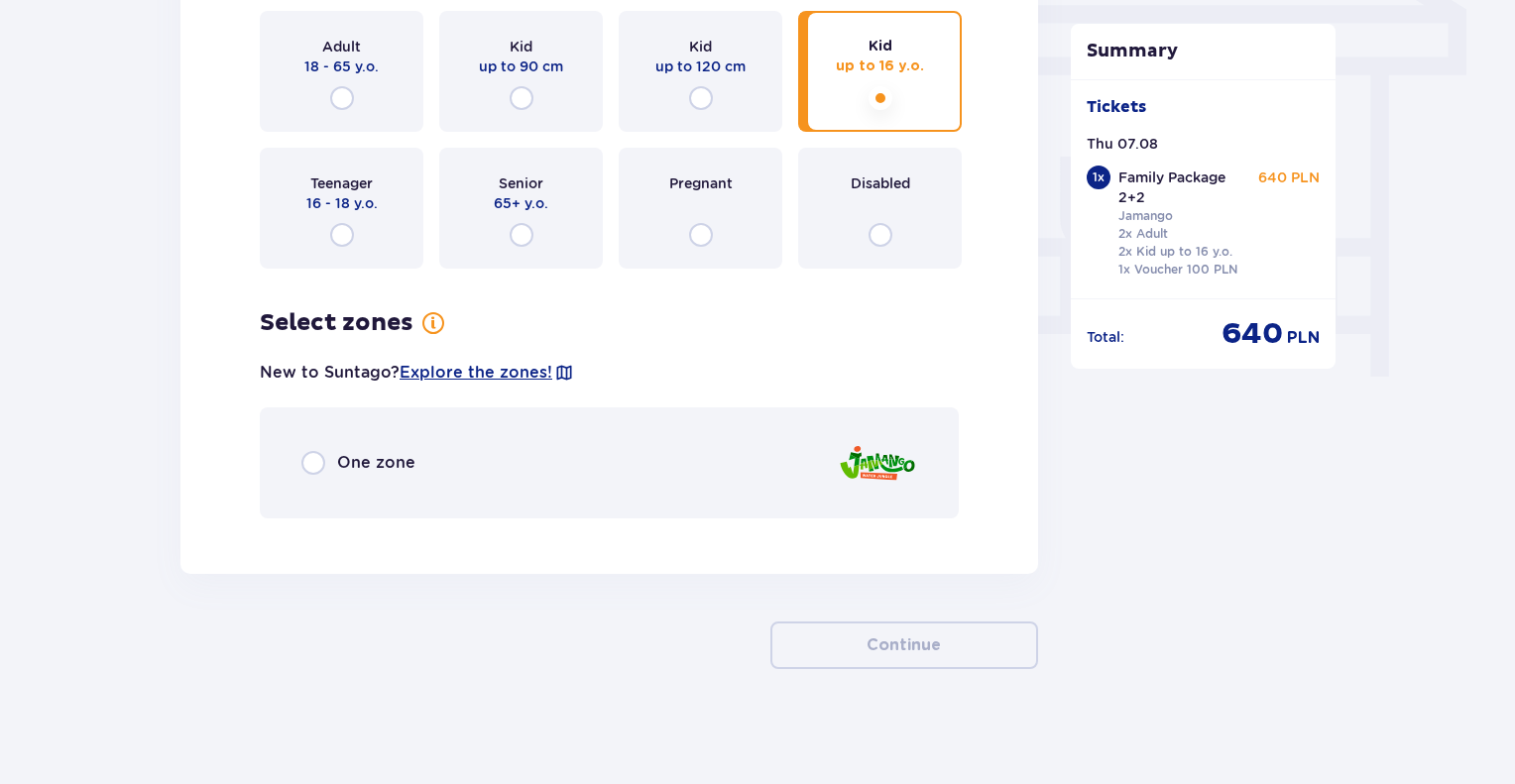 click on "One zone" at bounding box center [376, 463] 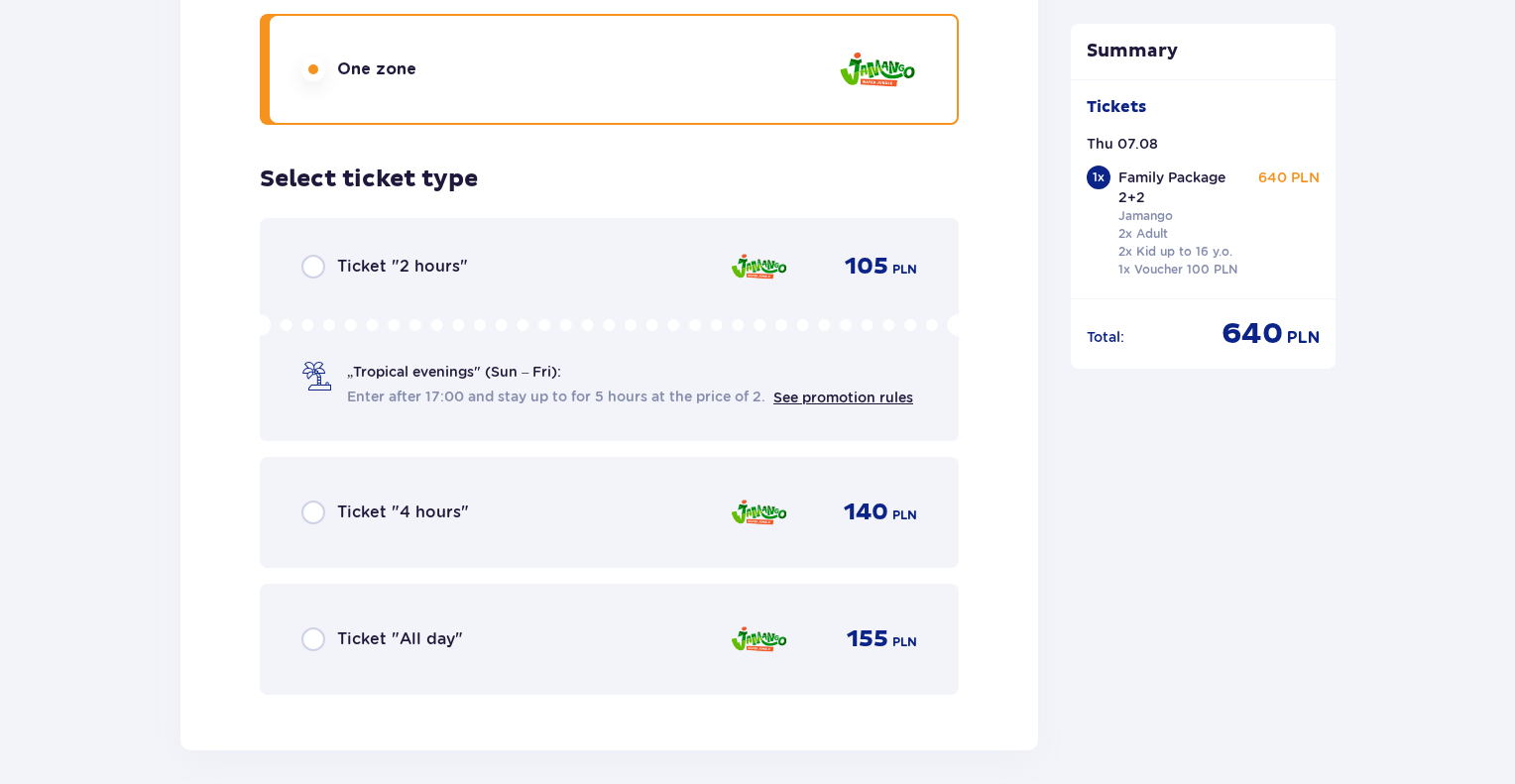 scroll, scrollTop: 2149, scrollLeft: 0, axis: vertical 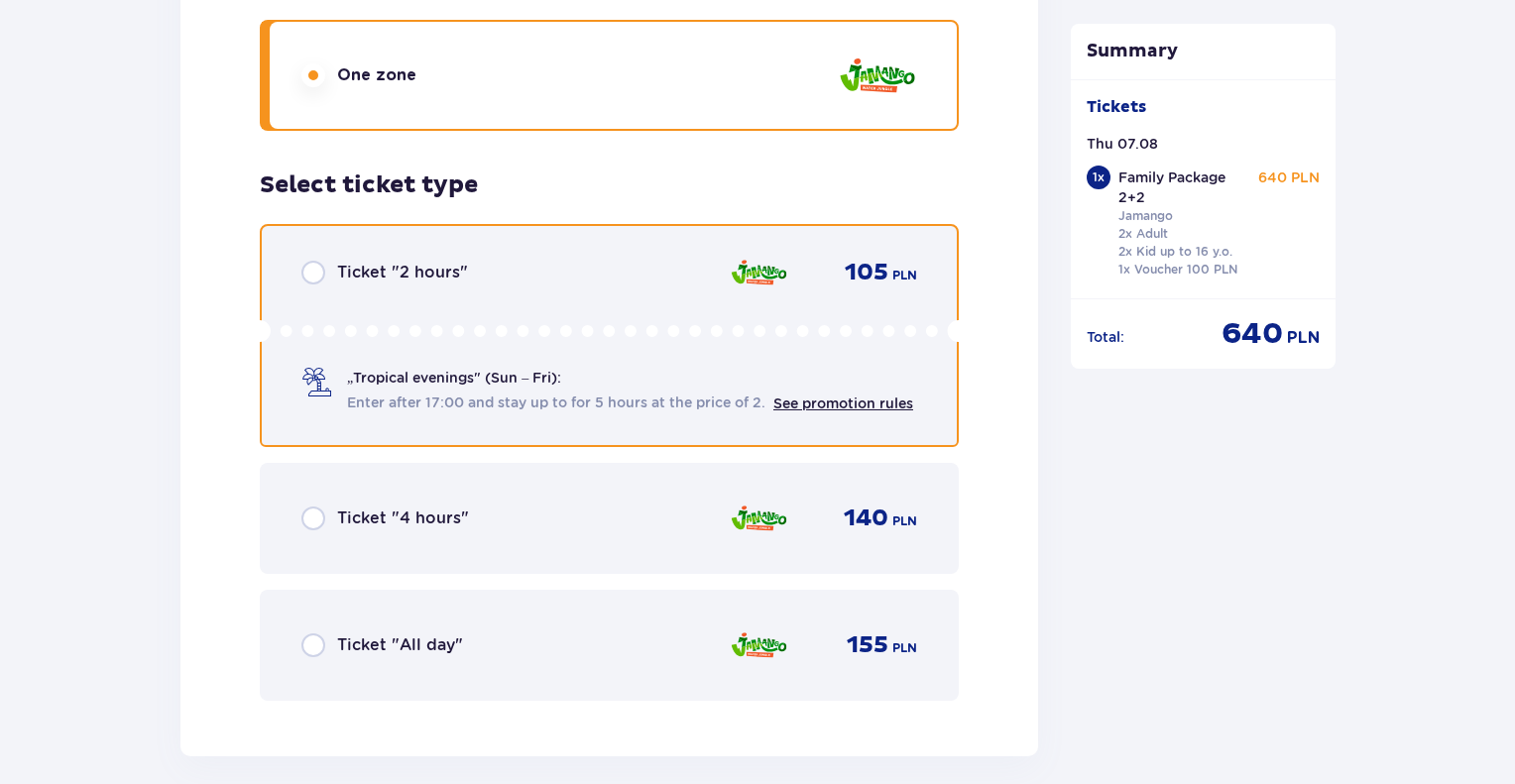 click at bounding box center [313, 273] 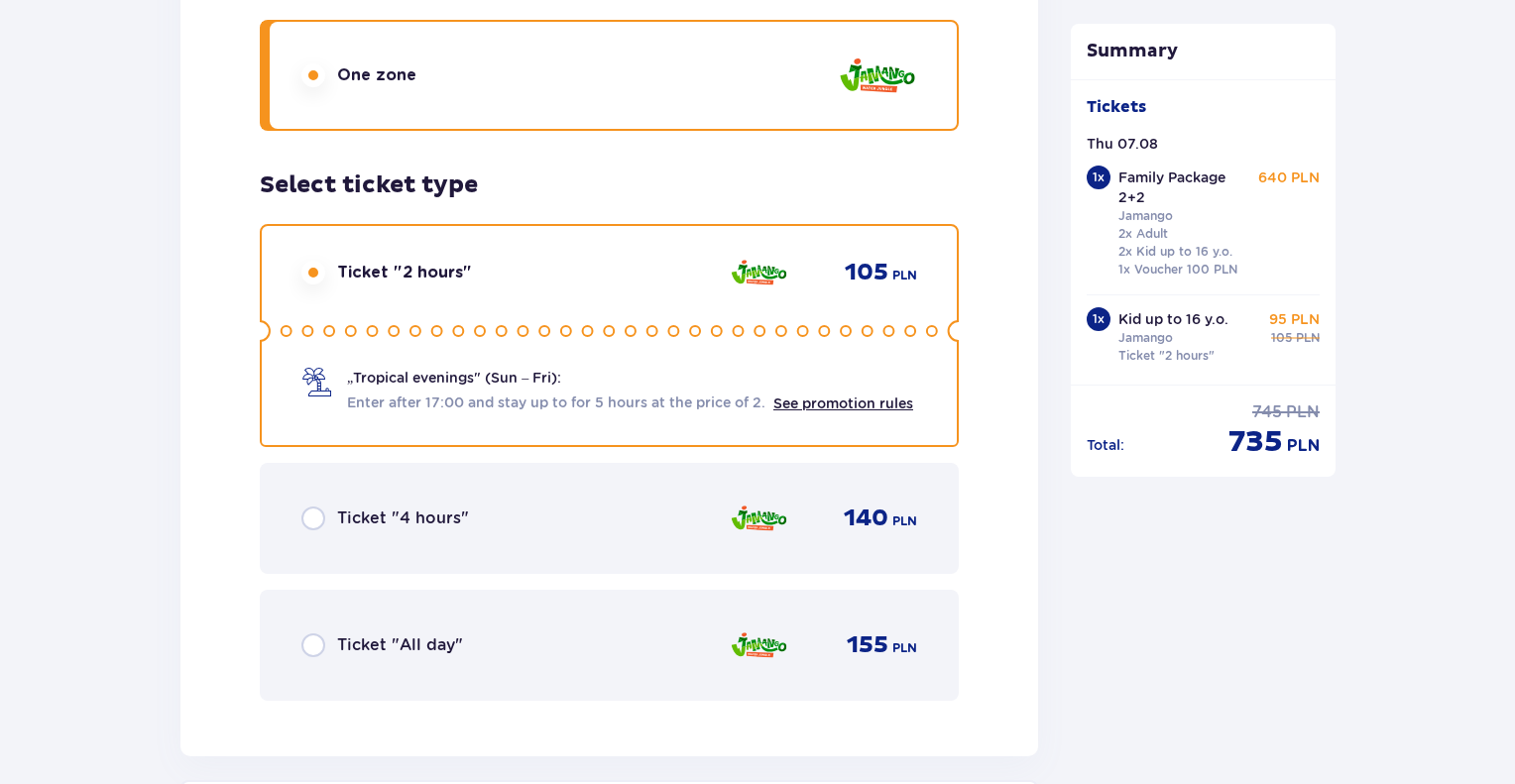 click on "Ticket "2 hours"" at bounding box center [405, 273] 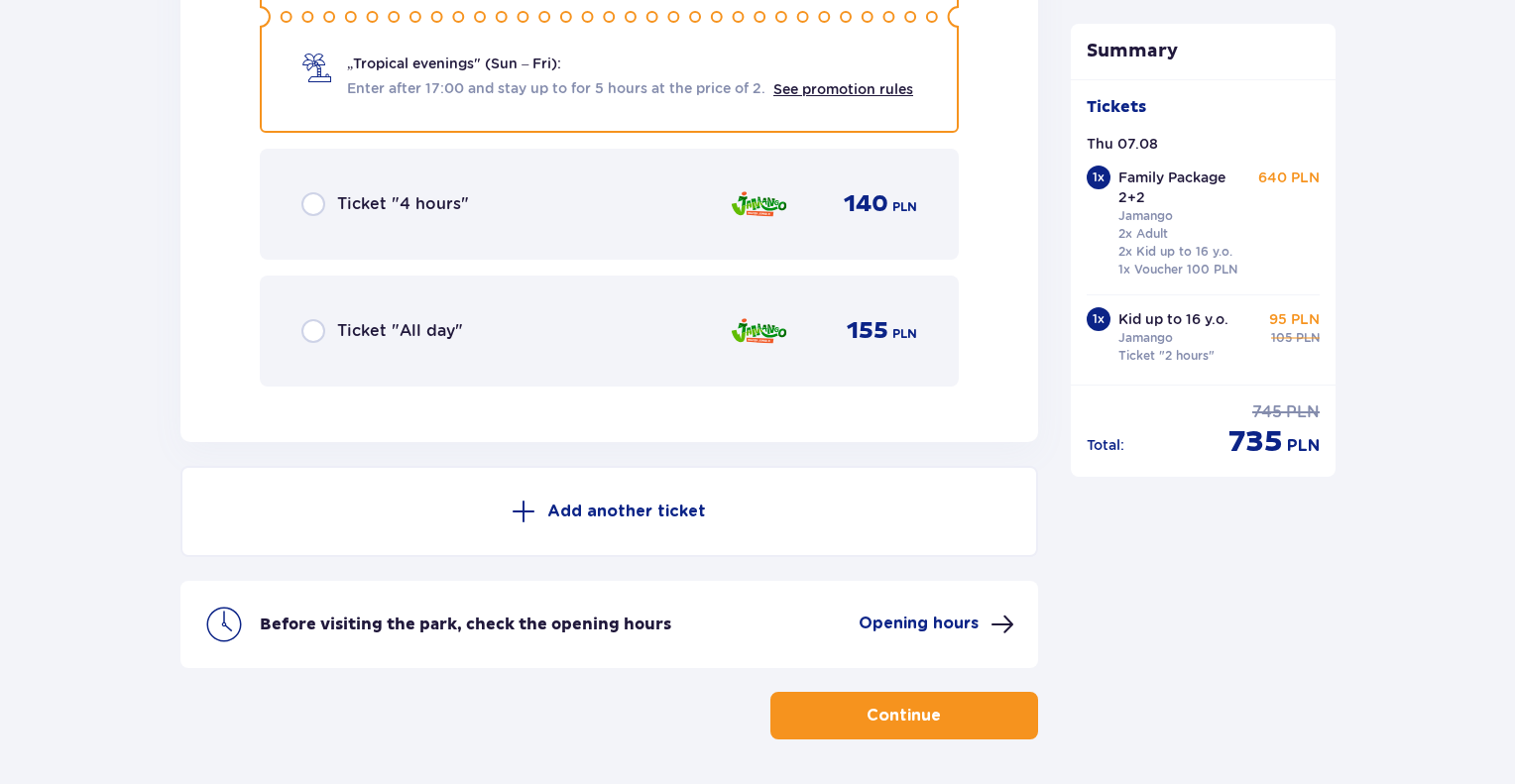 scroll, scrollTop: 2466, scrollLeft: 0, axis: vertical 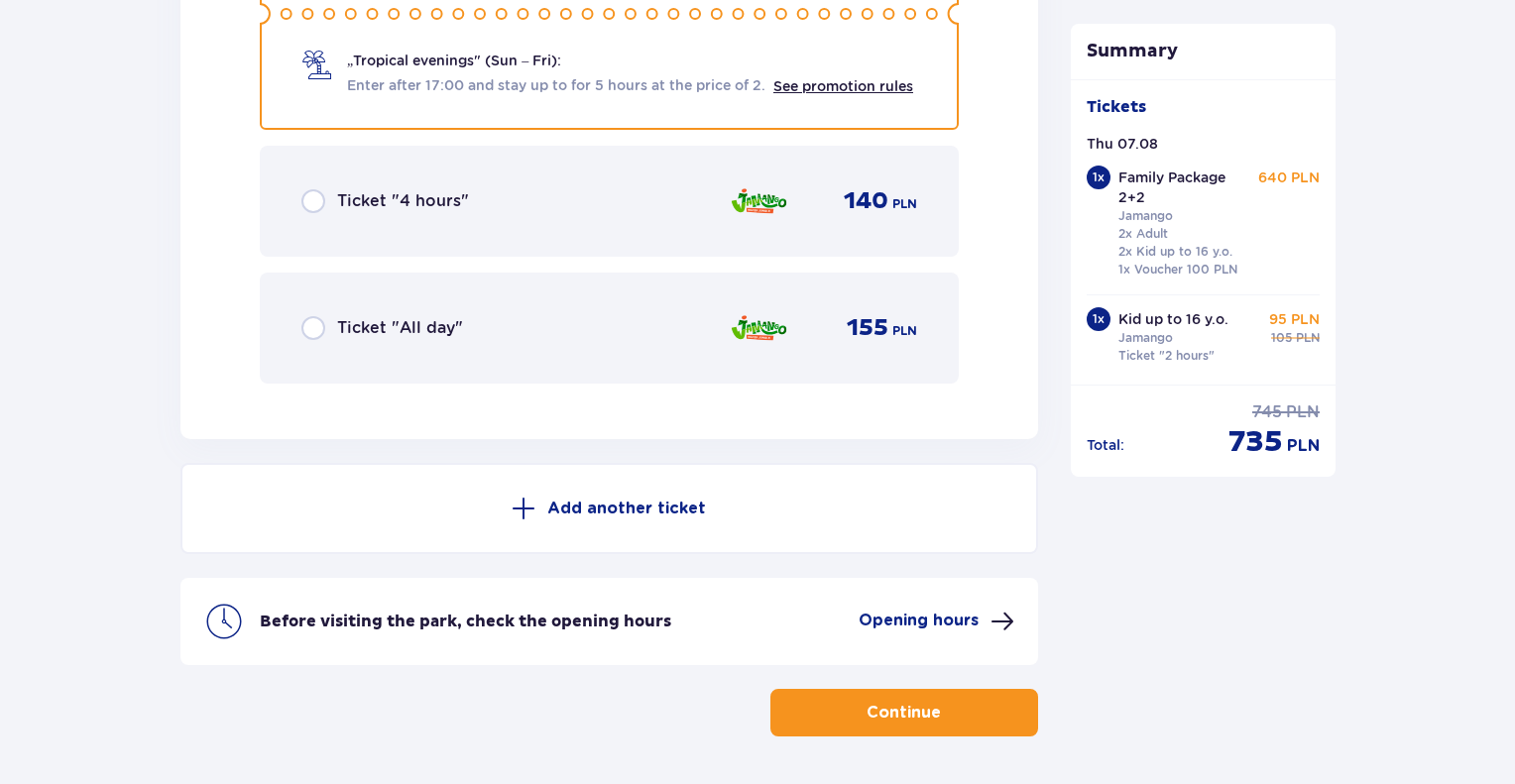 click on "Add another ticket" at bounding box center [609, 508] 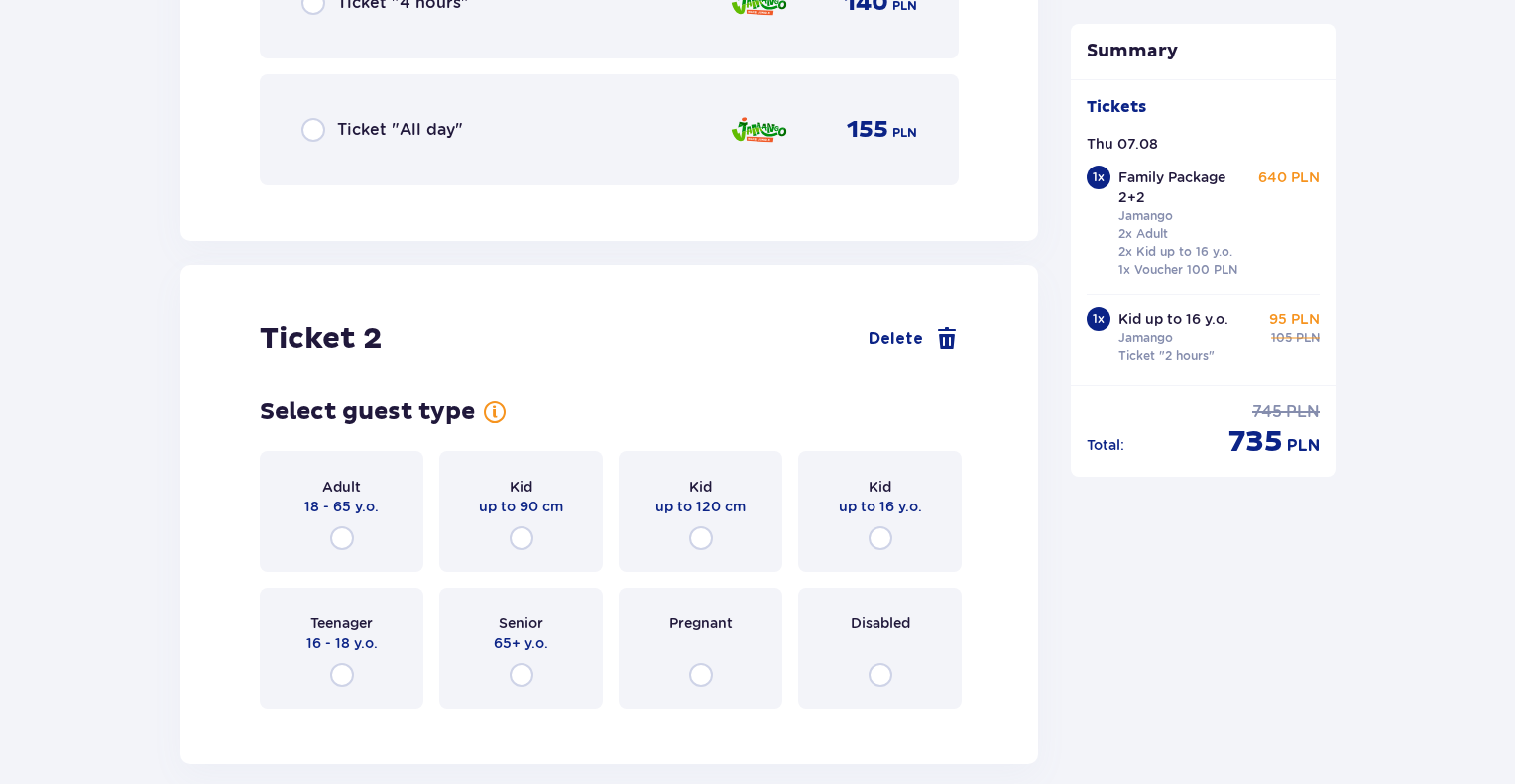 scroll, scrollTop: 2762, scrollLeft: 0, axis: vertical 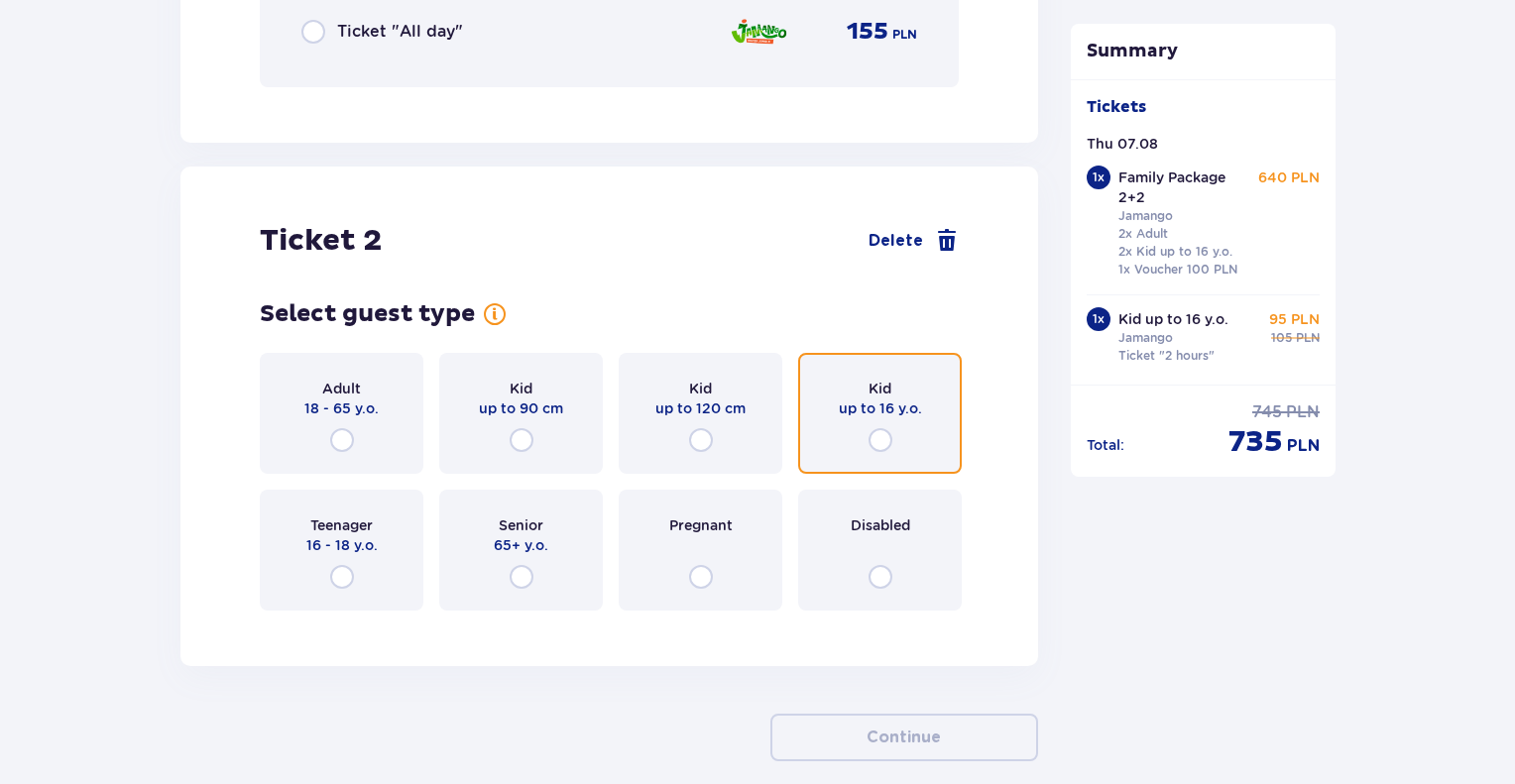 click at bounding box center [880, 440] 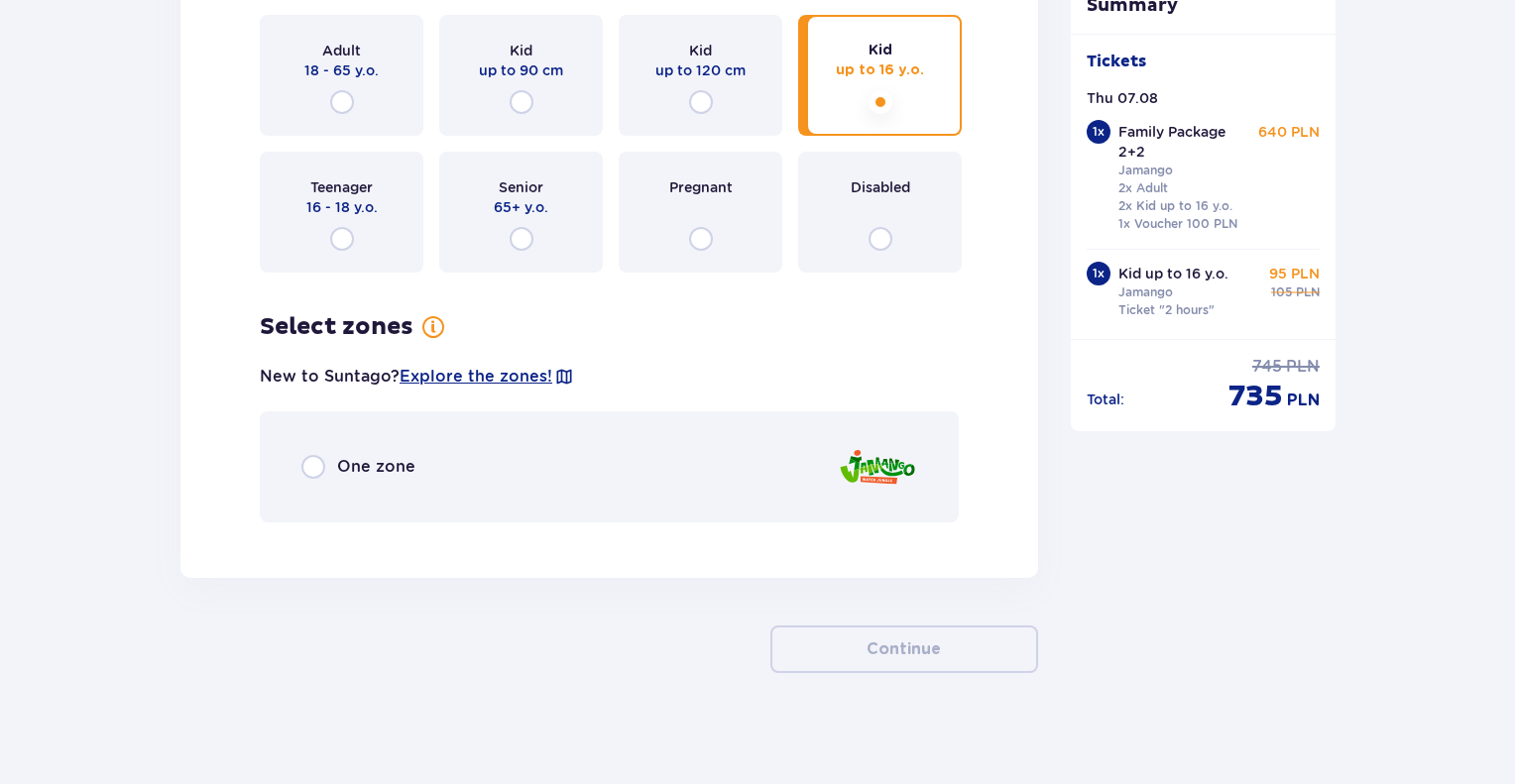 scroll, scrollTop: 3103, scrollLeft: 0, axis: vertical 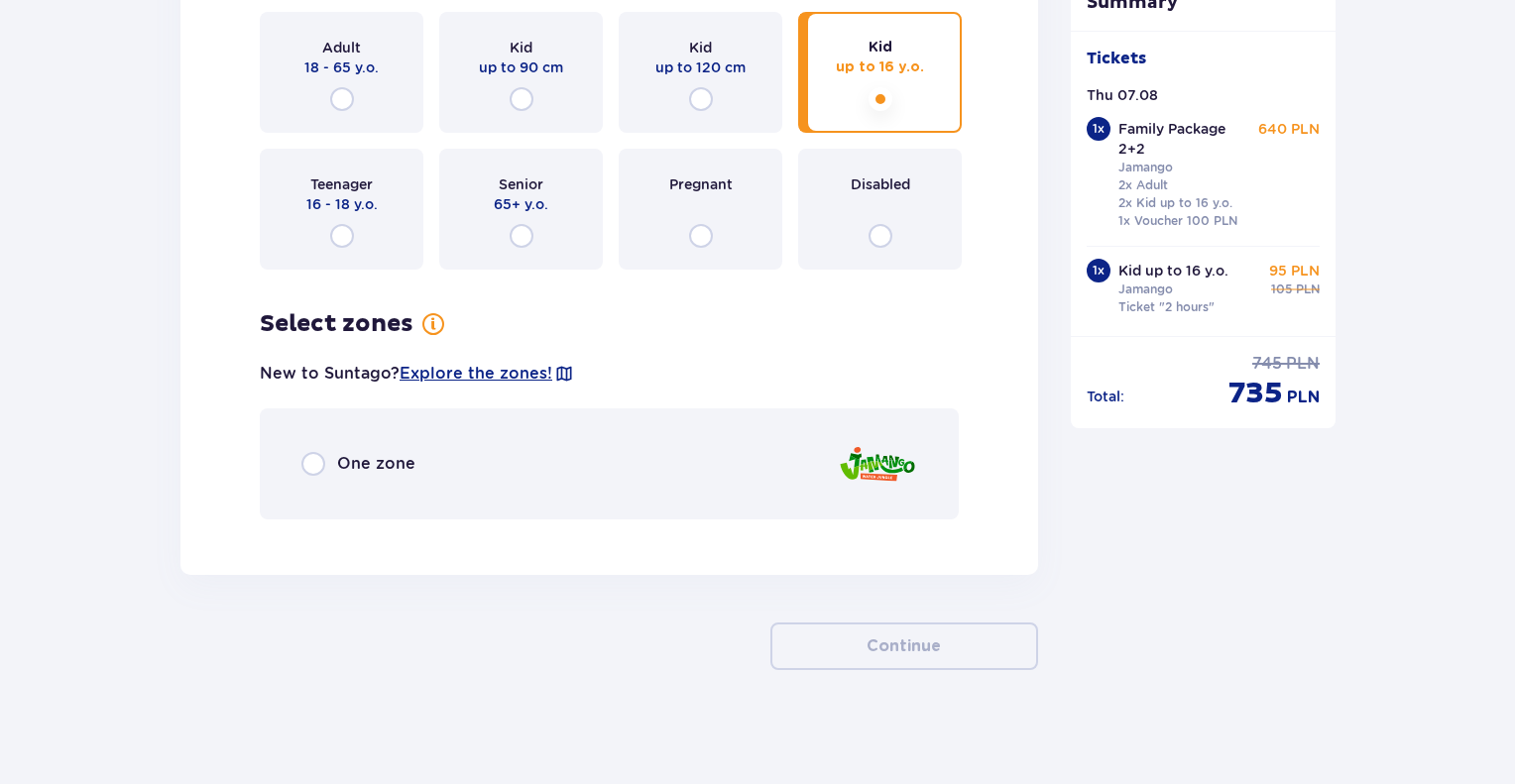 click on "One zone" at bounding box center [609, 464] 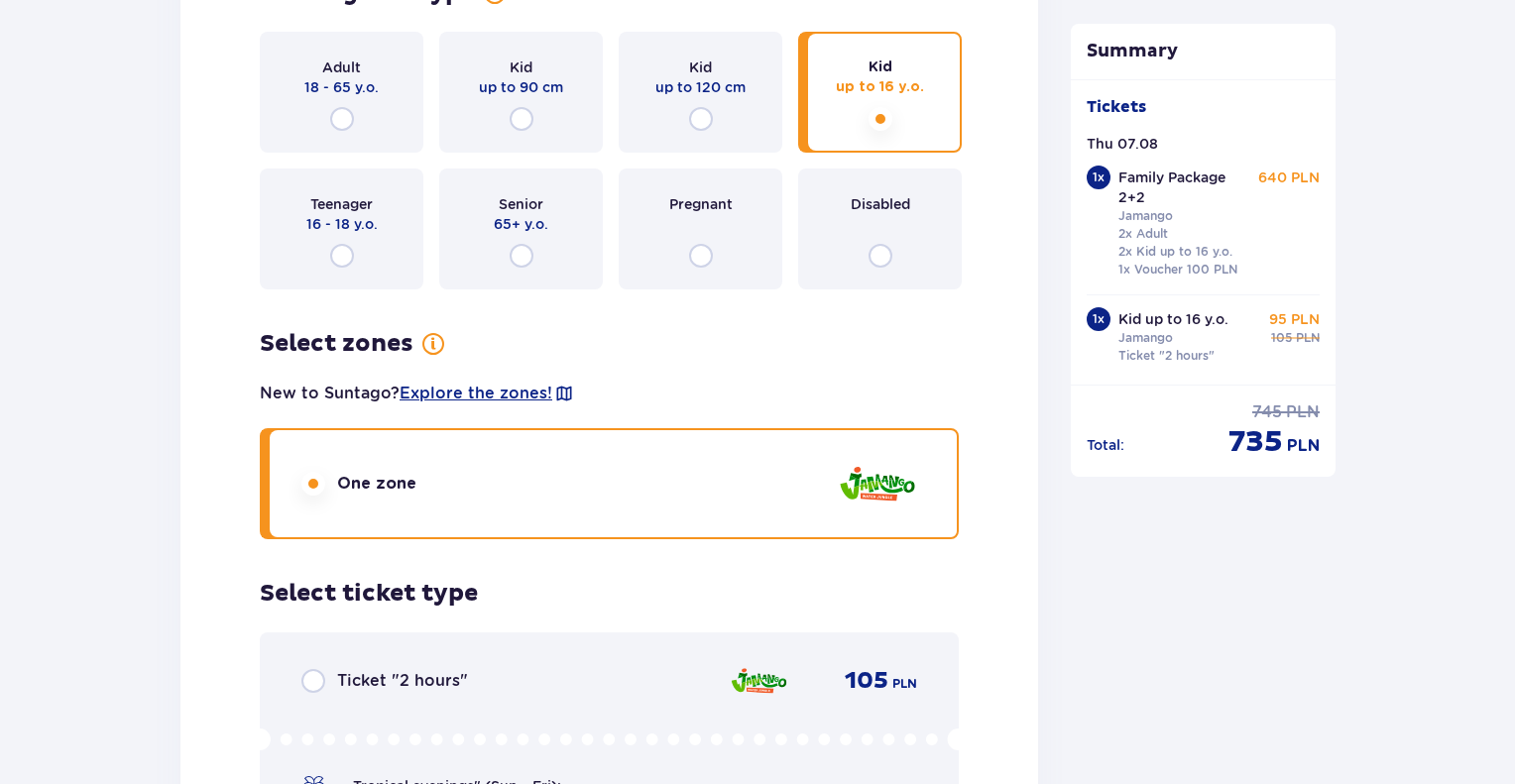scroll, scrollTop: 3089, scrollLeft: 0, axis: vertical 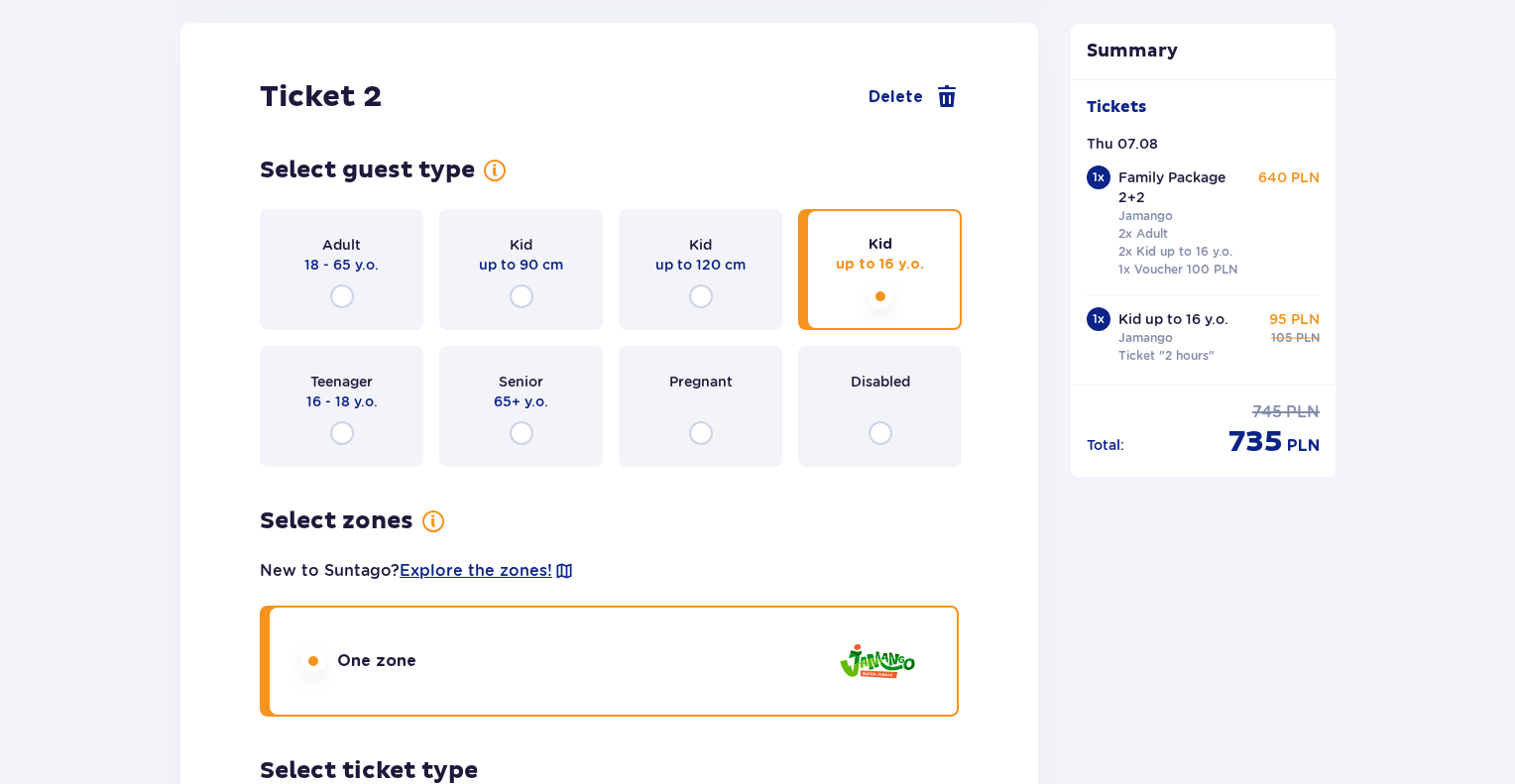 click at bounding box center (880, 296) 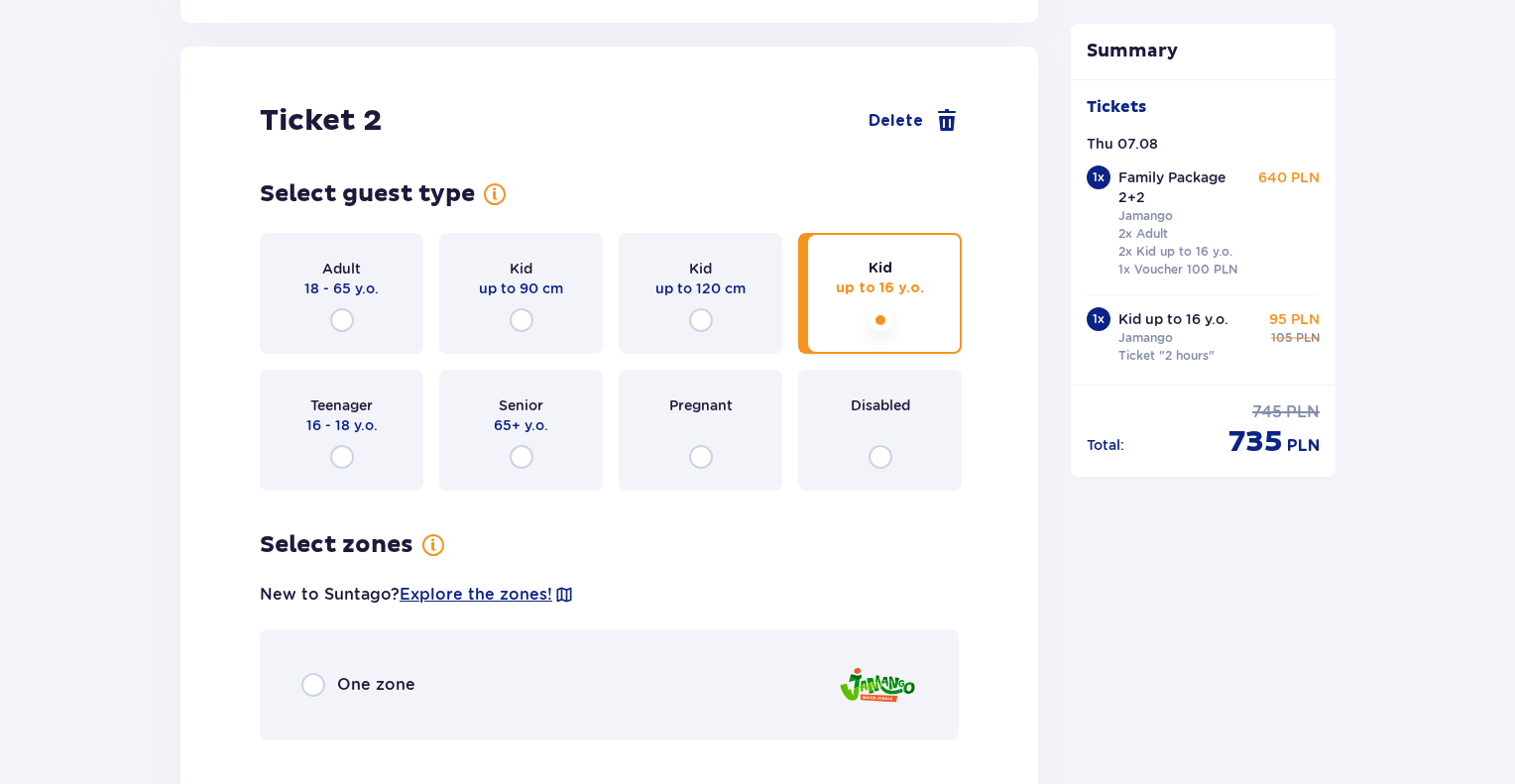 scroll, scrollTop: 2822, scrollLeft: 0, axis: vertical 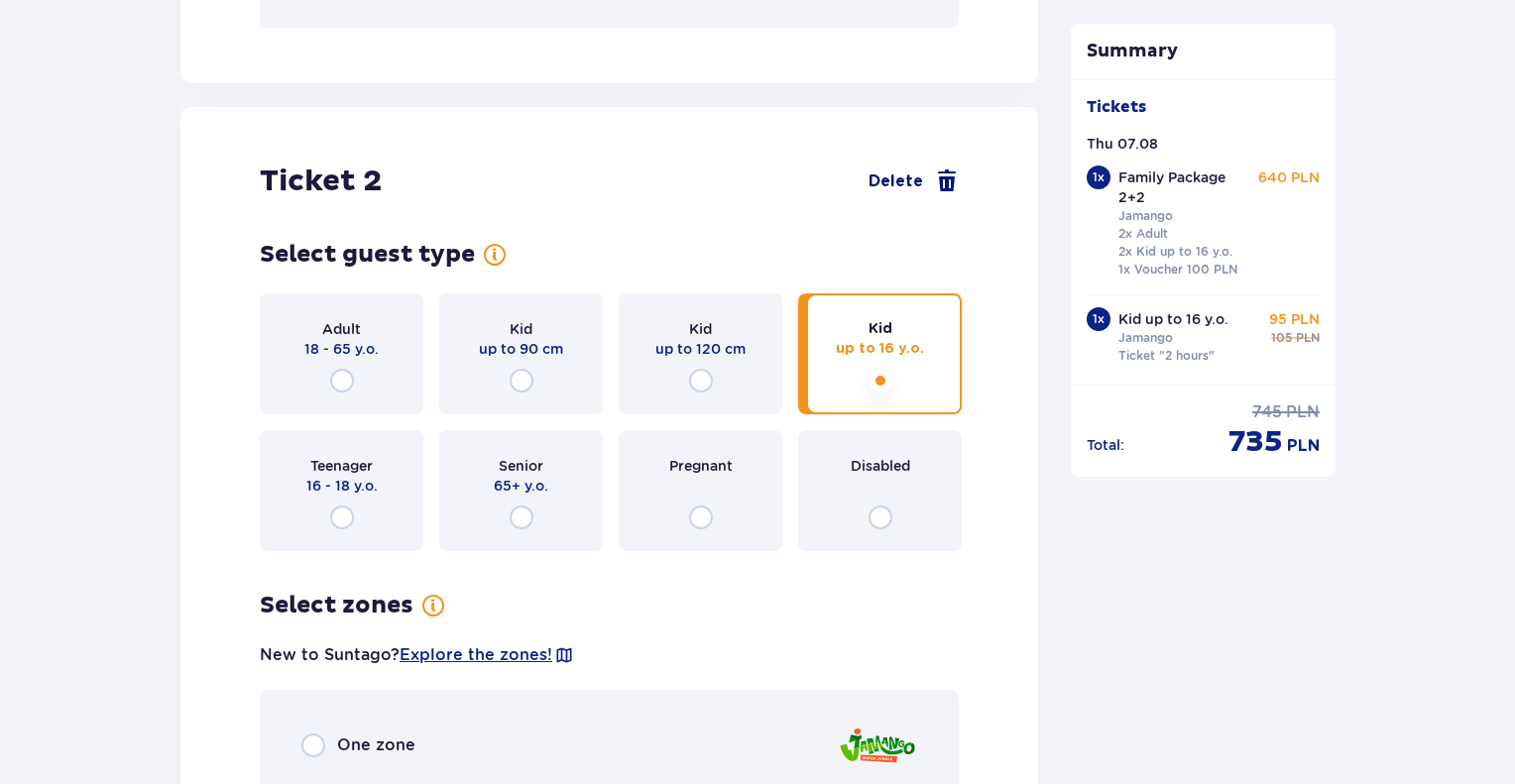 click on "Delete" at bounding box center (895, 181) 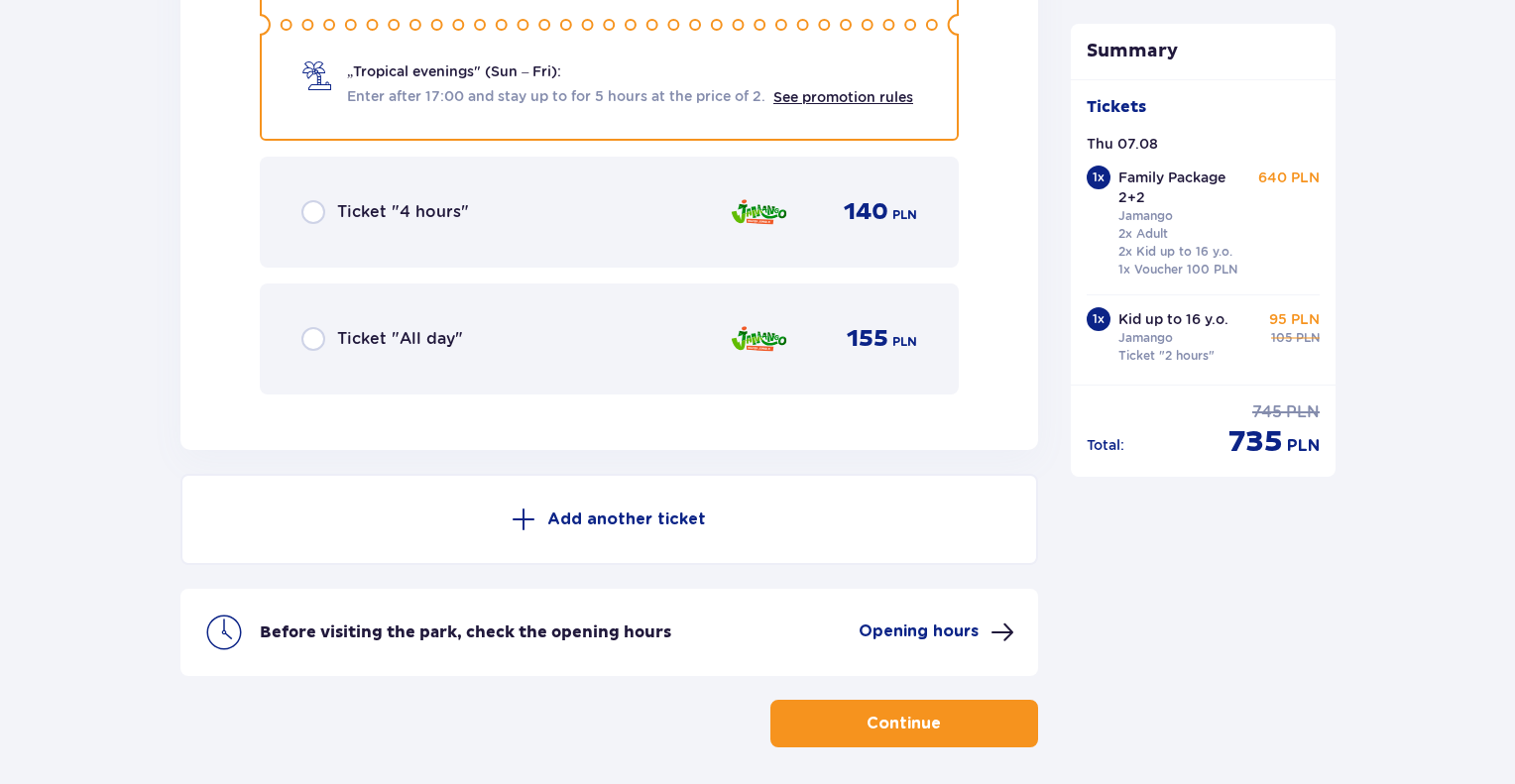 scroll, scrollTop: 2531, scrollLeft: 0, axis: vertical 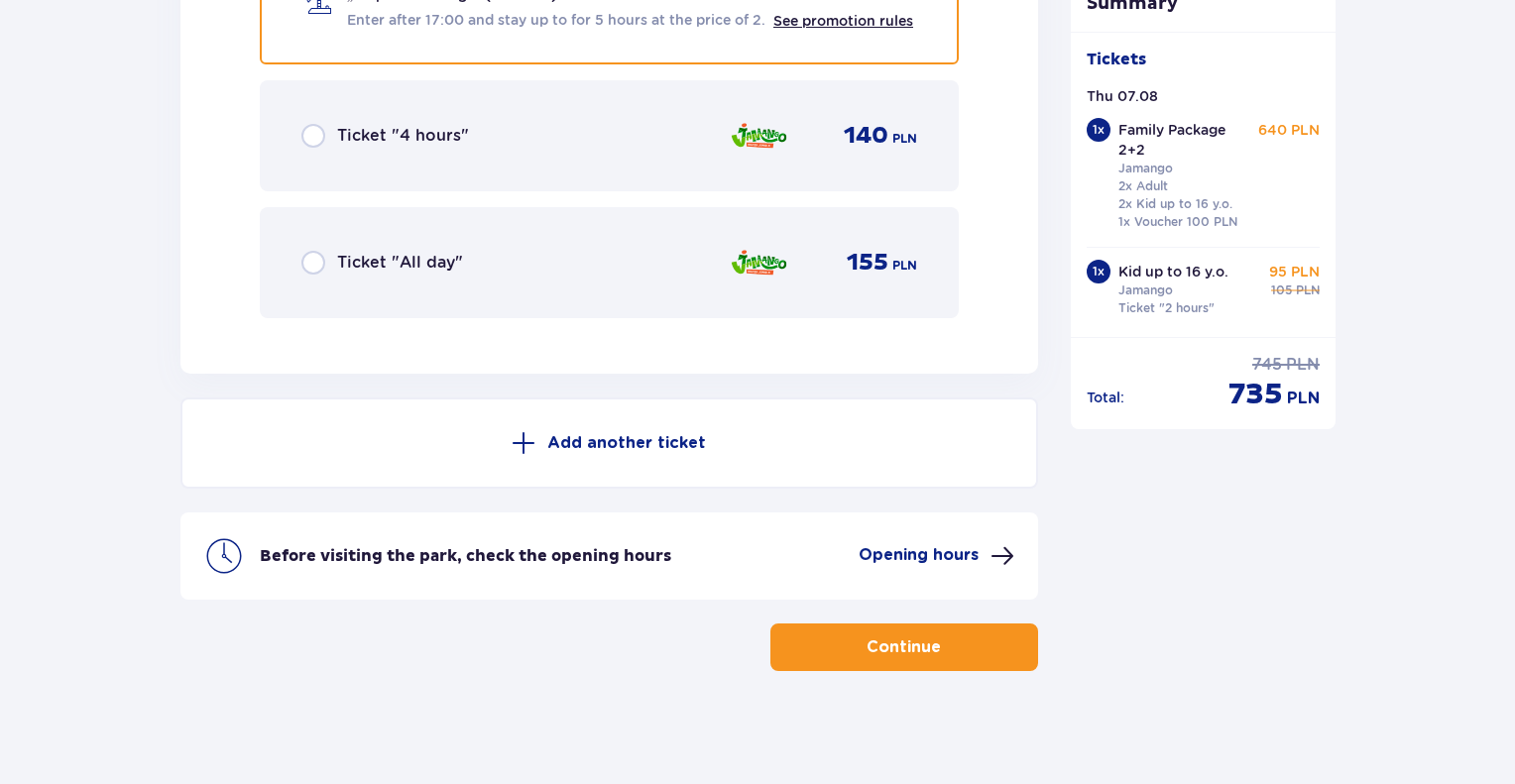 click on "Continue" at bounding box center [904, 647] 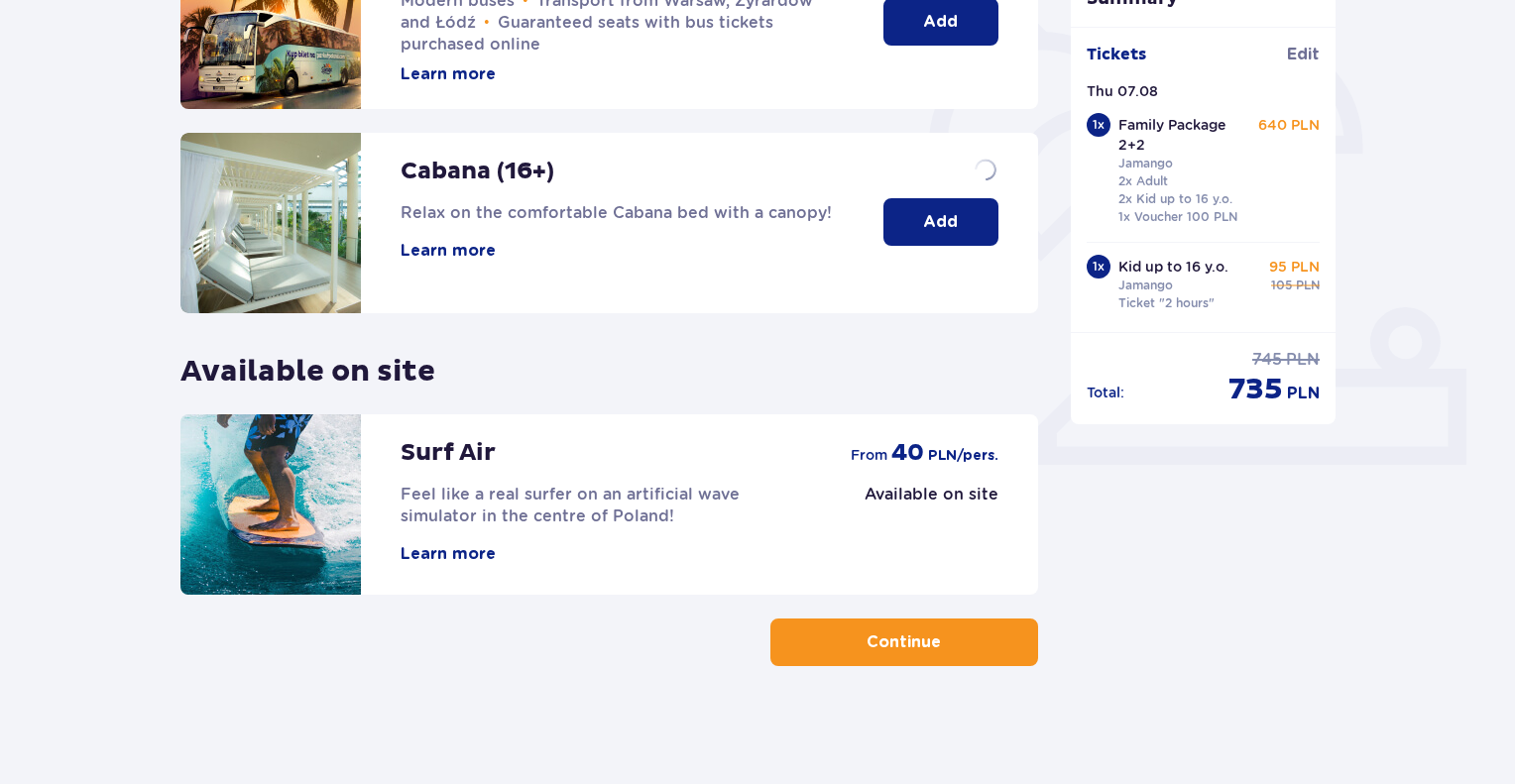 scroll, scrollTop: 0, scrollLeft: 0, axis: both 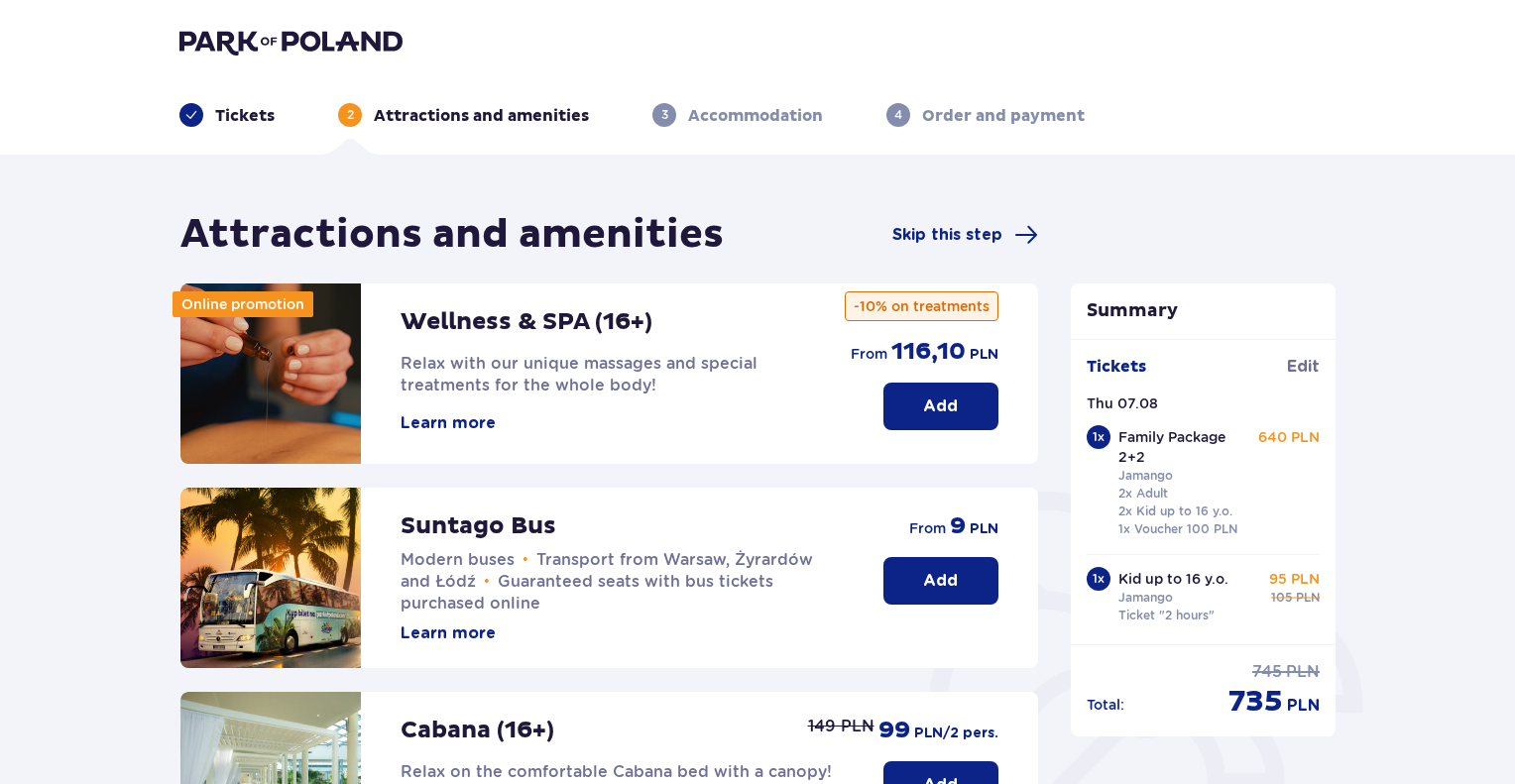 click on "Add" at bounding box center [940, 581] 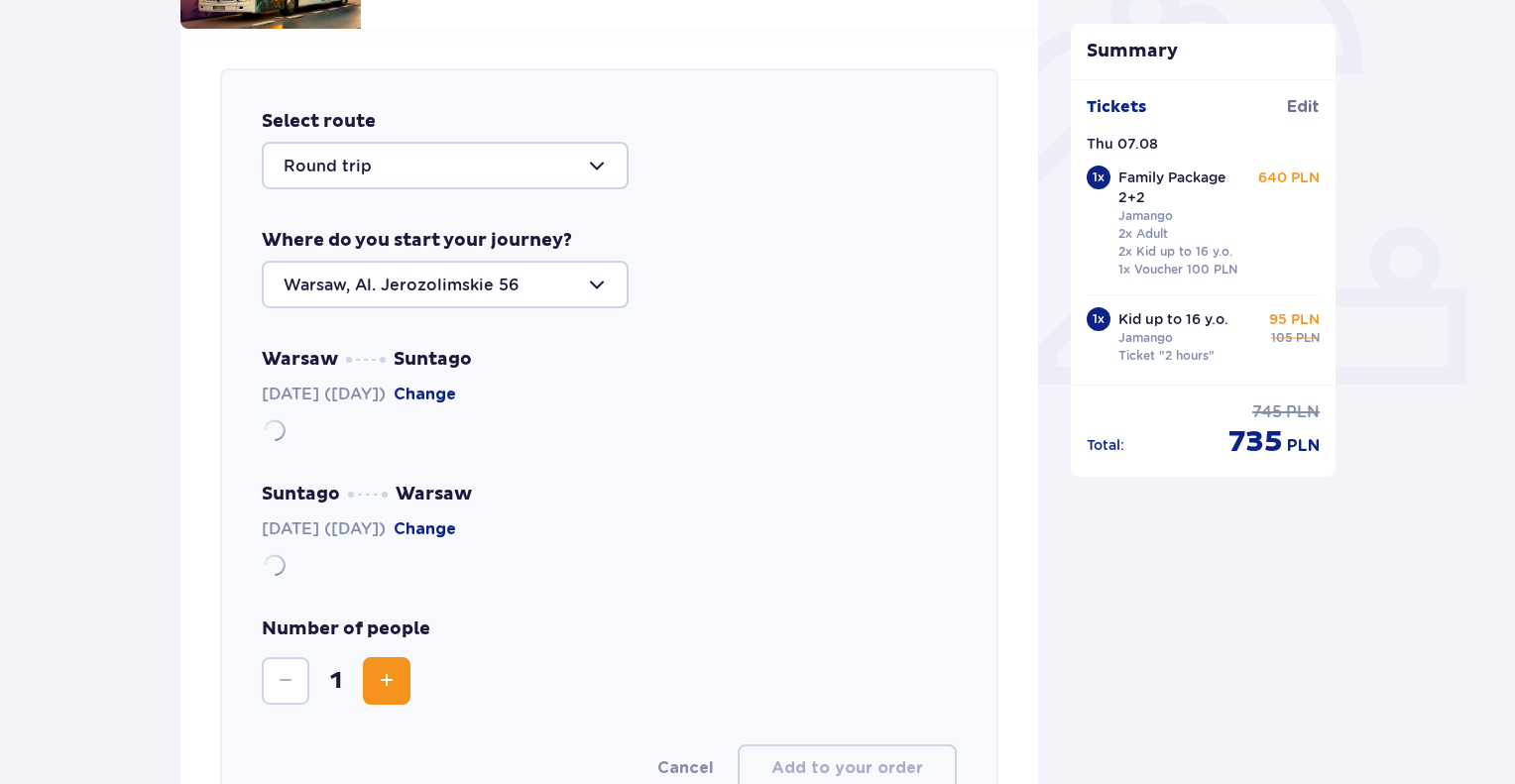 scroll, scrollTop: 684, scrollLeft: 0, axis: vertical 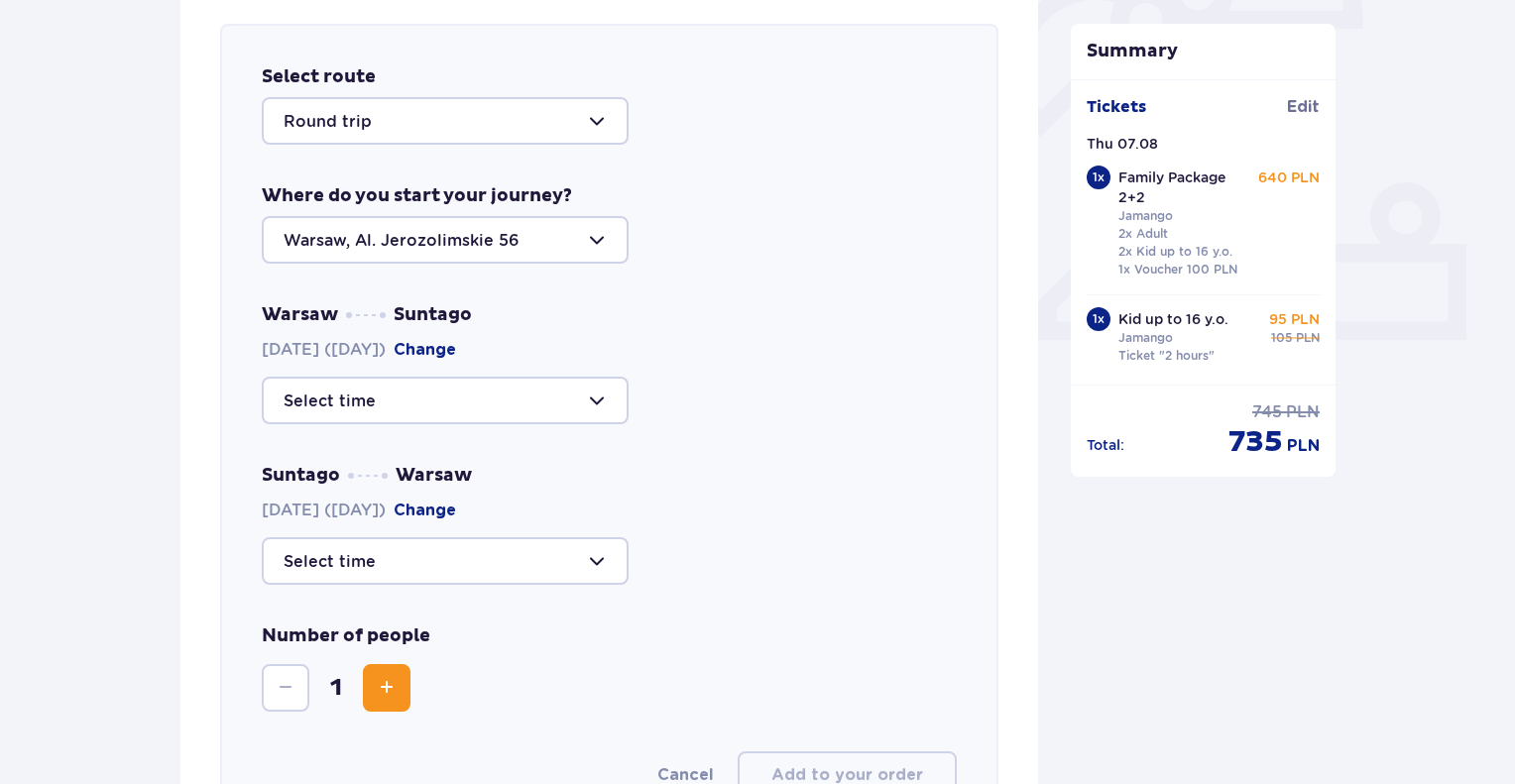 click at bounding box center (445, 400) 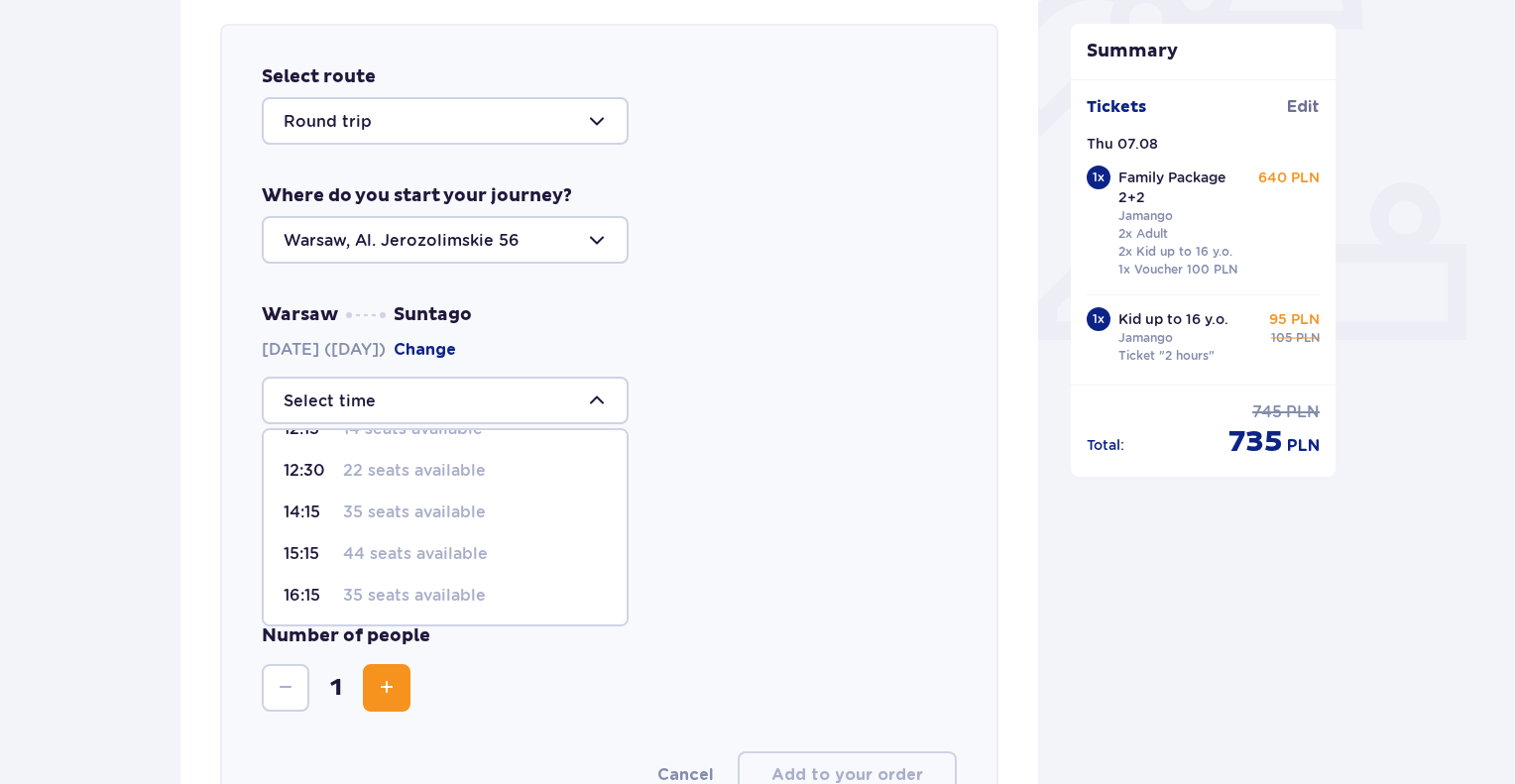 scroll, scrollTop: 282, scrollLeft: 0, axis: vertical 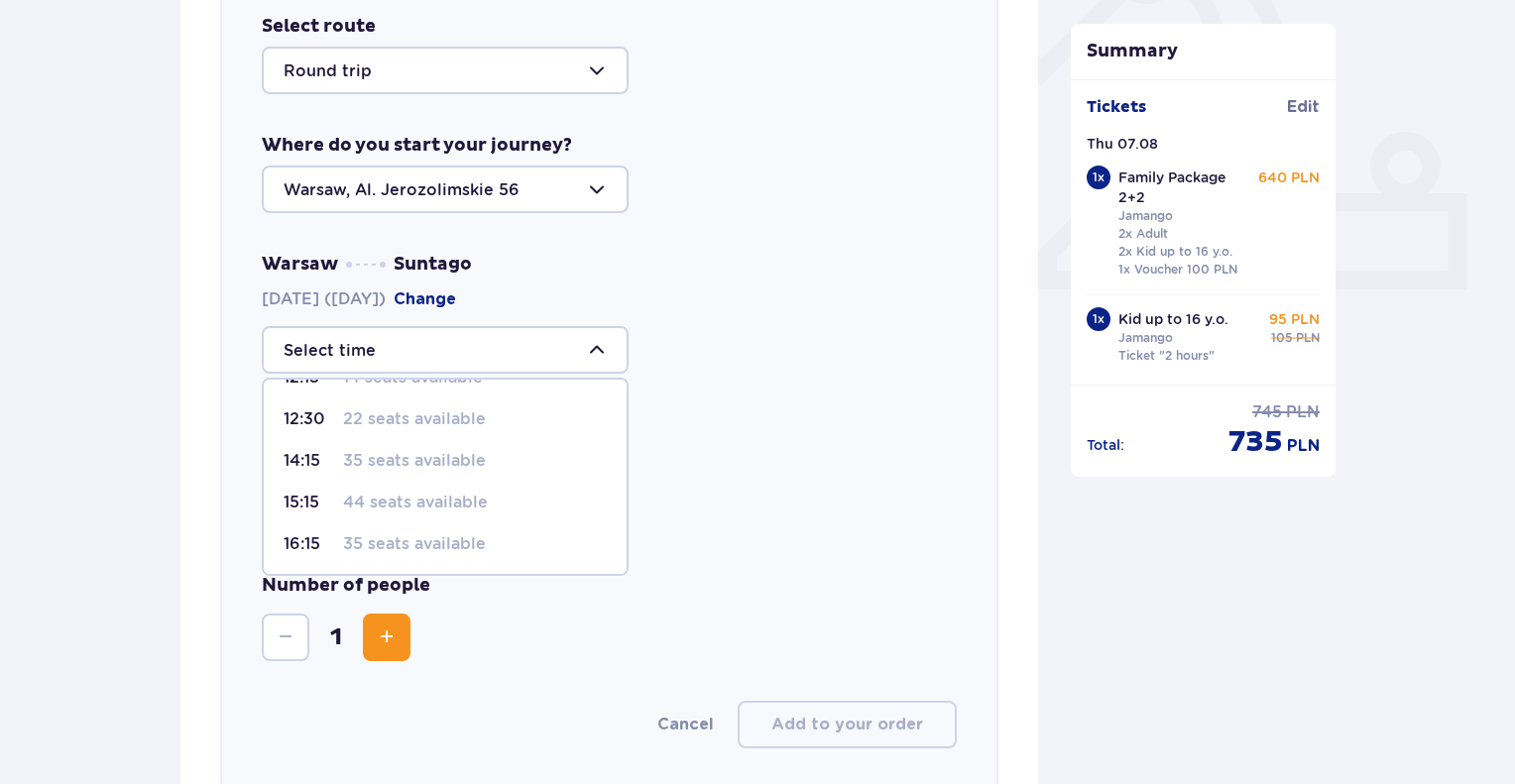 click on "16:15" at bounding box center [309, 544] 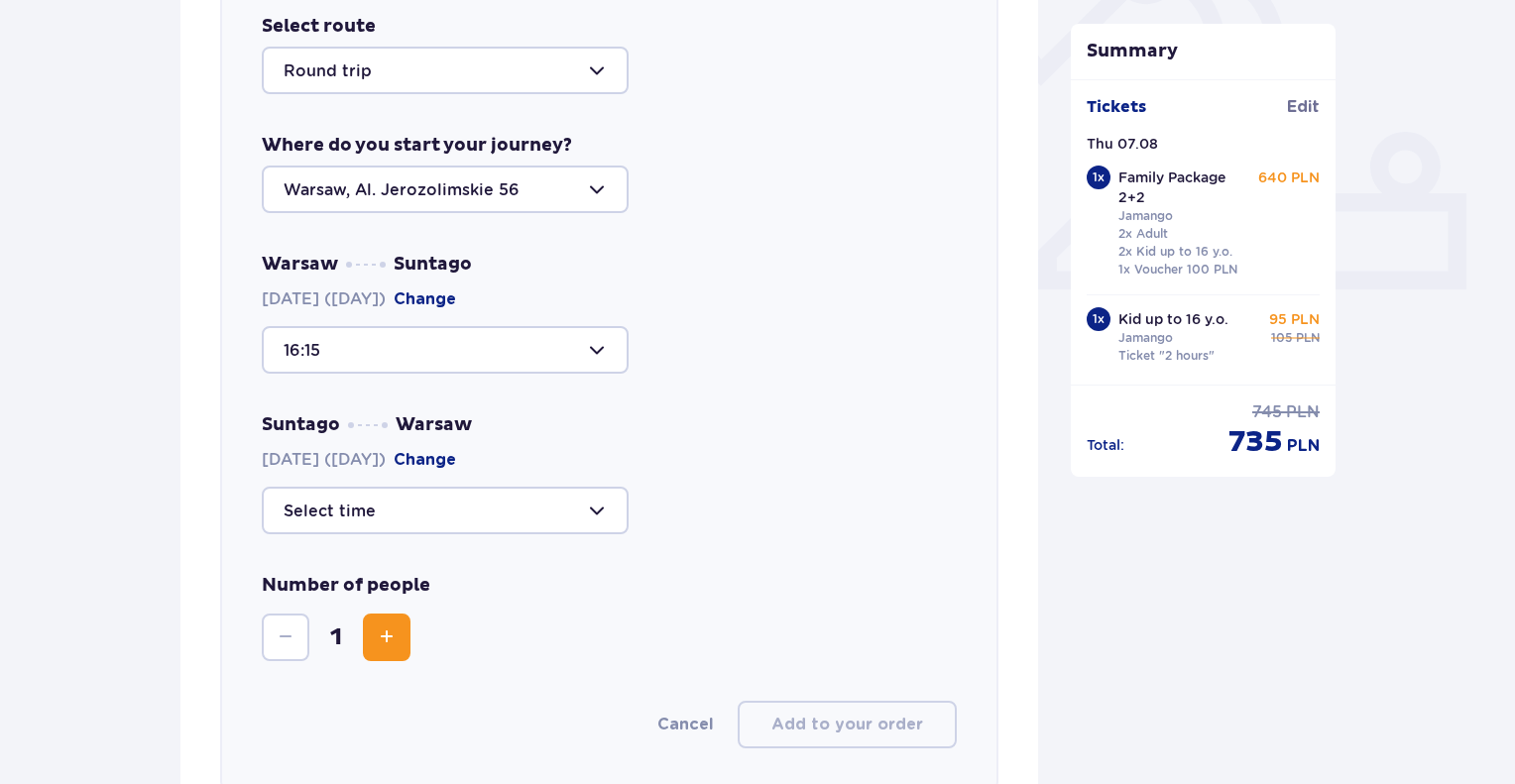 click at bounding box center [445, 510] 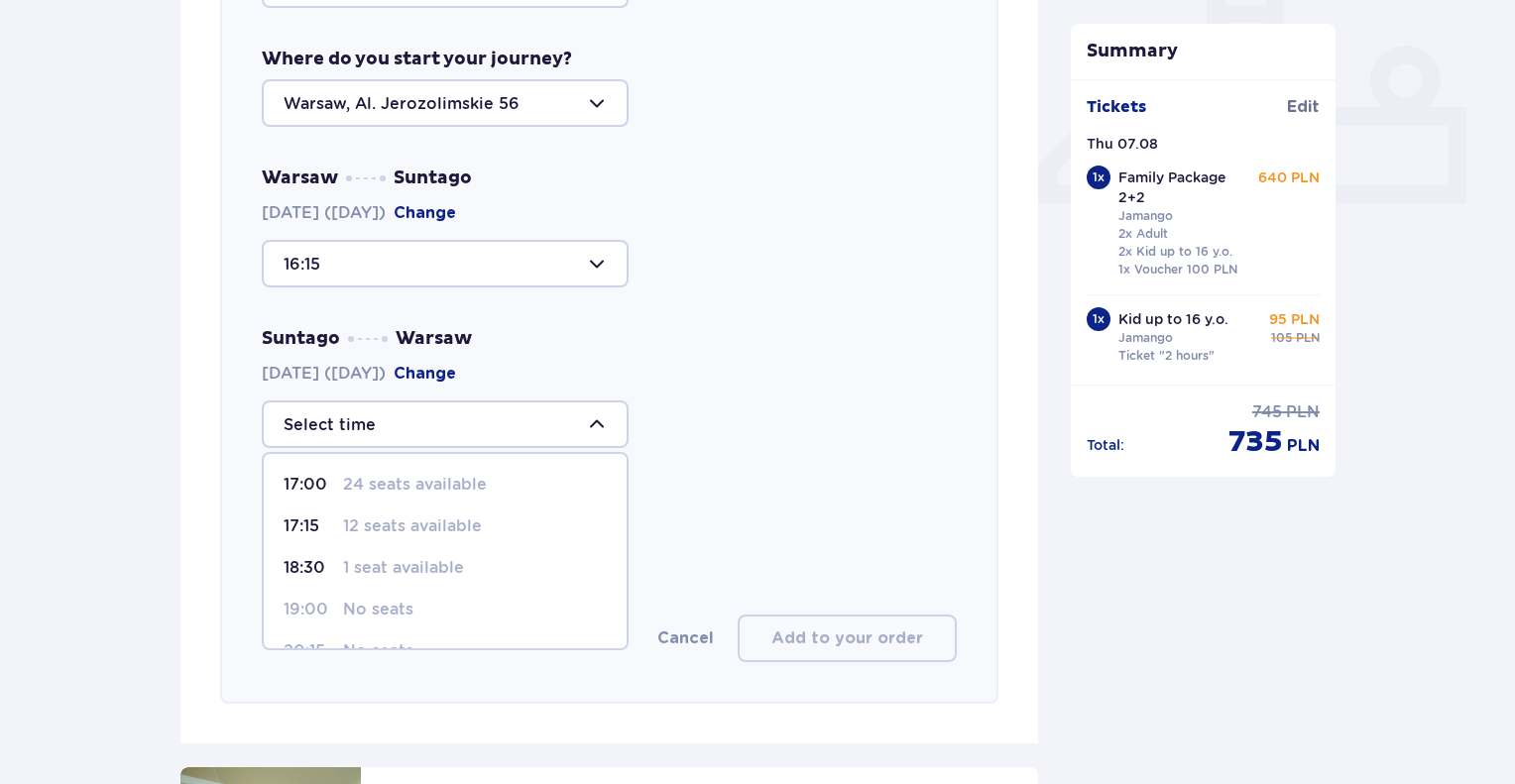 scroll, scrollTop: 835, scrollLeft: 0, axis: vertical 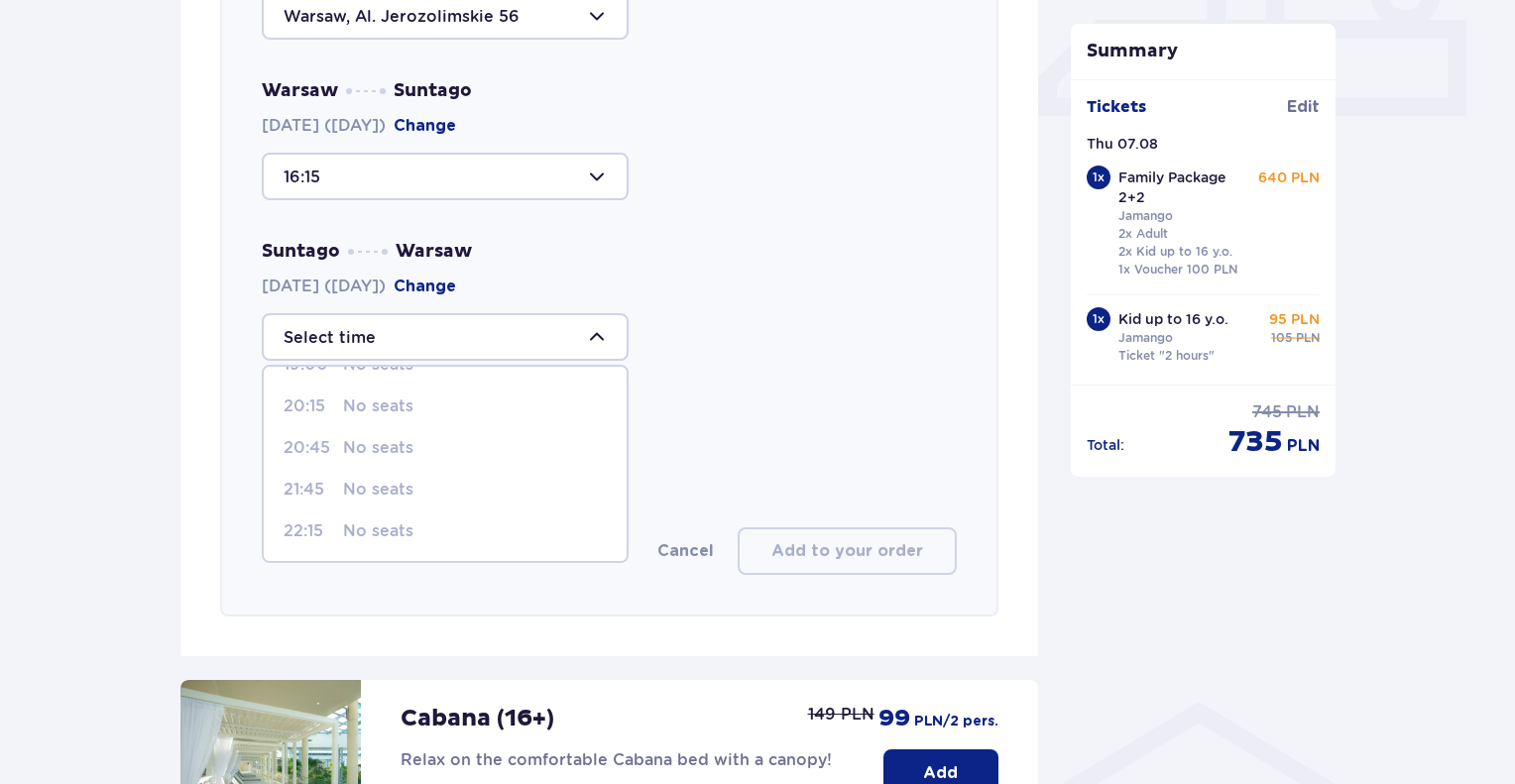 click on "No seats" at bounding box center [378, 448] 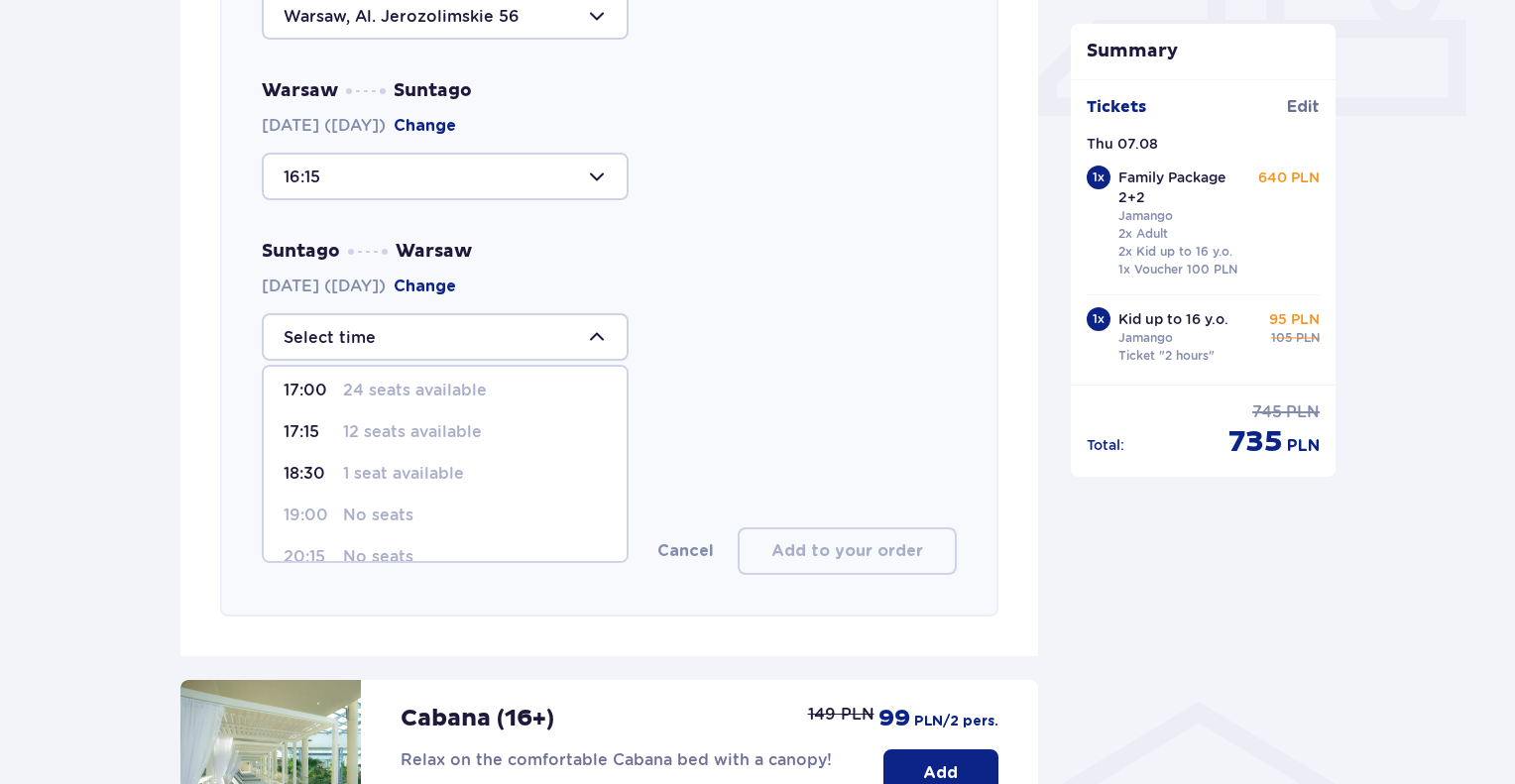 scroll, scrollTop: 0, scrollLeft: 0, axis: both 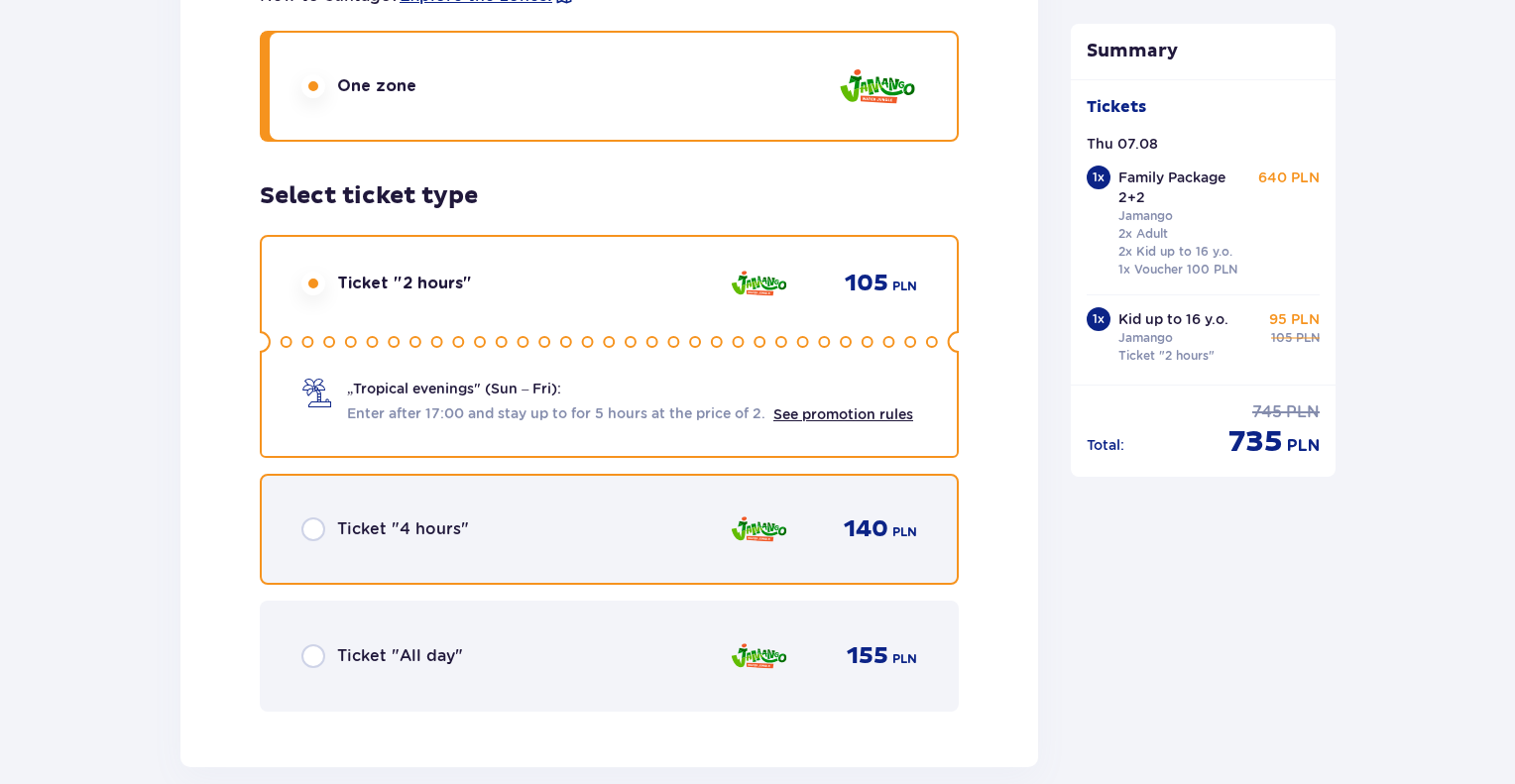 click at bounding box center (313, 529) 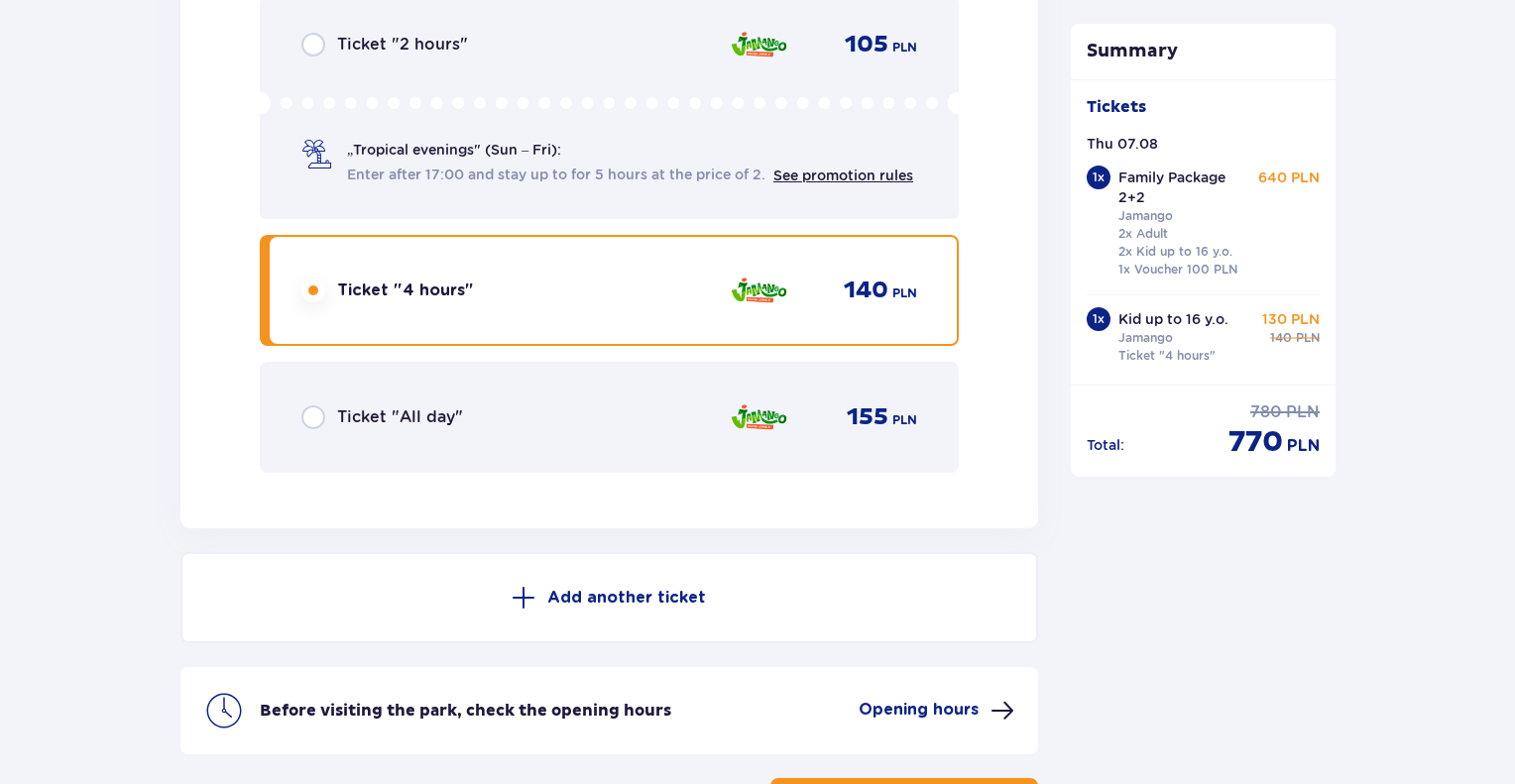 scroll, scrollTop: 2531, scrollLeft: 0, axis: vertical 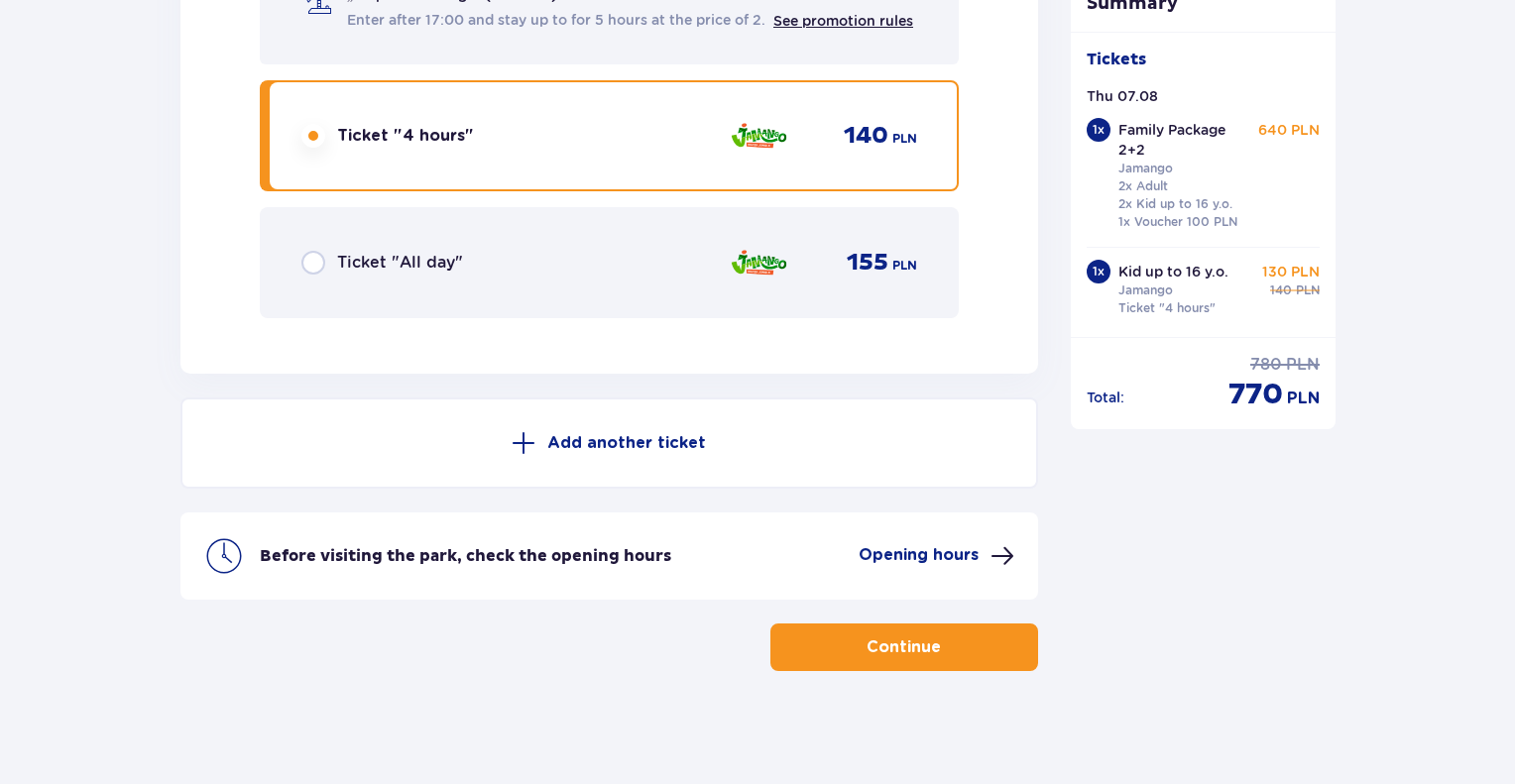 click on "Continue" at bounding box center (903, 647) 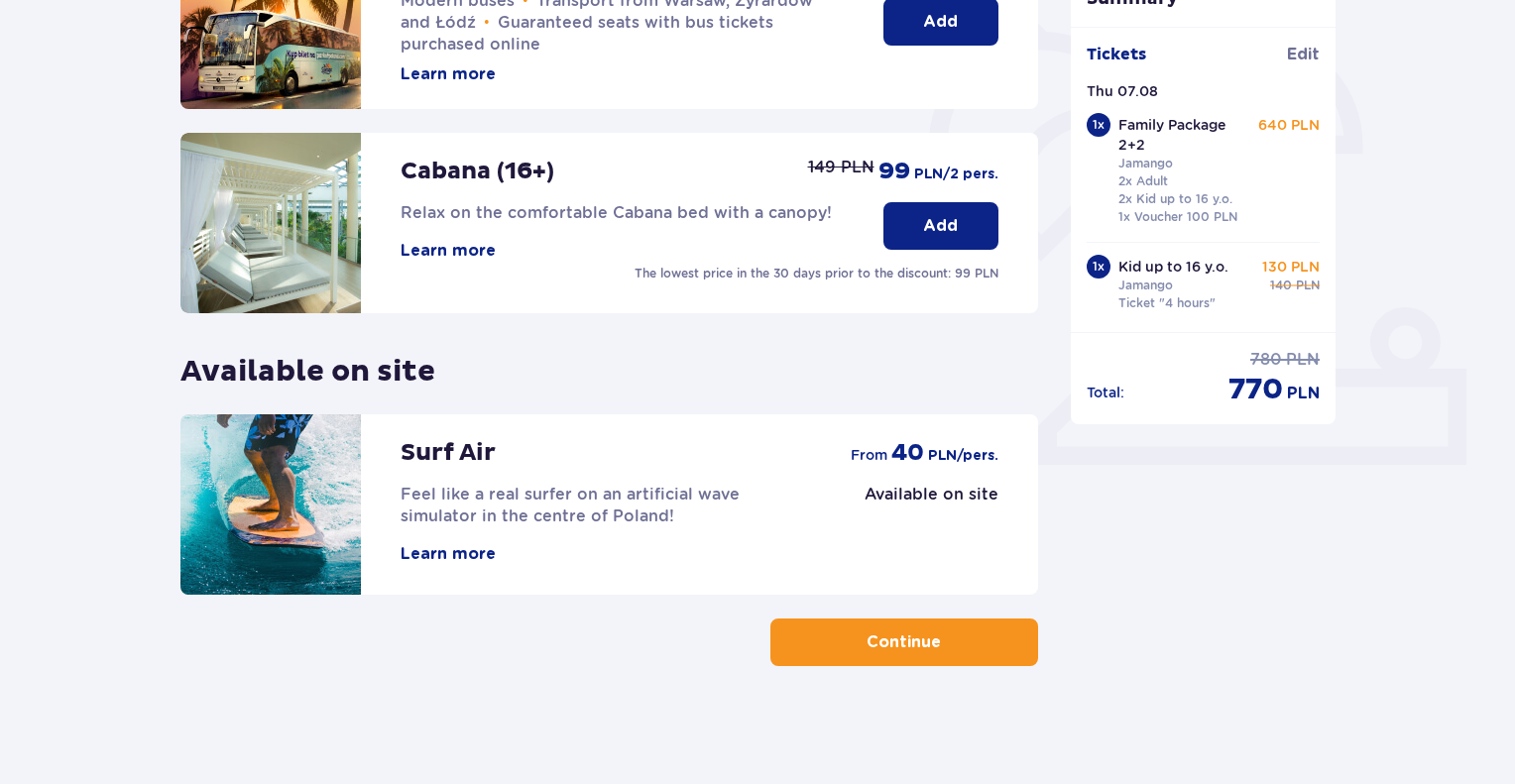 scroll, scrollTop: 0, scrollLeft: 0, axis: both 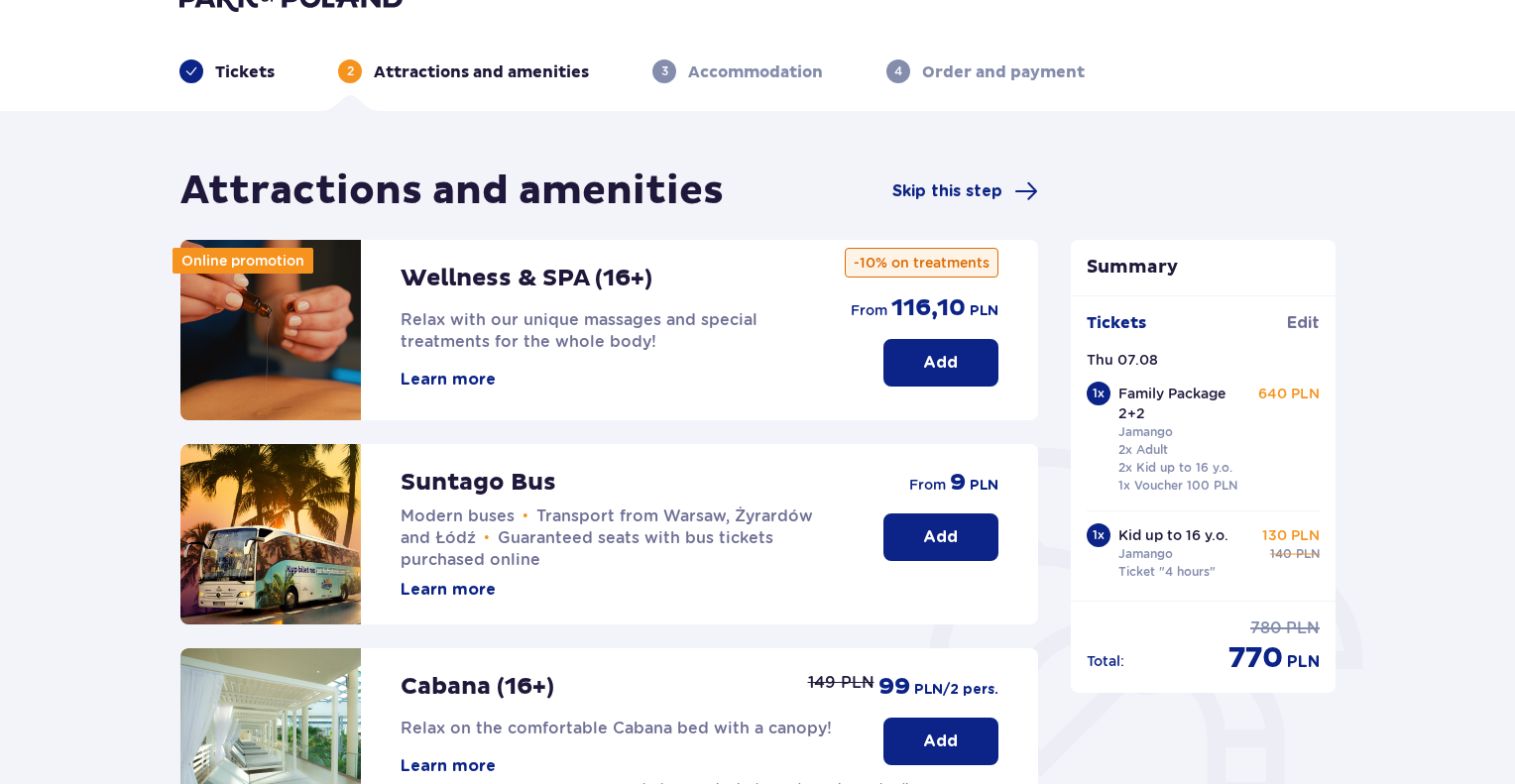 click on "Add" at bounding box center (941, 537) 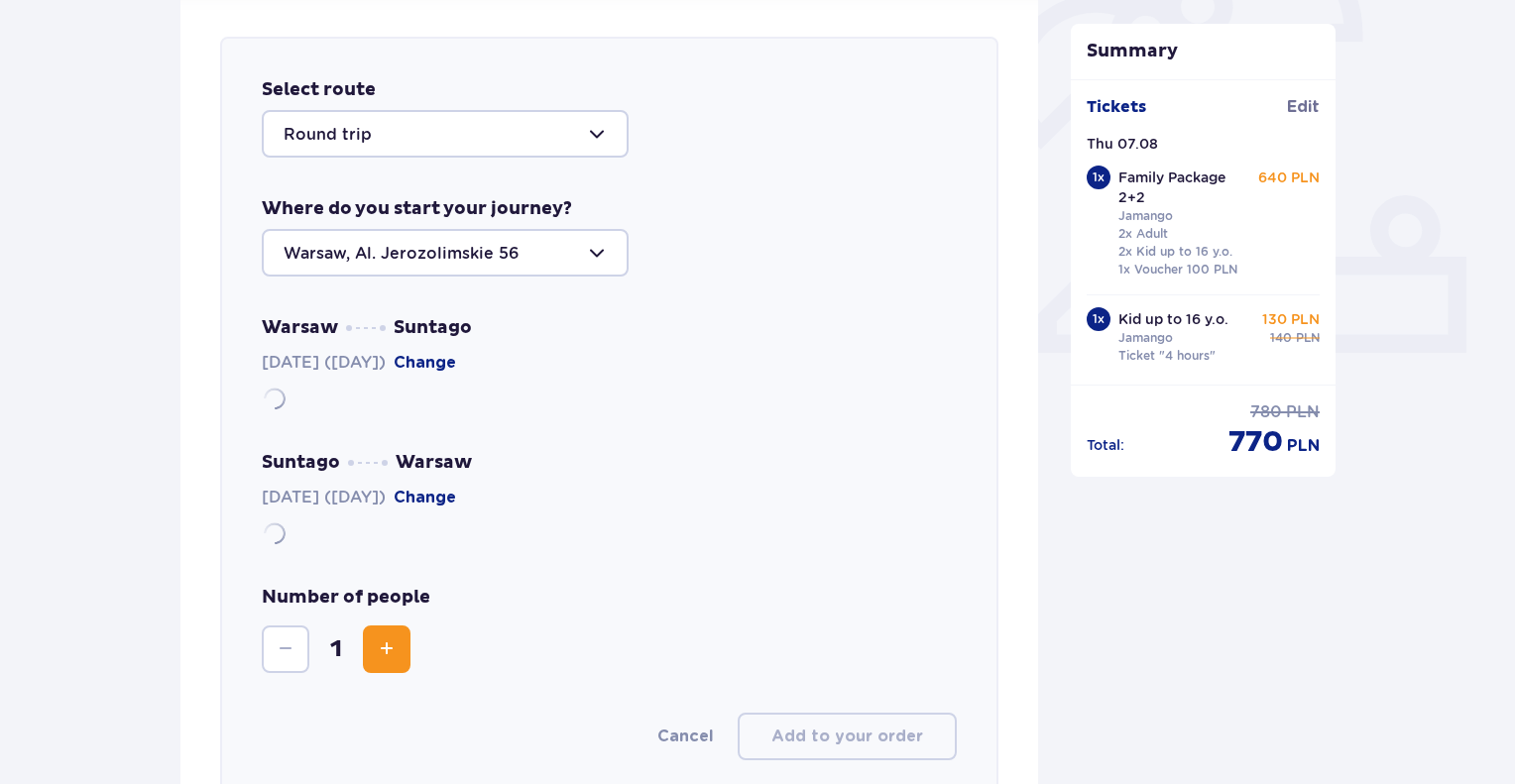 scroll, scrollTop: 684, scrollLeft: 0, axis: vertical 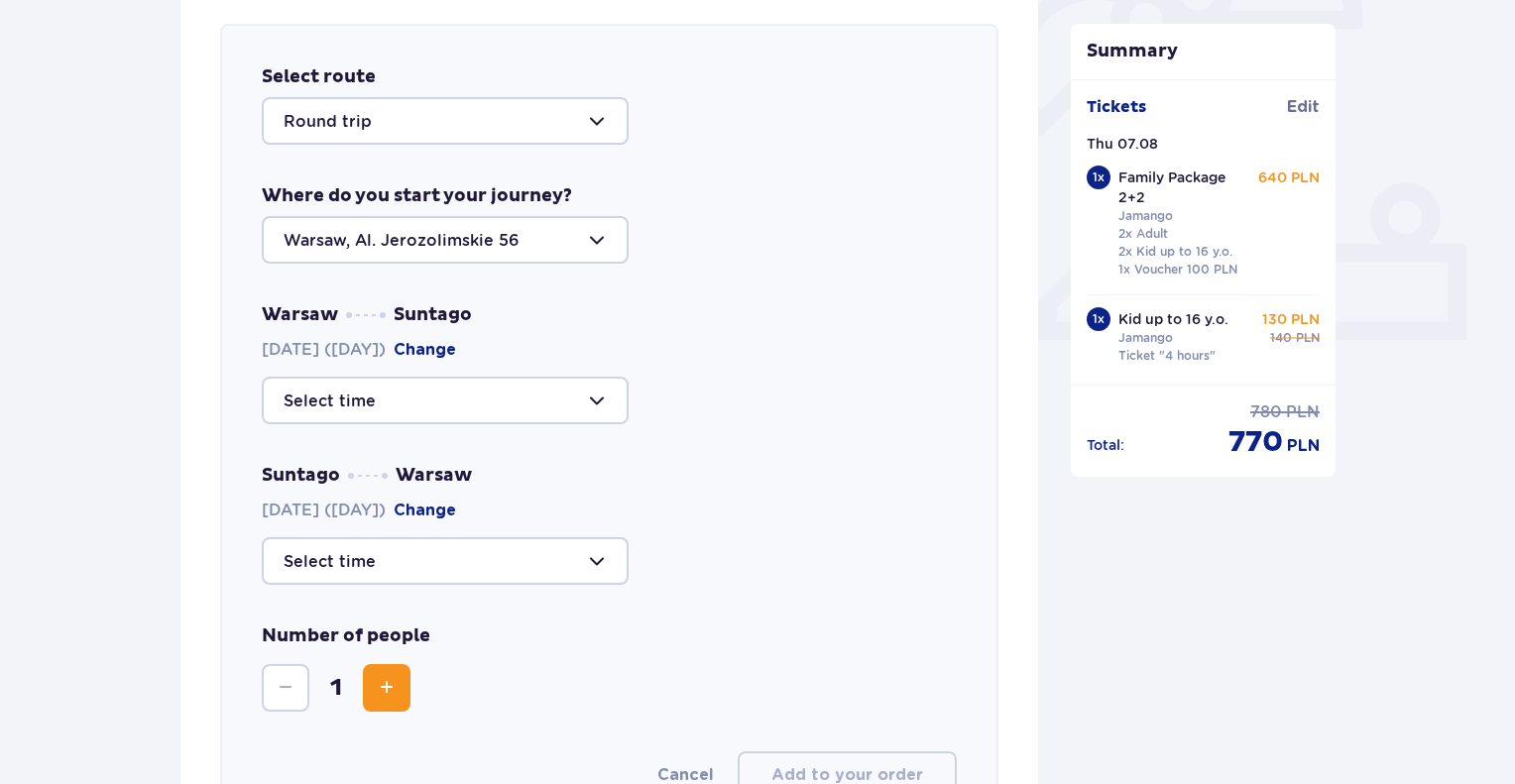 click at bounding box center [445, 400] 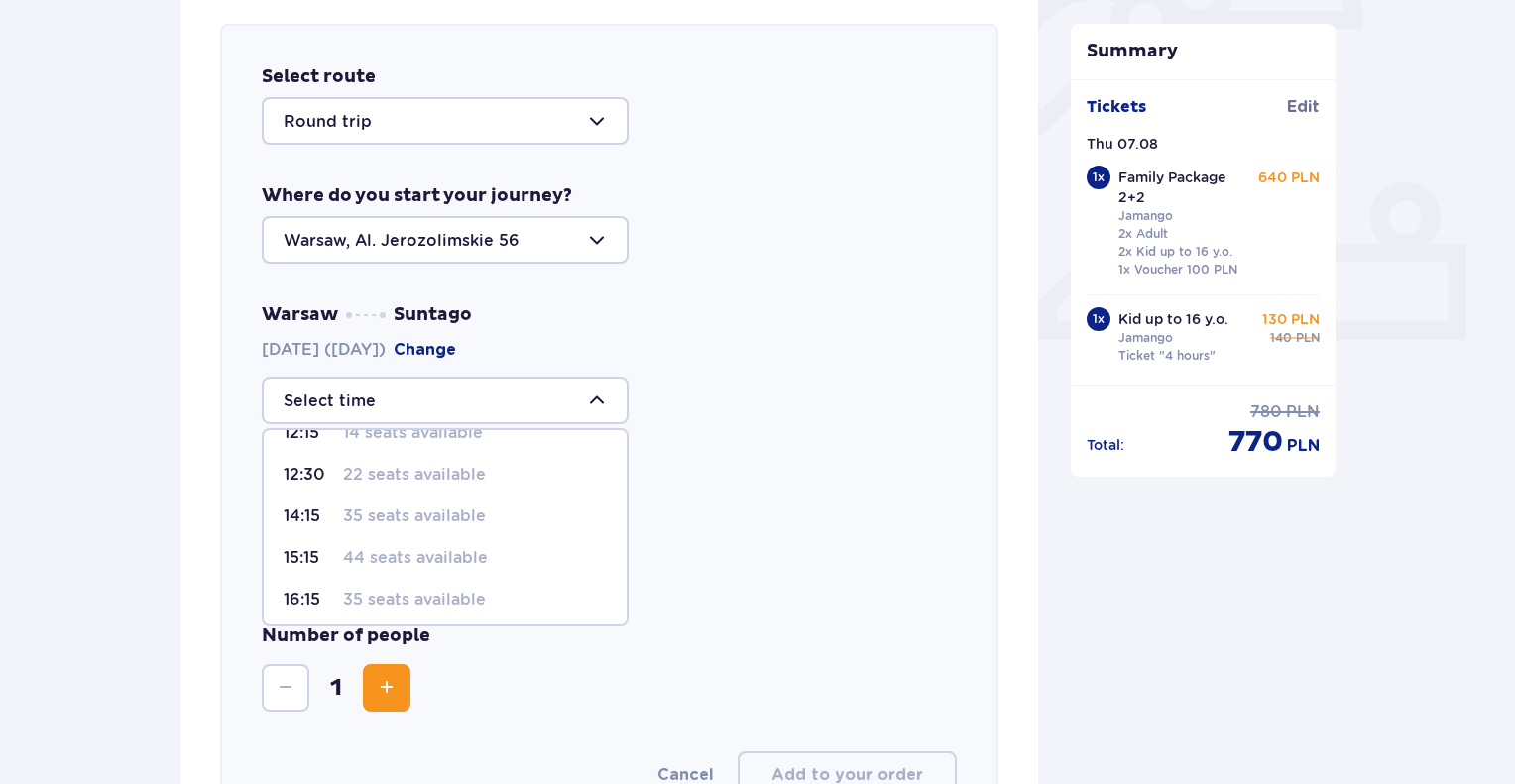 scroll, scrollTop: 282, scrollLeft: 0, axis: vertical 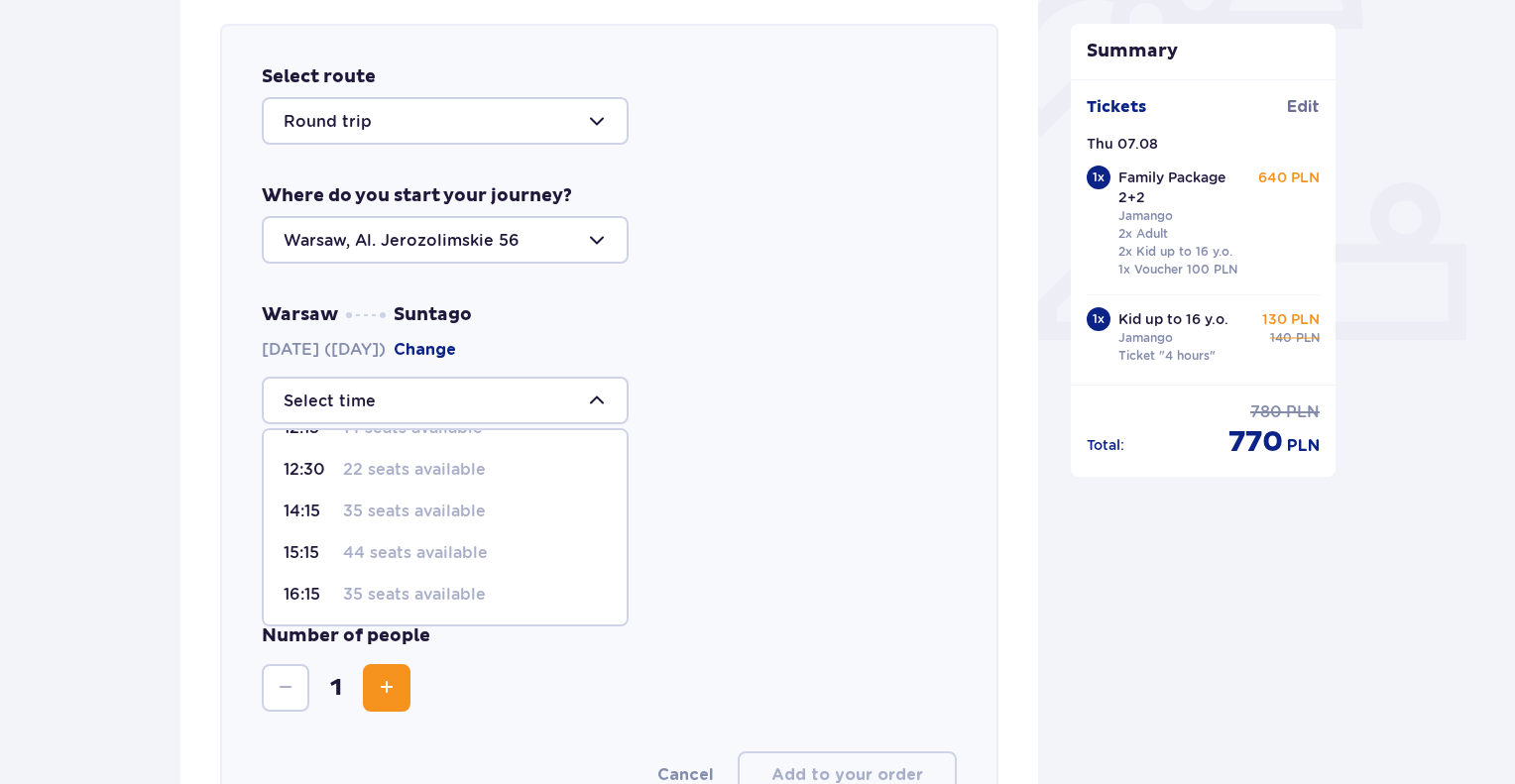 click at bounding box center (445, 240) 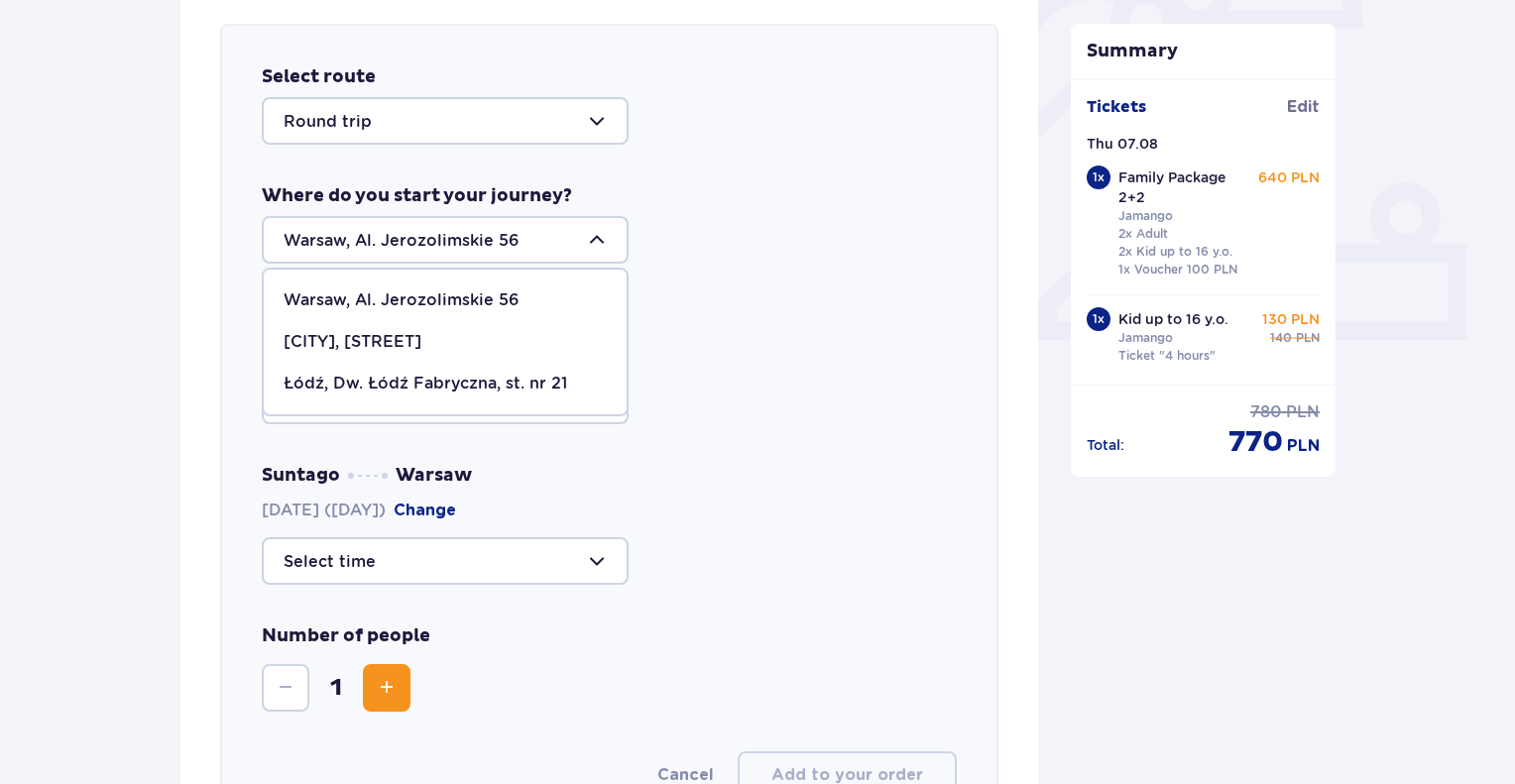 click on "Warsaw, Al. Jerozolimskie 56" at bounding box center (402, 300) 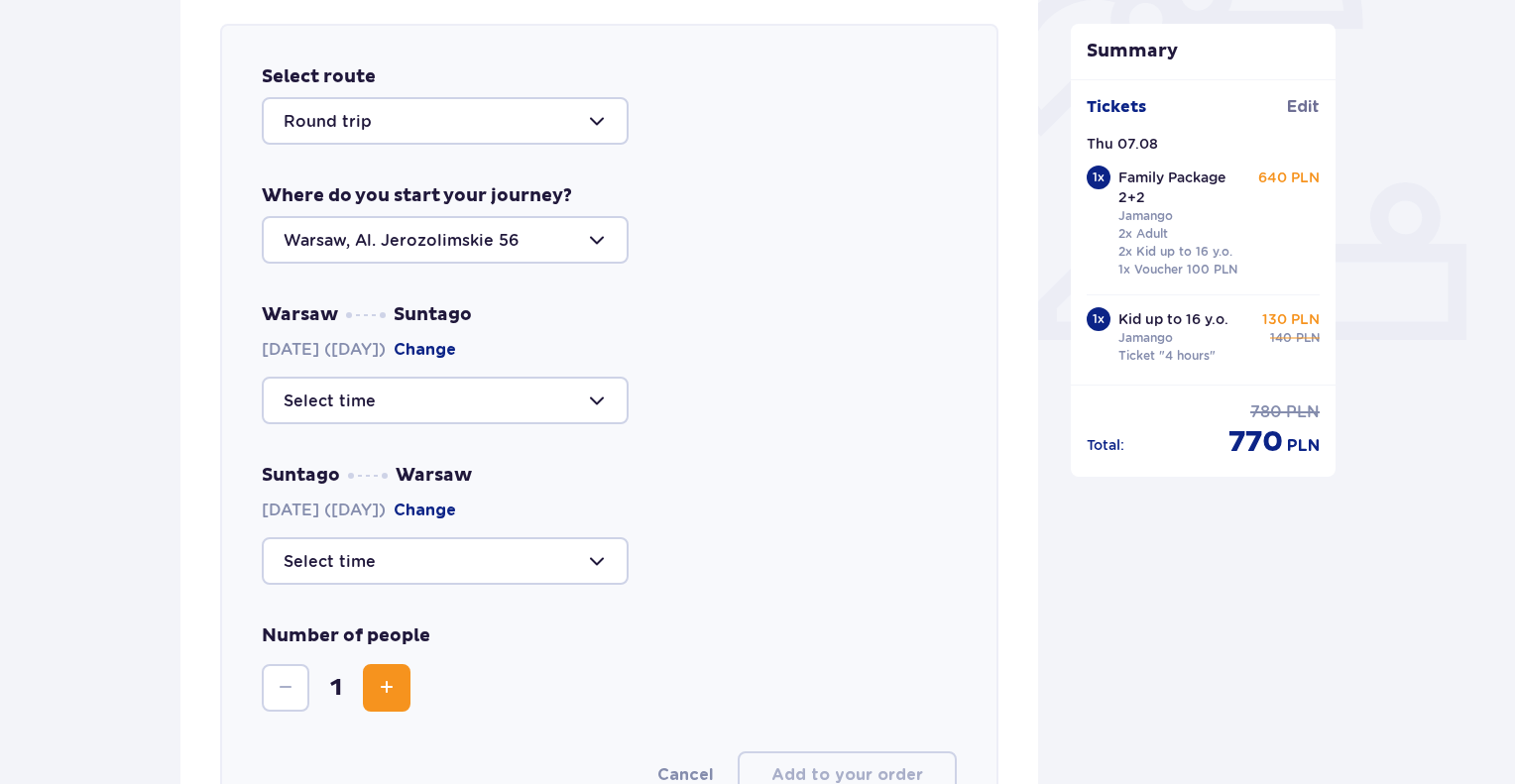 click at bounding box center [445, 400] 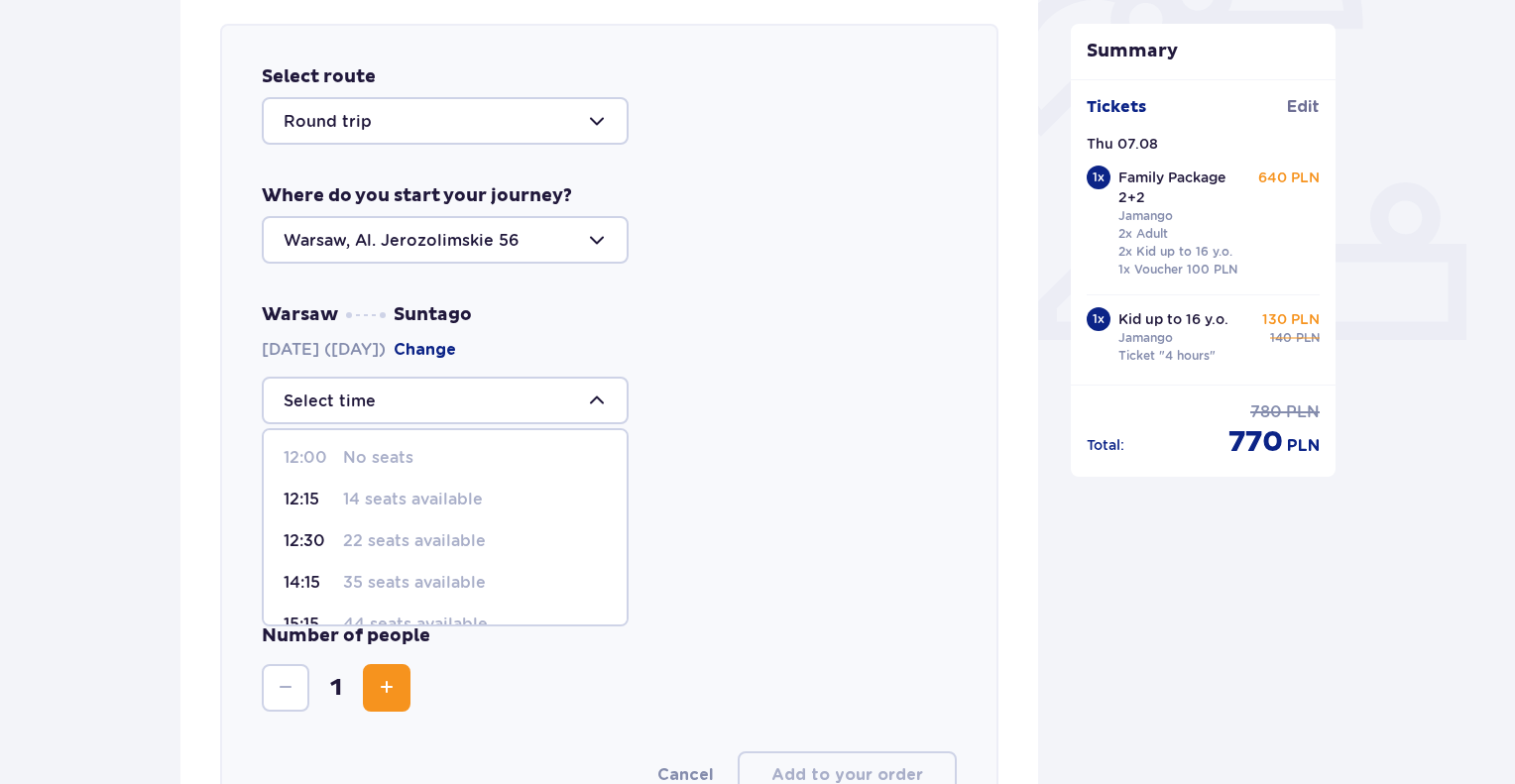 scroll, scrollTop: 213, scrollLeft: 0, axis: vertical 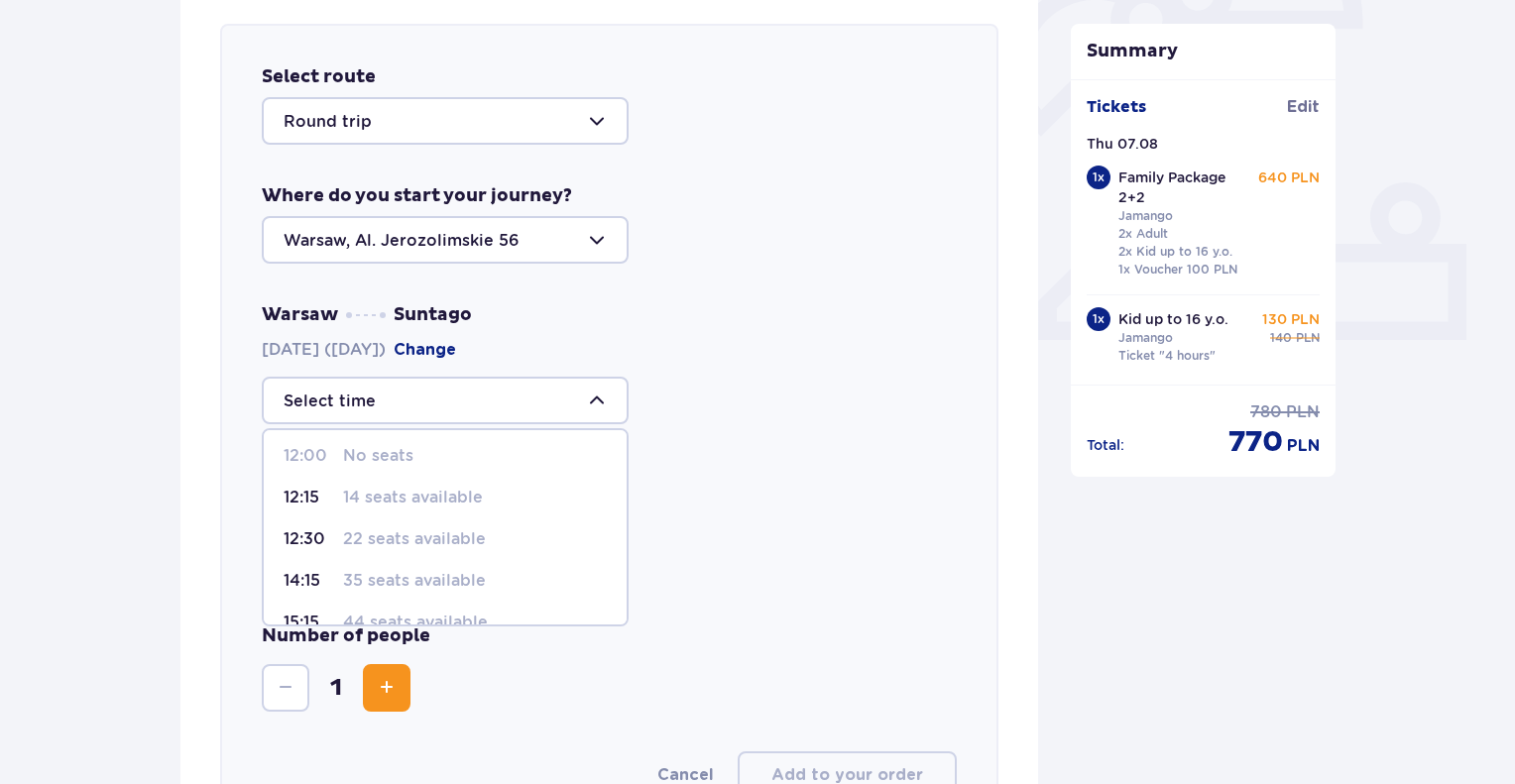click on "14 seats available" at bounding box center (412, 498) 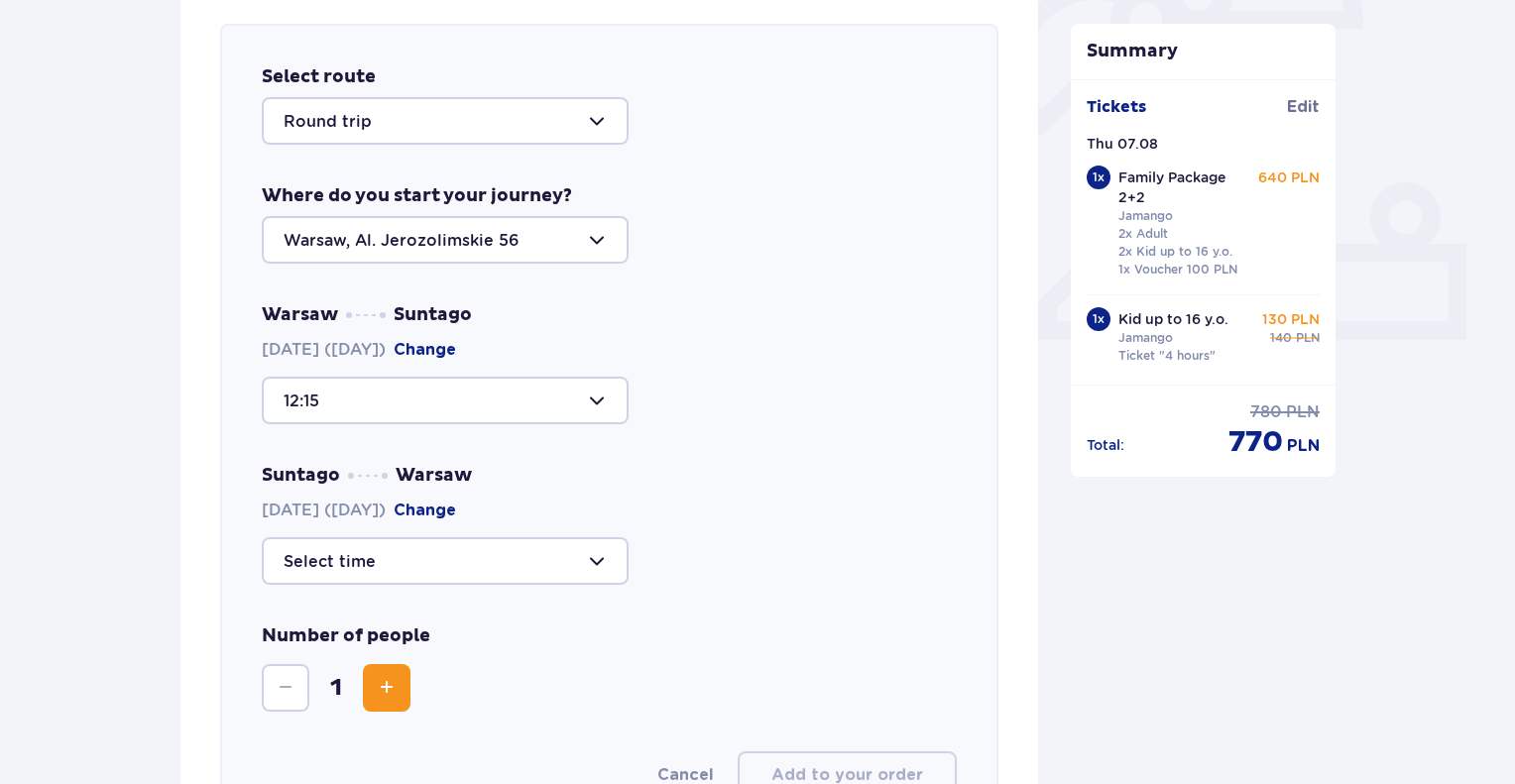 click at bounding box center (445, 561) 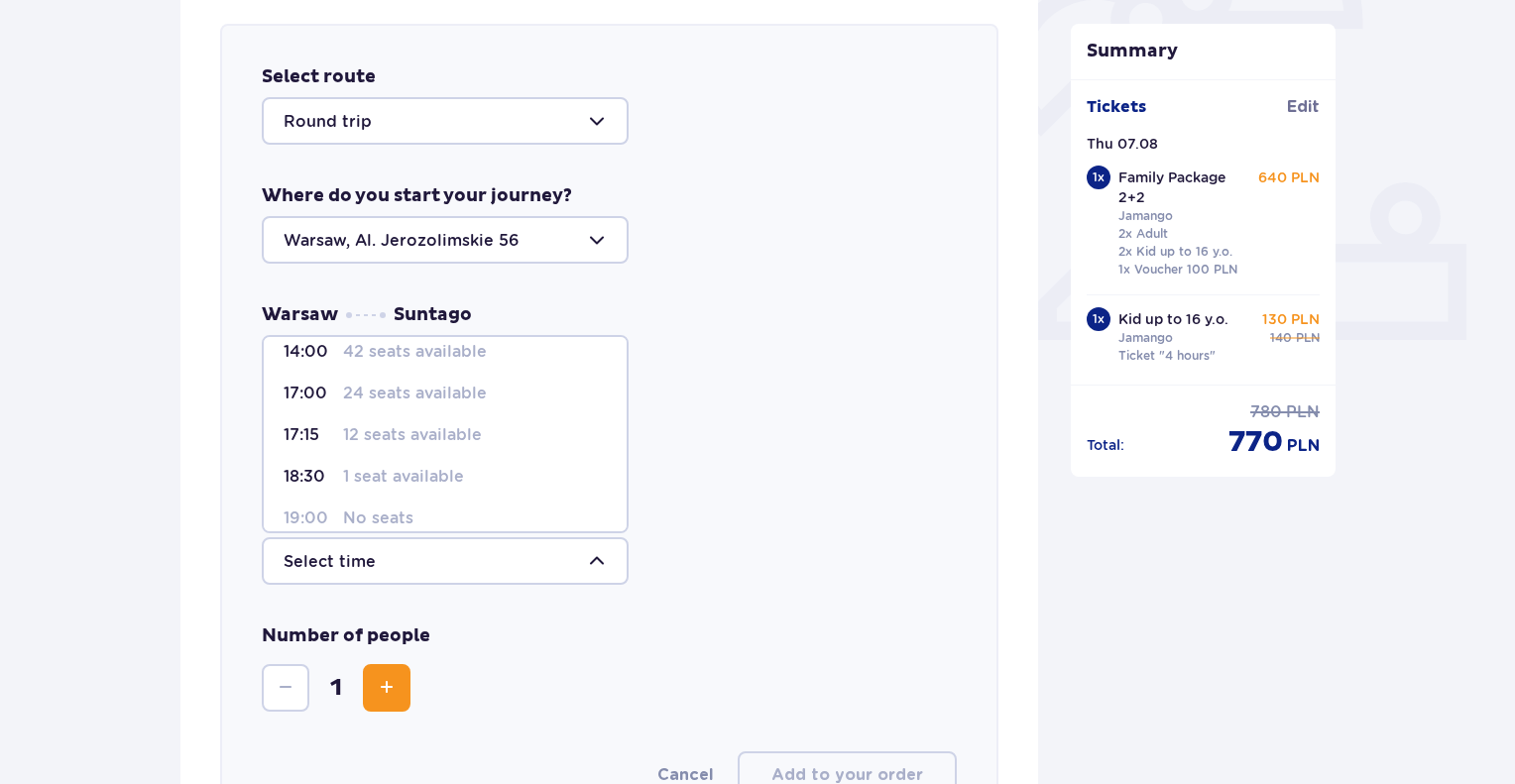 scroll, scrollTop: 0, scrollLeft: 0, axis: both 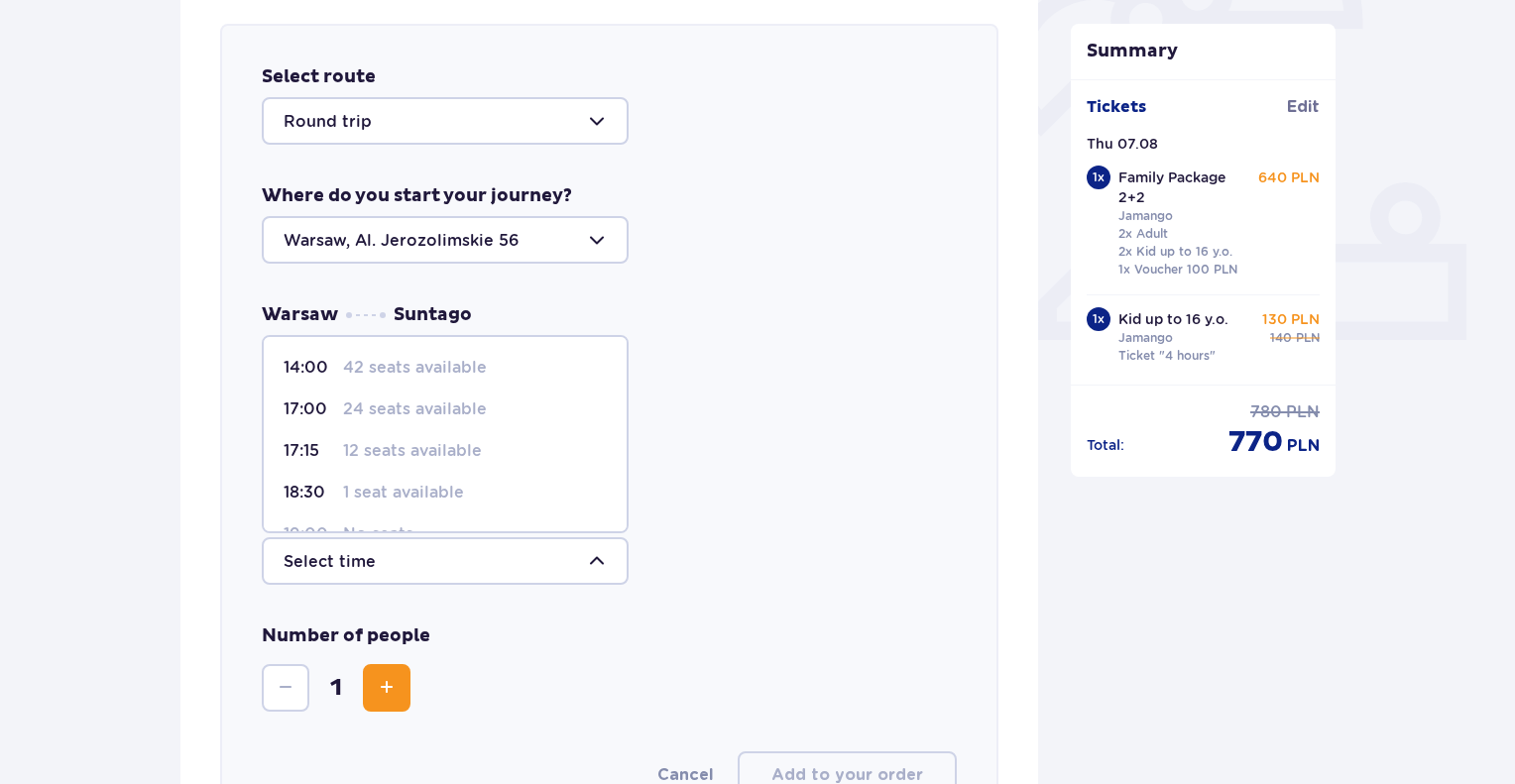 click on "17:00" at bounding box center (309, 409) 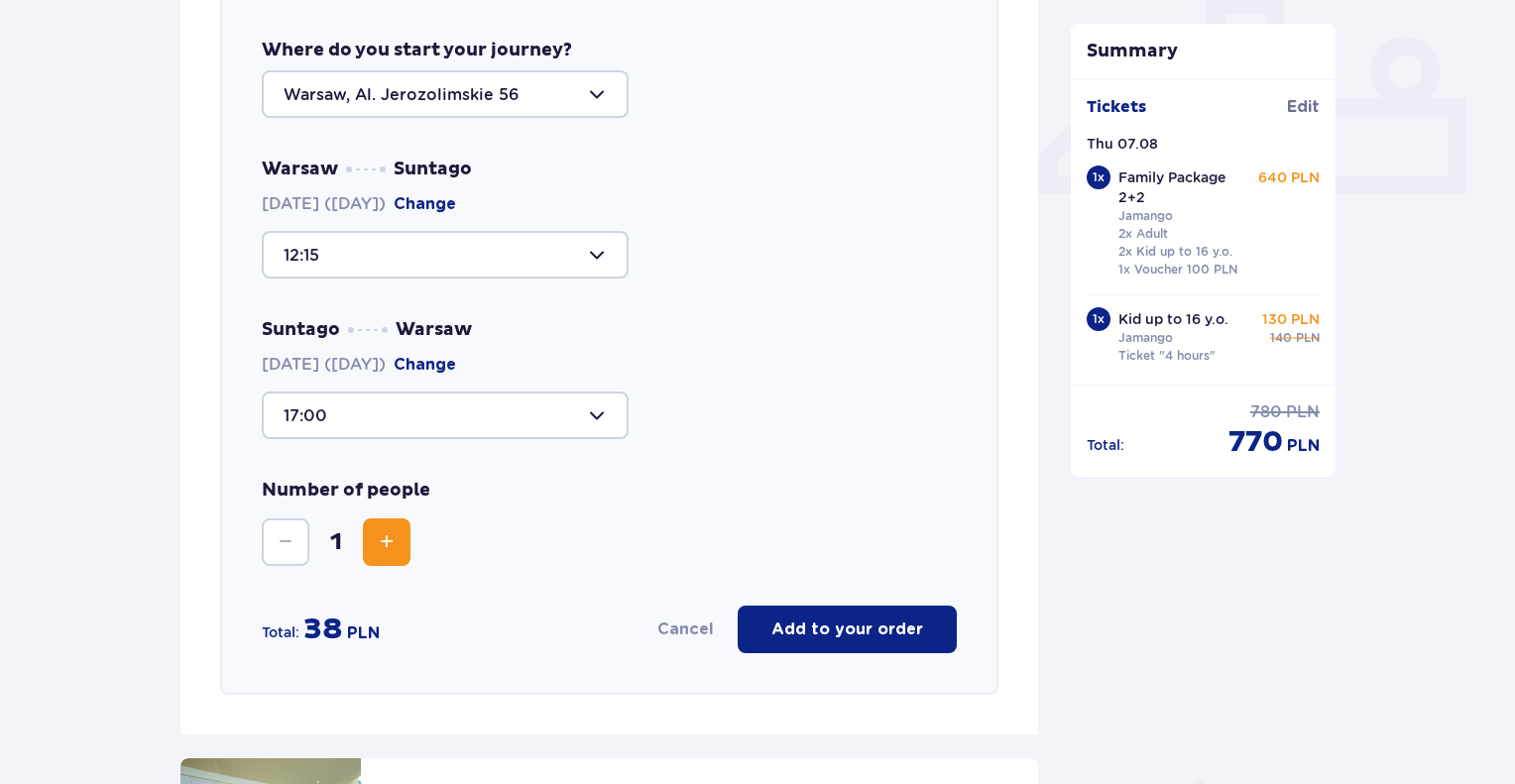 scroll, scrollTop: 840, scrollLeft: 0, axis: vertical 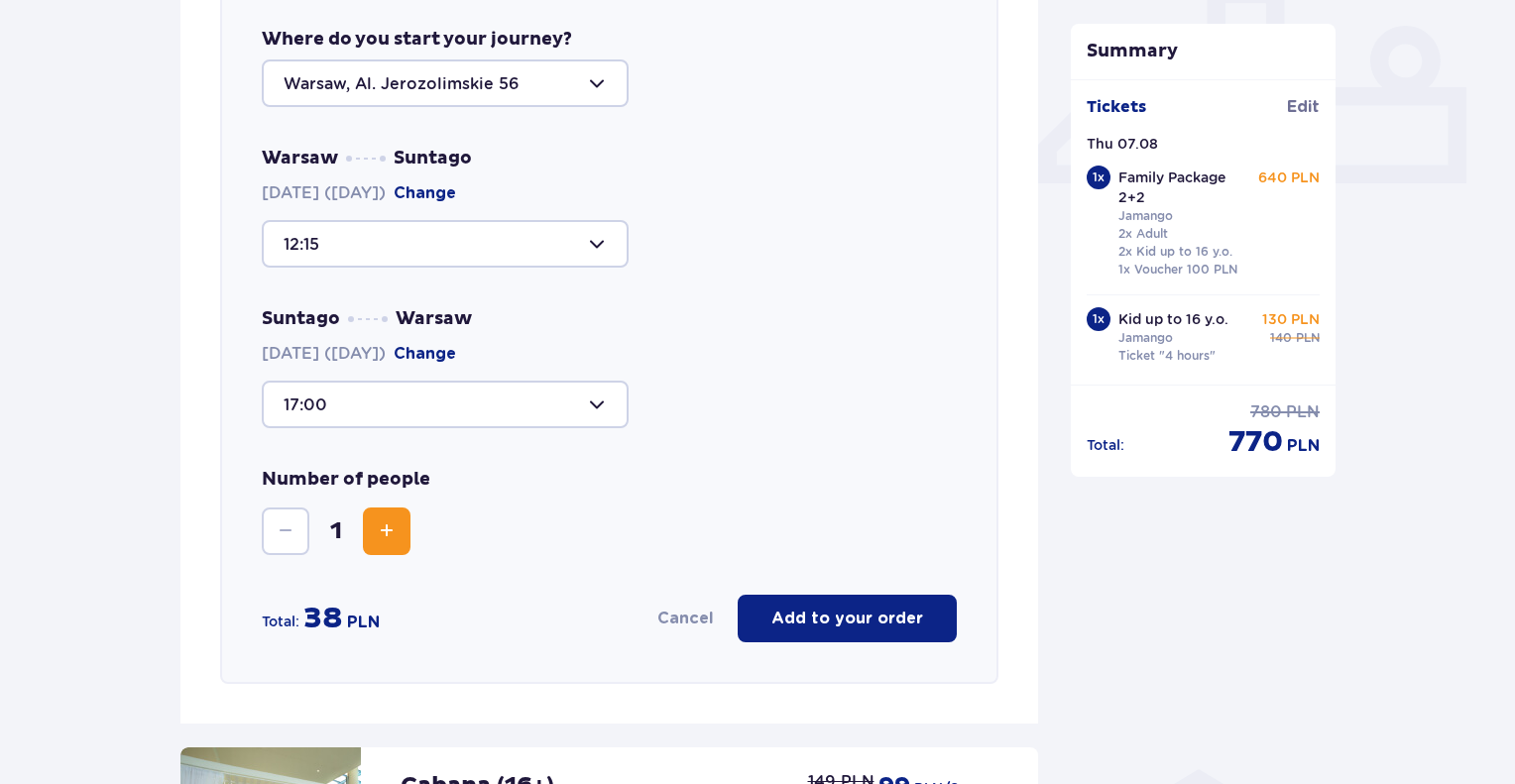 click at bounding box center (387, 531) 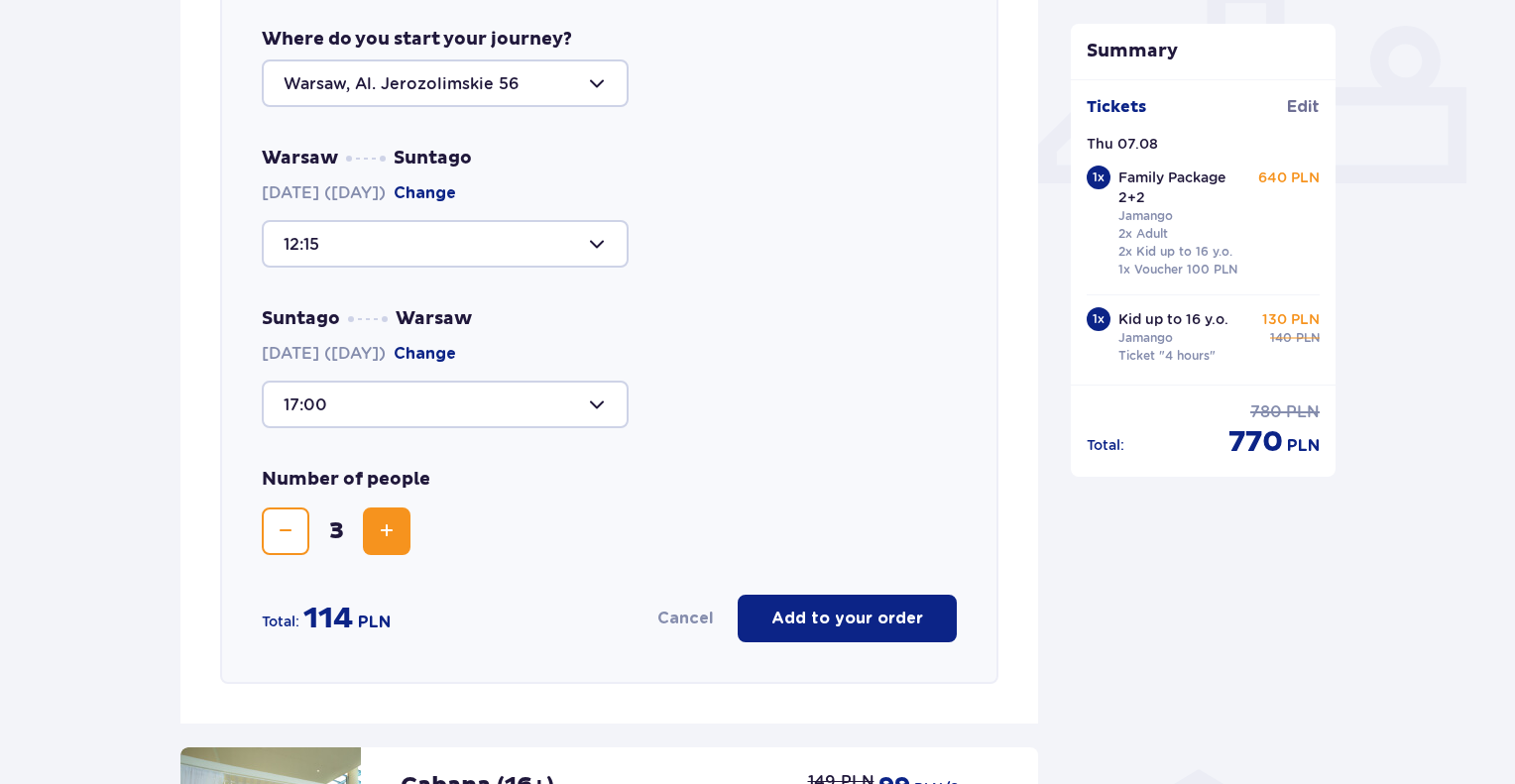click at bounding box center (387, 531) 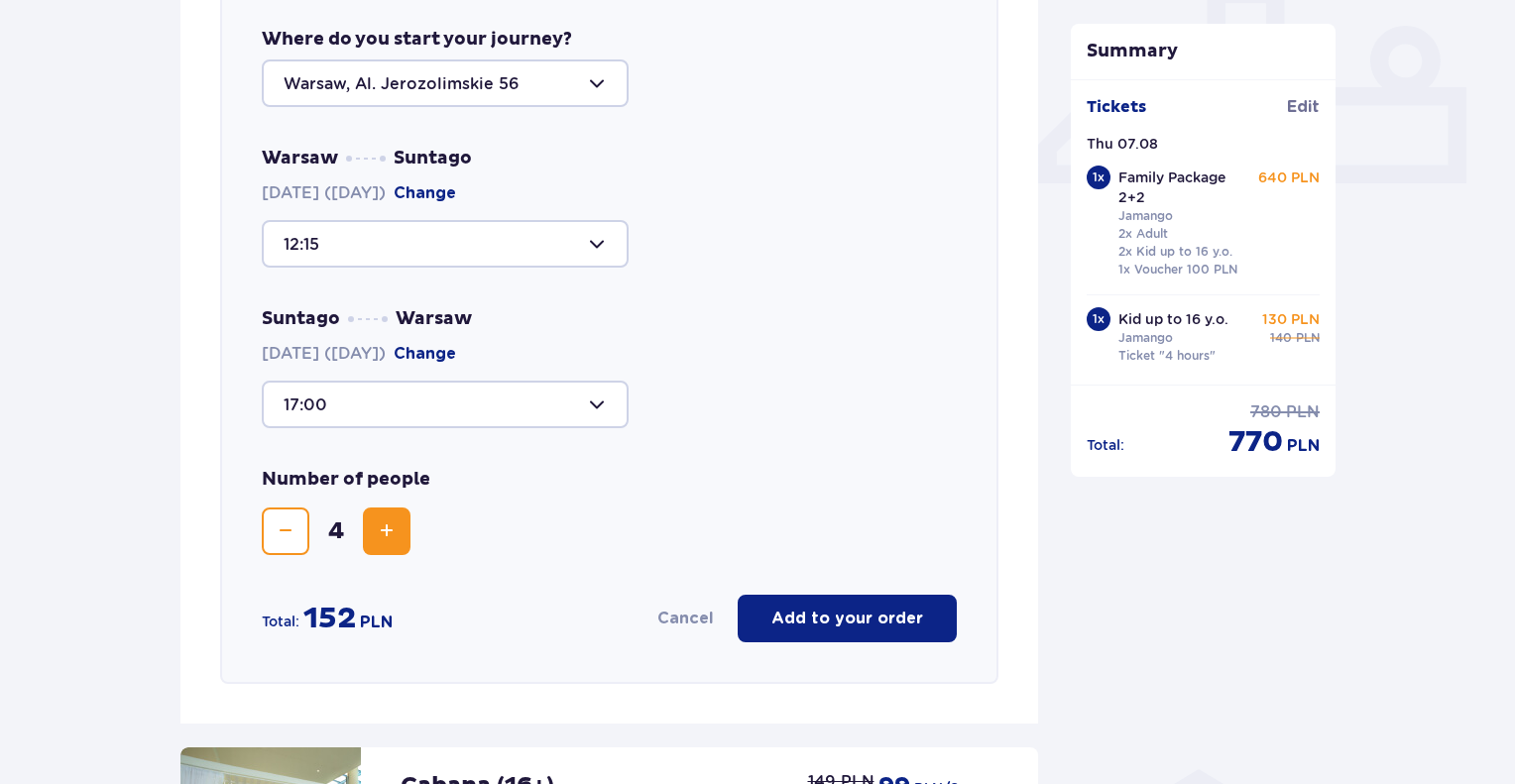click at bounding box center (387, 531) 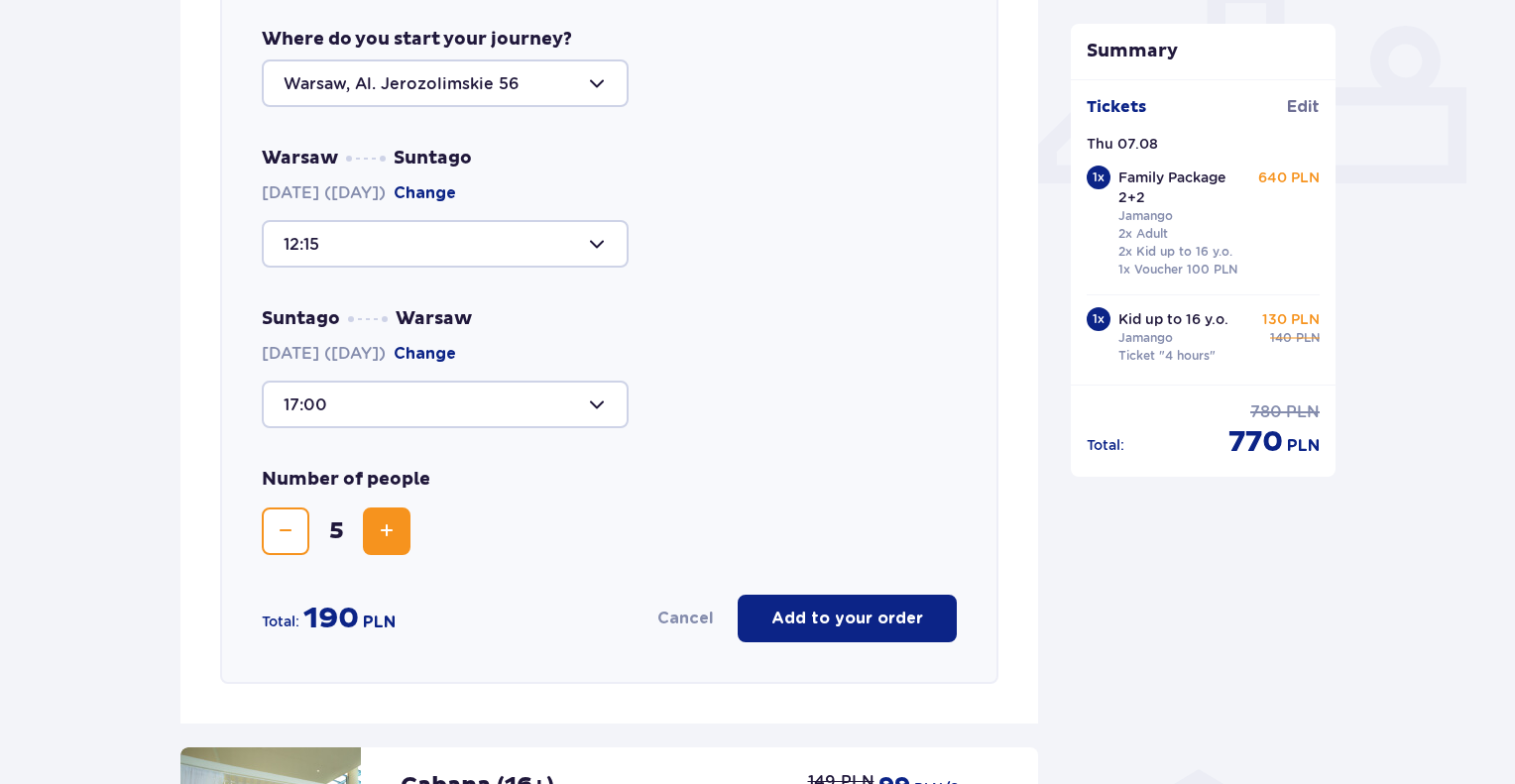 click on "Add to your order" at bounding box center (847, 618) 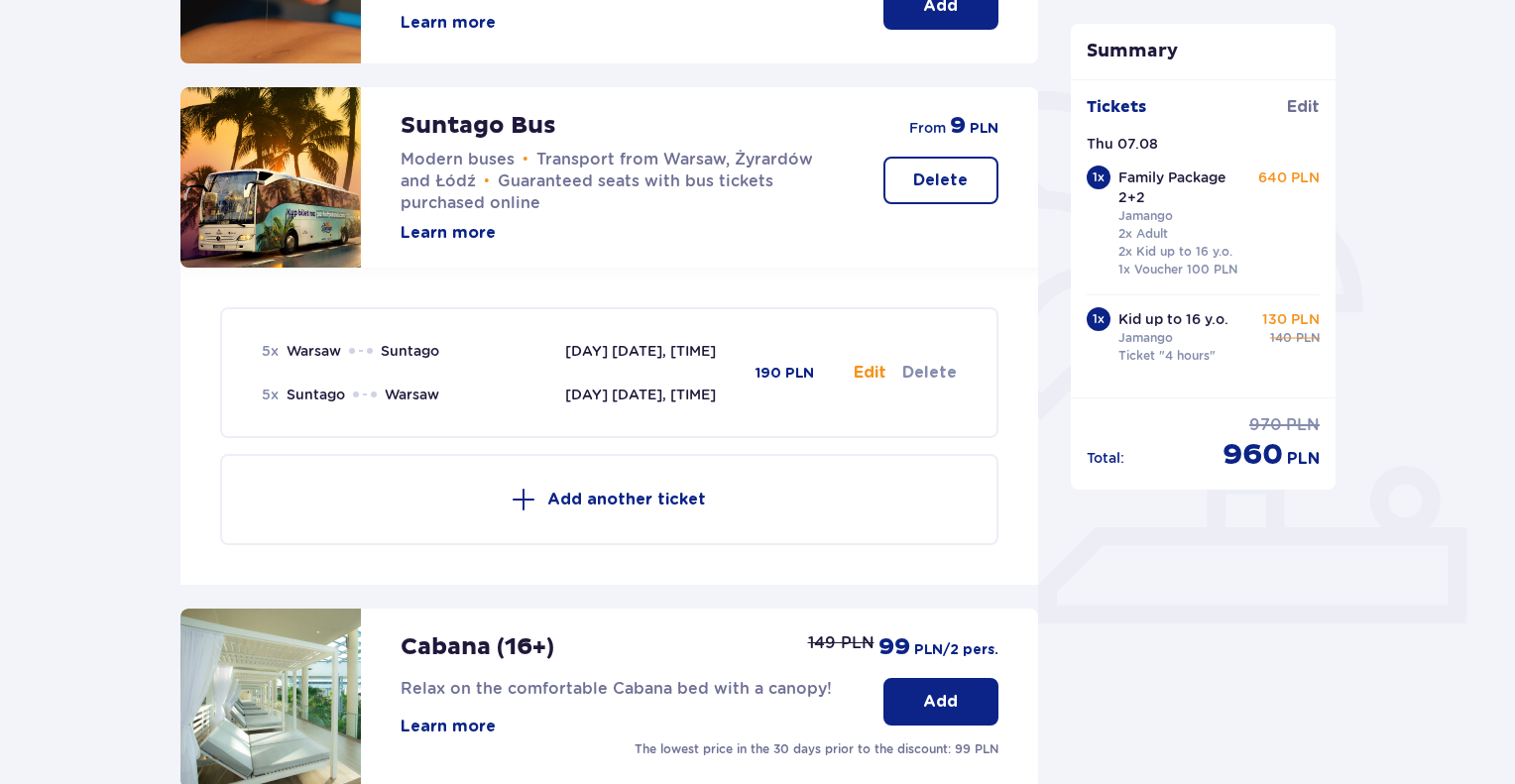 scroll, scrollTop: 396, scrollLeft: 0, axis: vertical 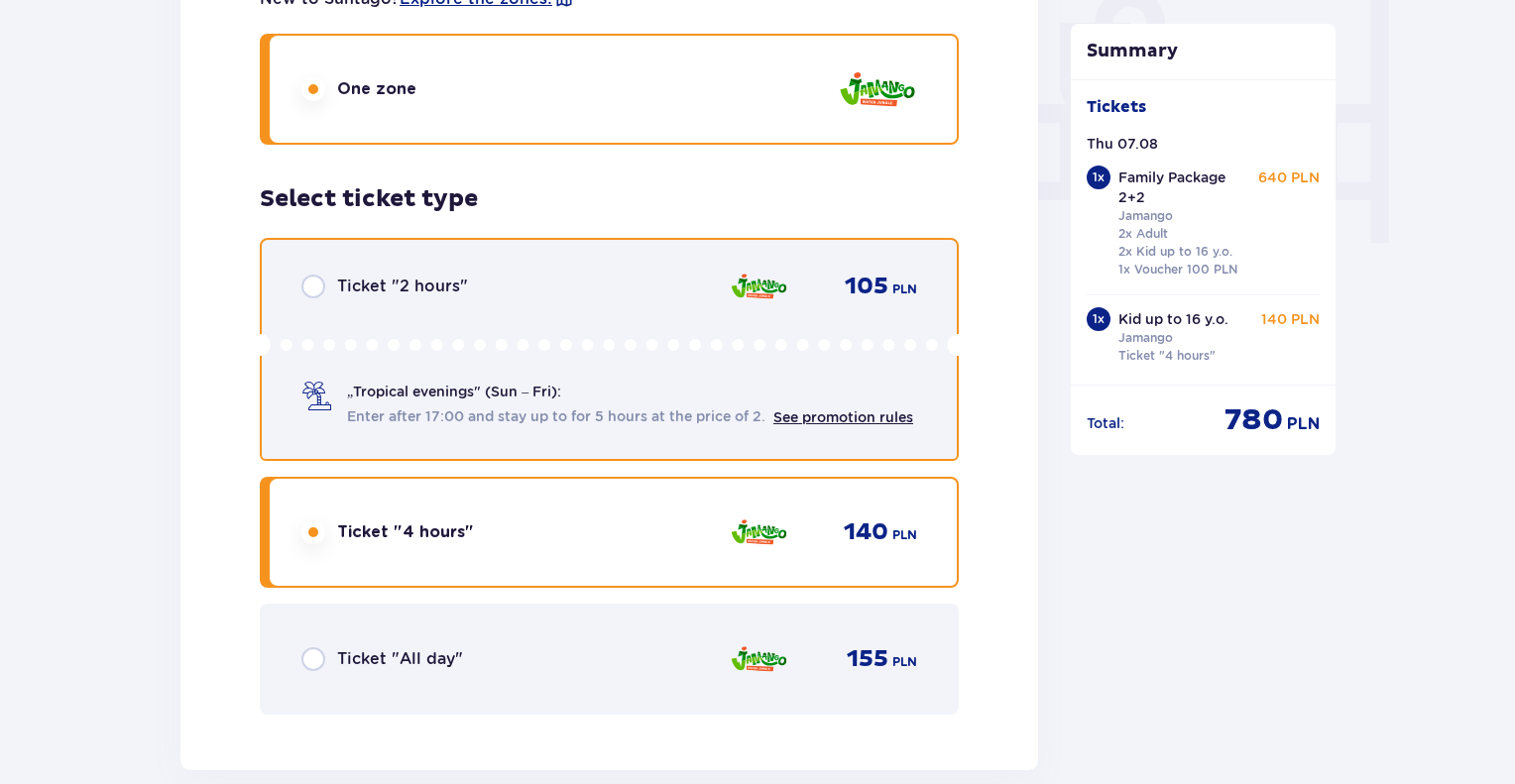 click at bounding box center (313, 286) 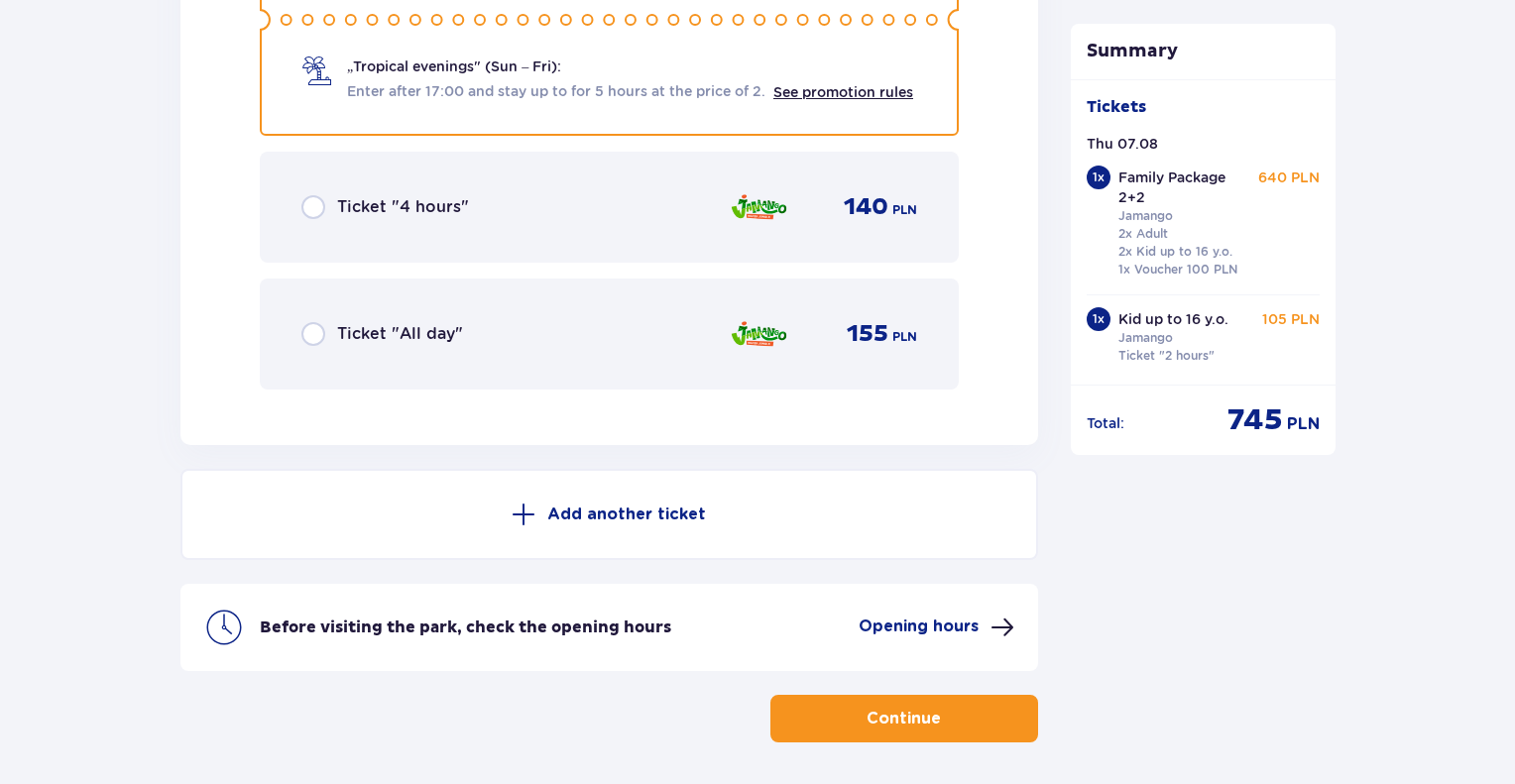 scroll, scrollTop: 2293, scrollLeft: 0, axis: vertical 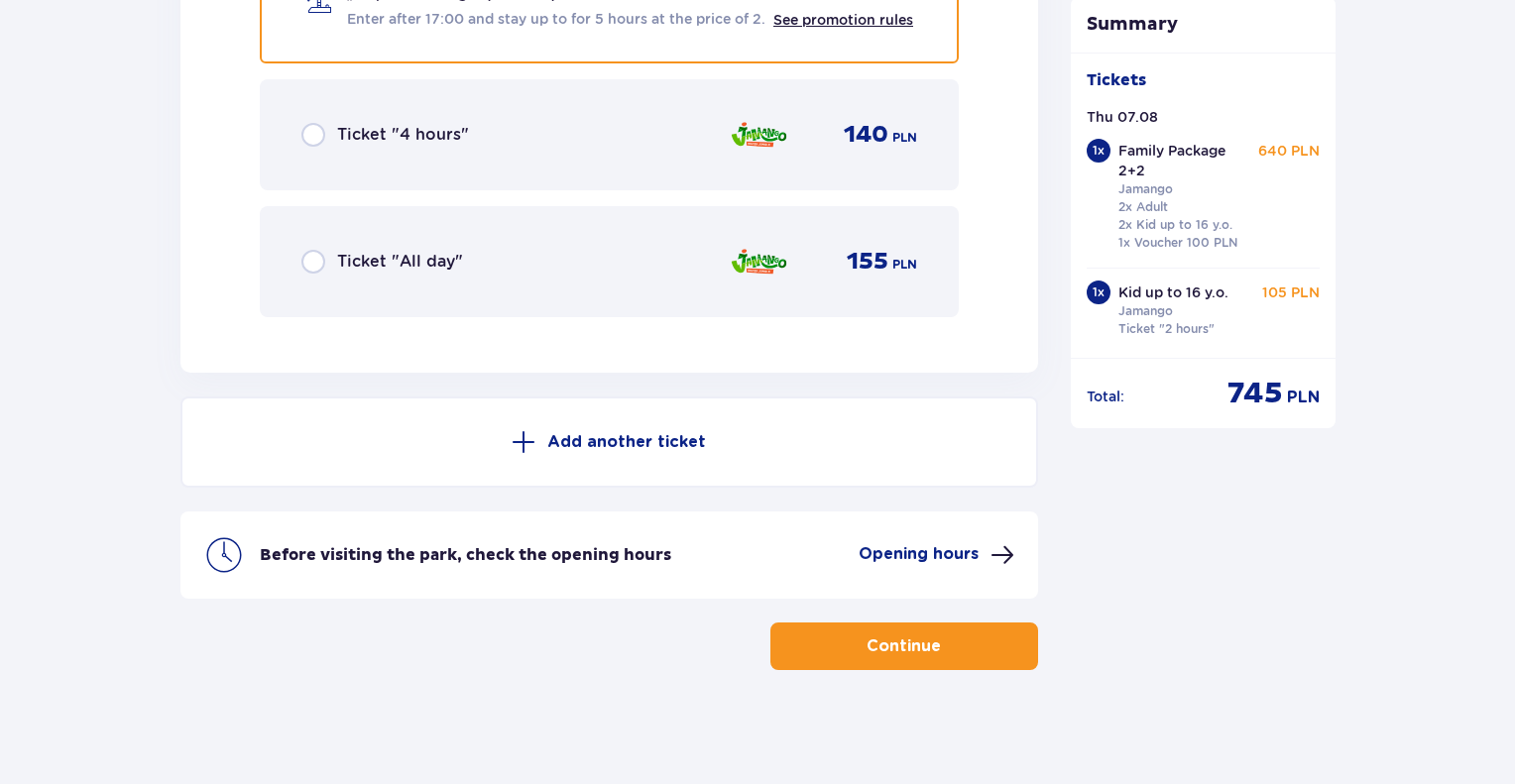 click on "Continue" at bounding box center (903, 646) 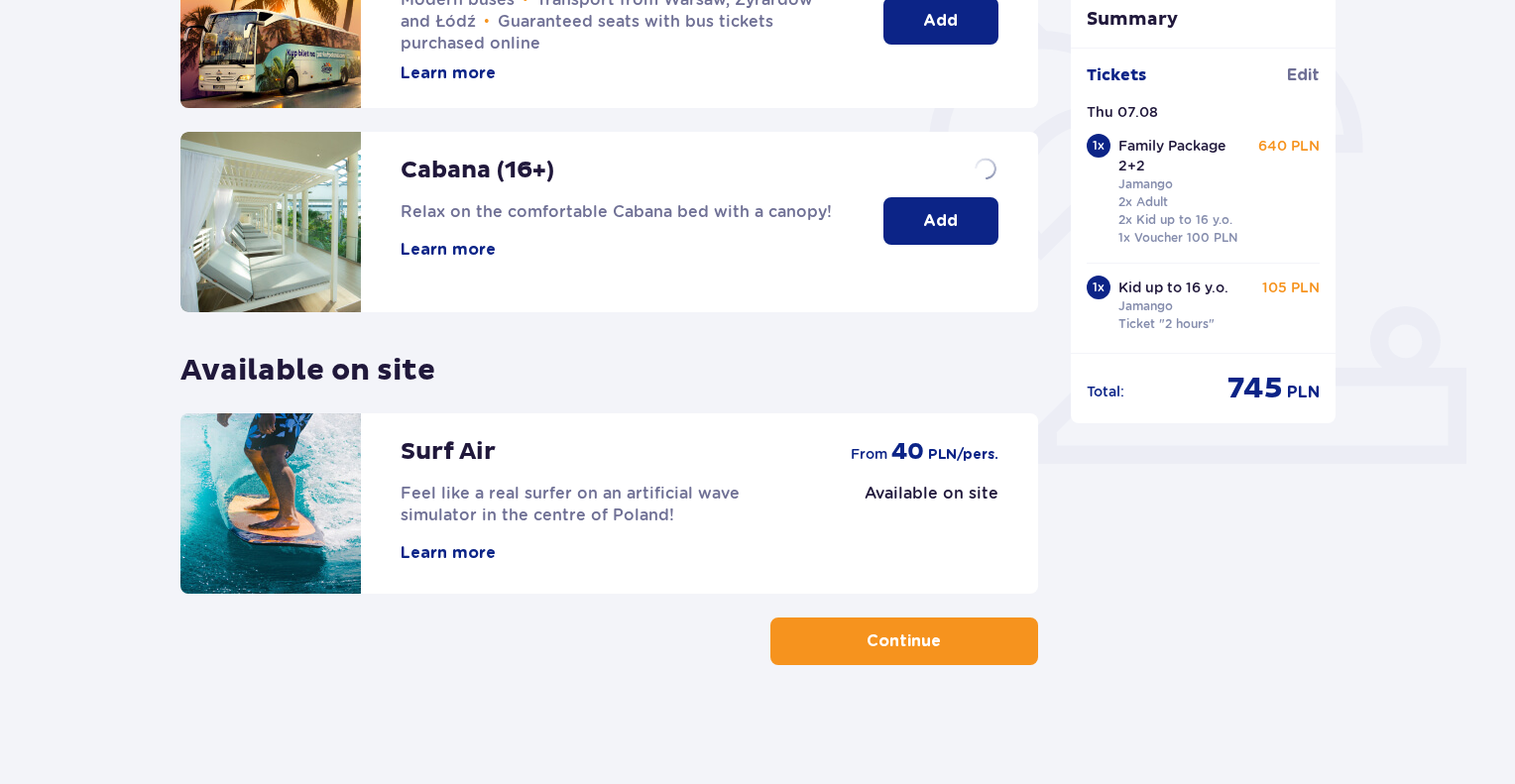 scroll, scrollTop: 0, scrollLeft: 0, axis: both 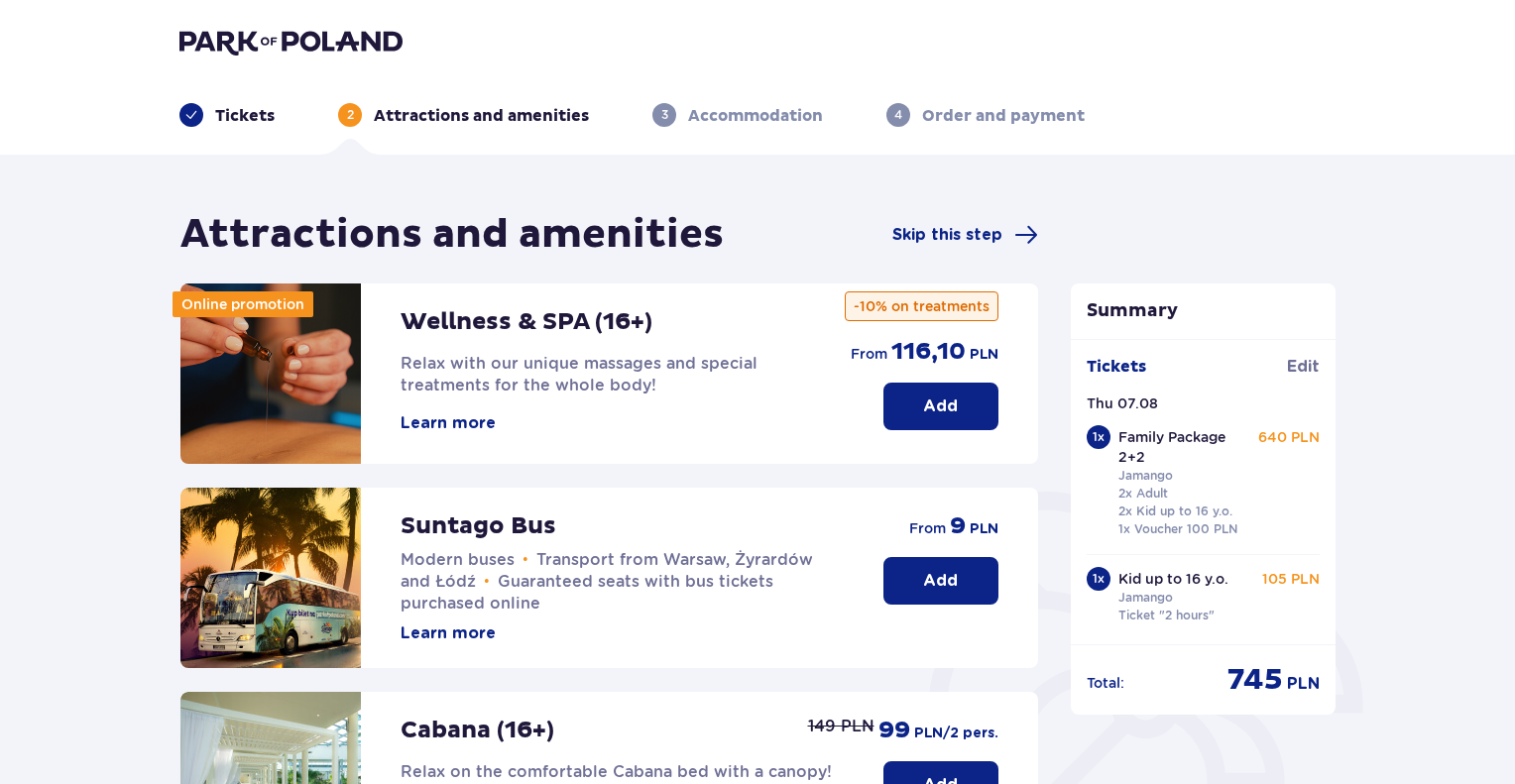 click on "Add" at bounding box center (941, 581) 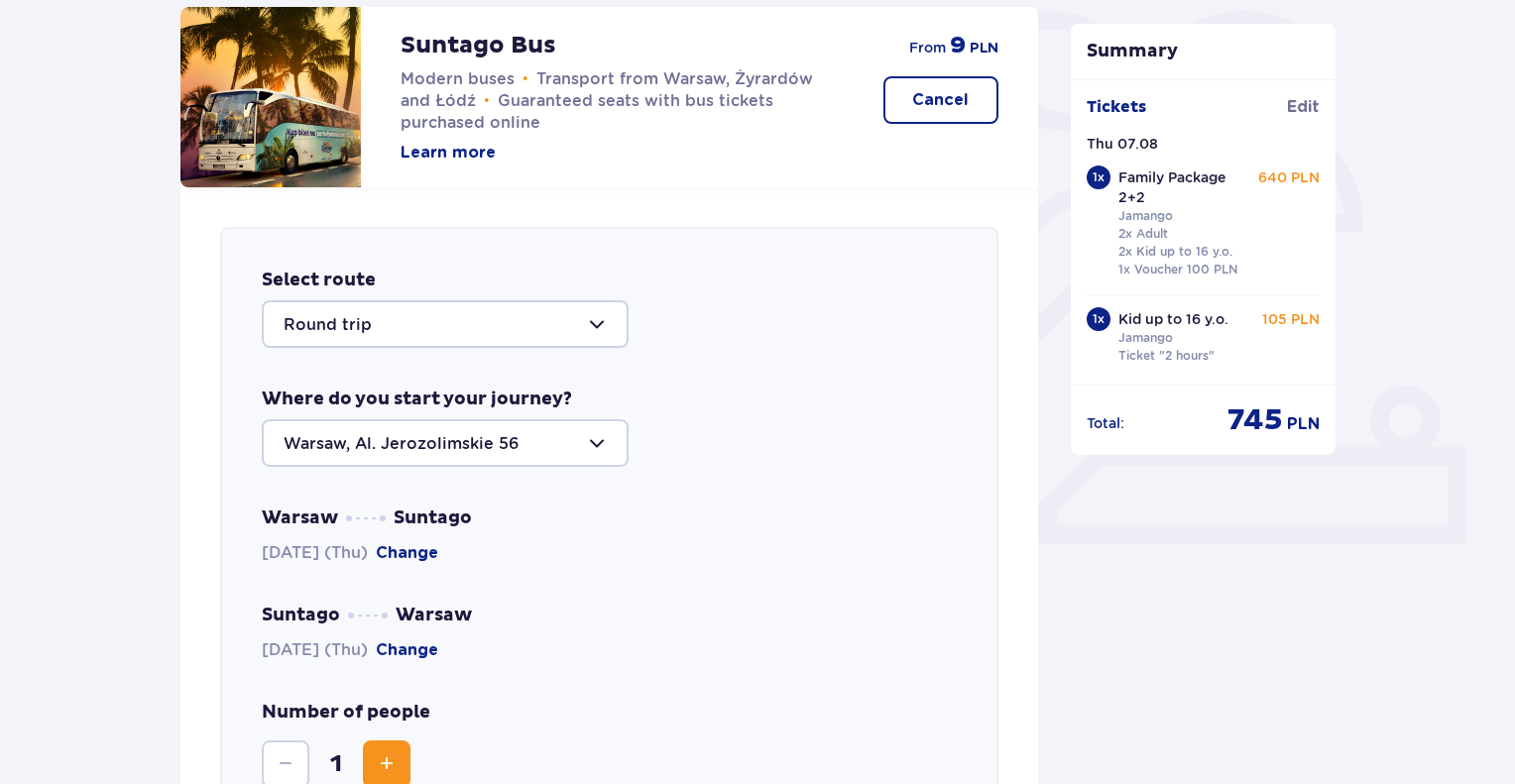 scroll, scrollTop: 684, scrollLeft: 0, axis: vertical 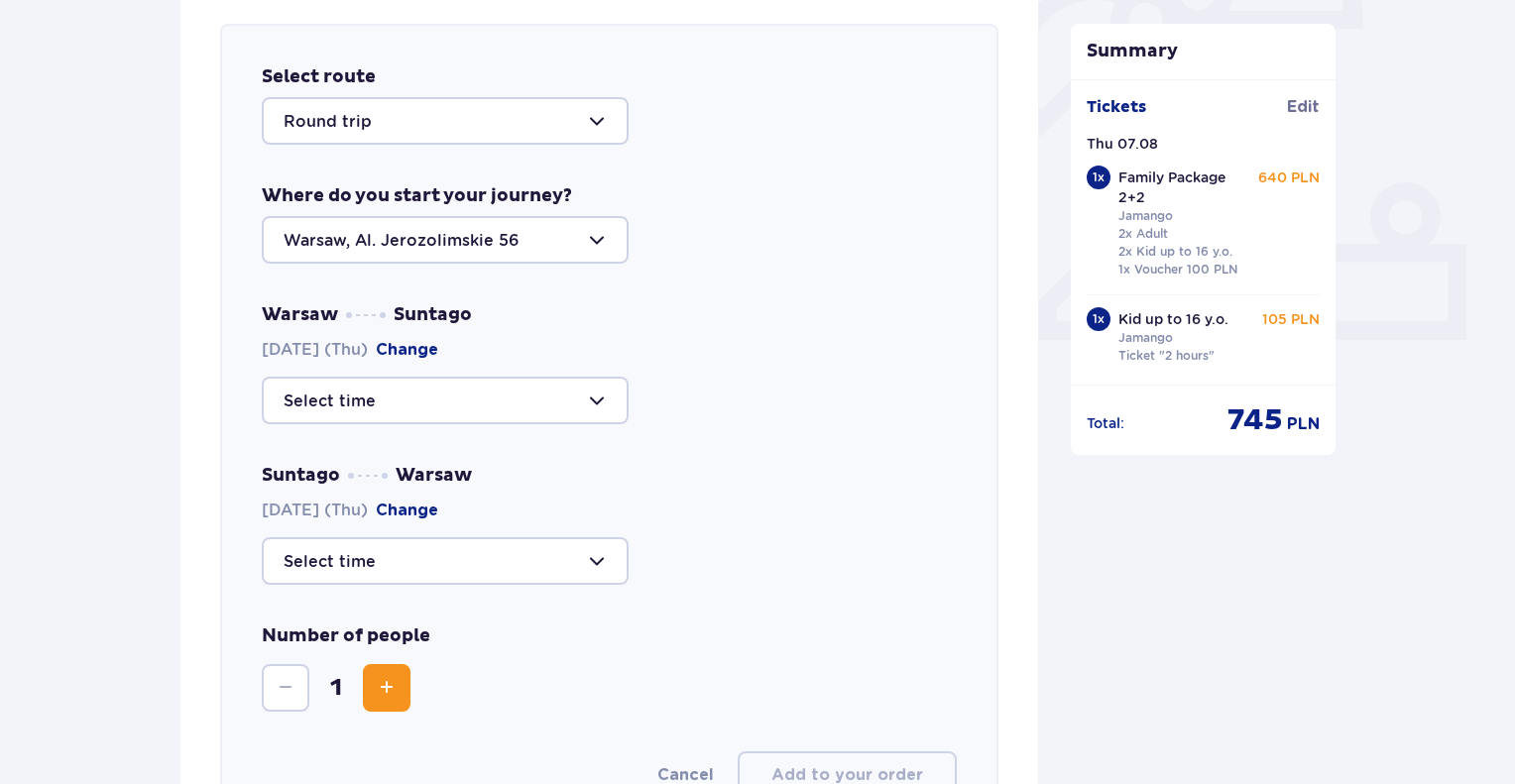 click at bounding box center (445, 400) 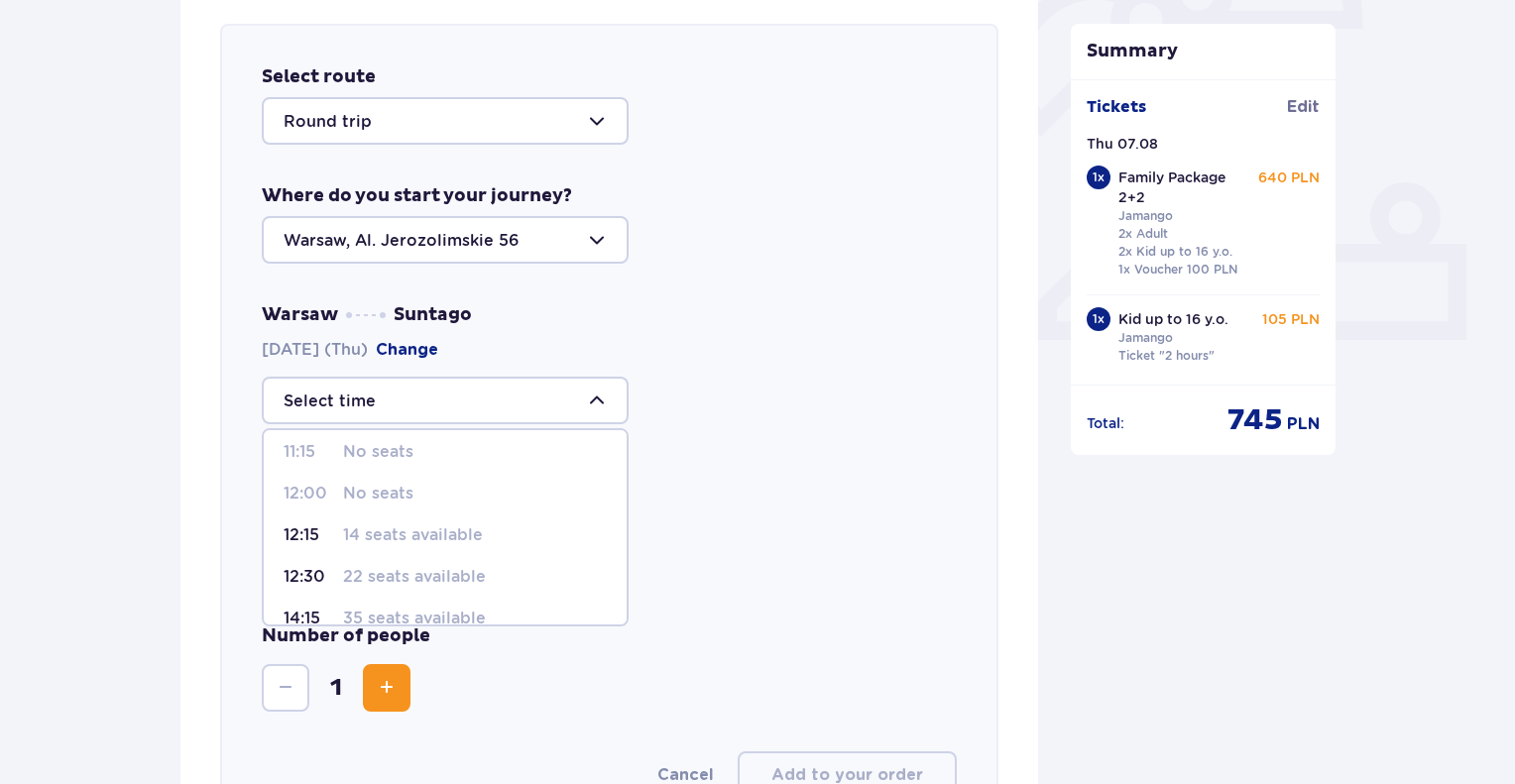 scroll, scrollTop: 165, scrollLeft: 0, axis: vertical 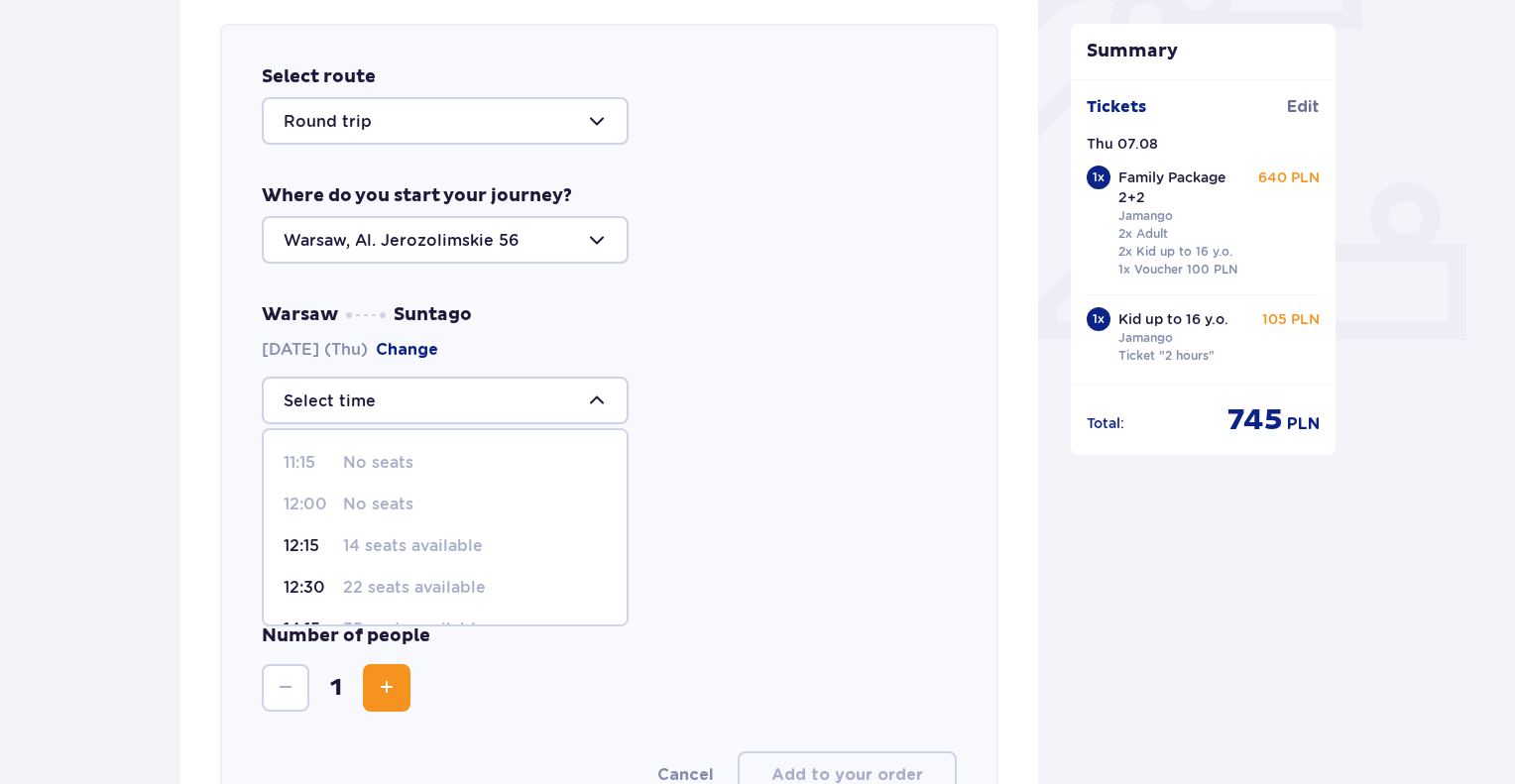 drag, startPoint x: 492, startPoint y: 551, endPoint x: 528, endPoint y: 552, distance: 36.01389 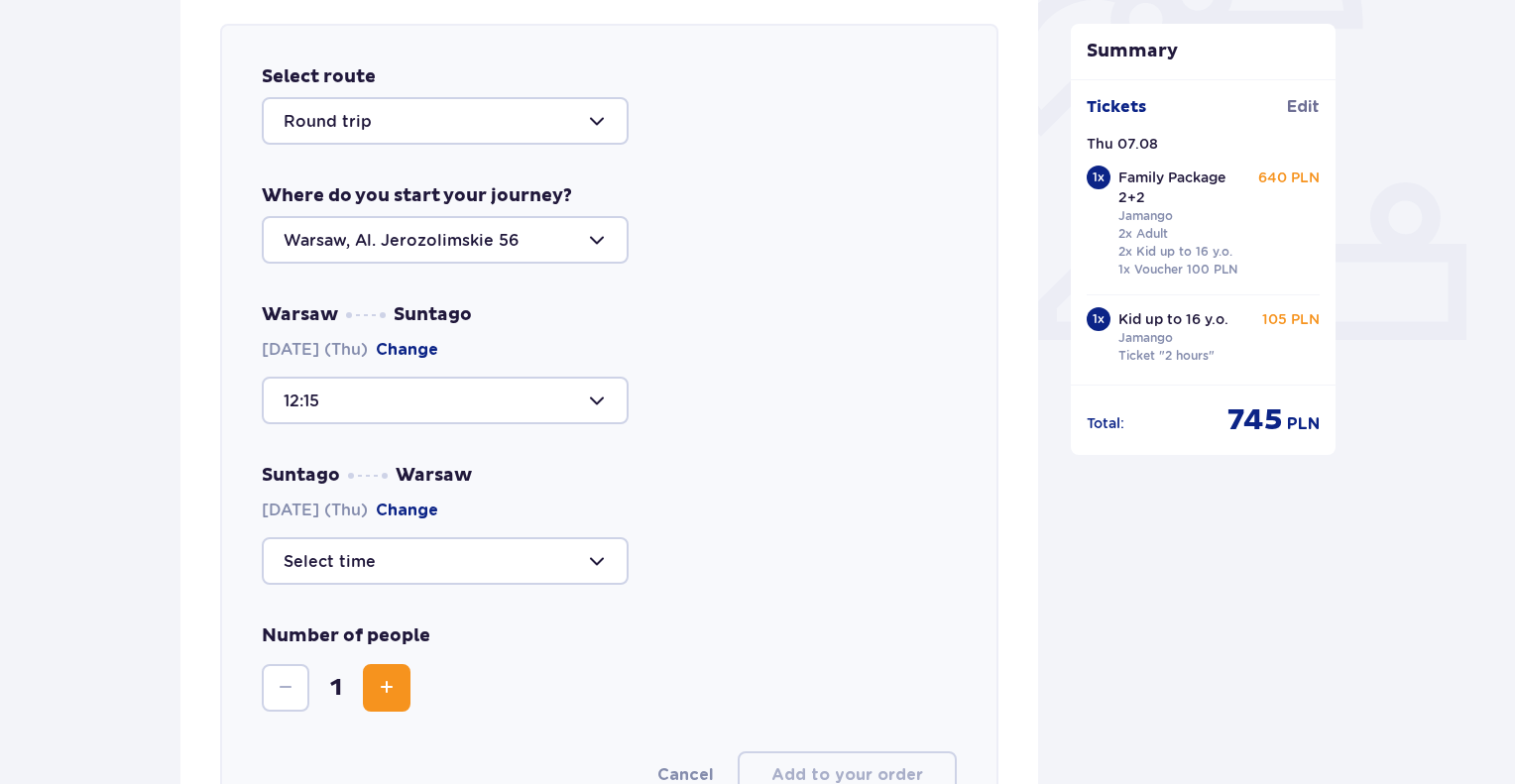 click at bounding box center [445, 400] 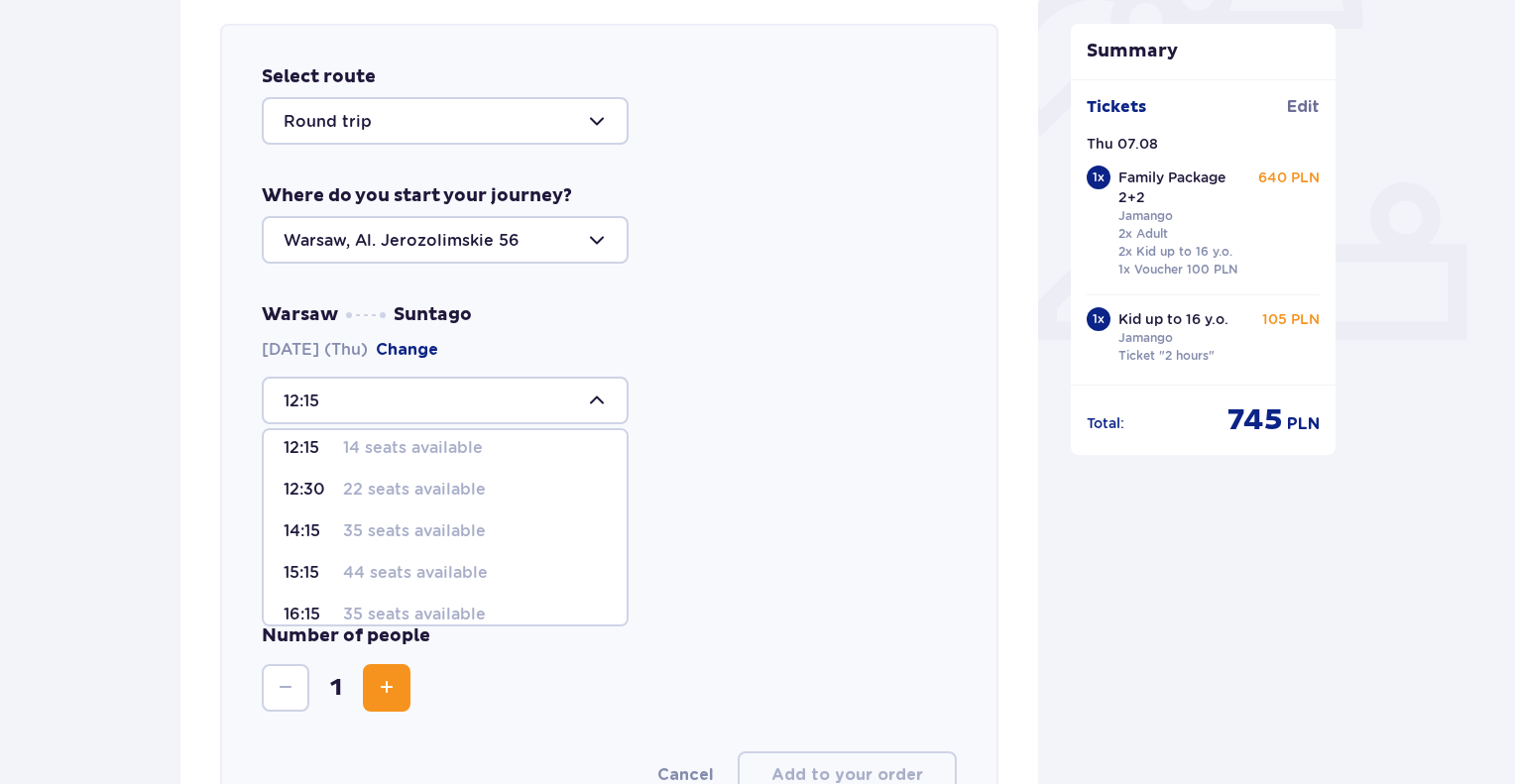 scroll, scrollTop: 270, scrollLeft: 0, axis: vertical 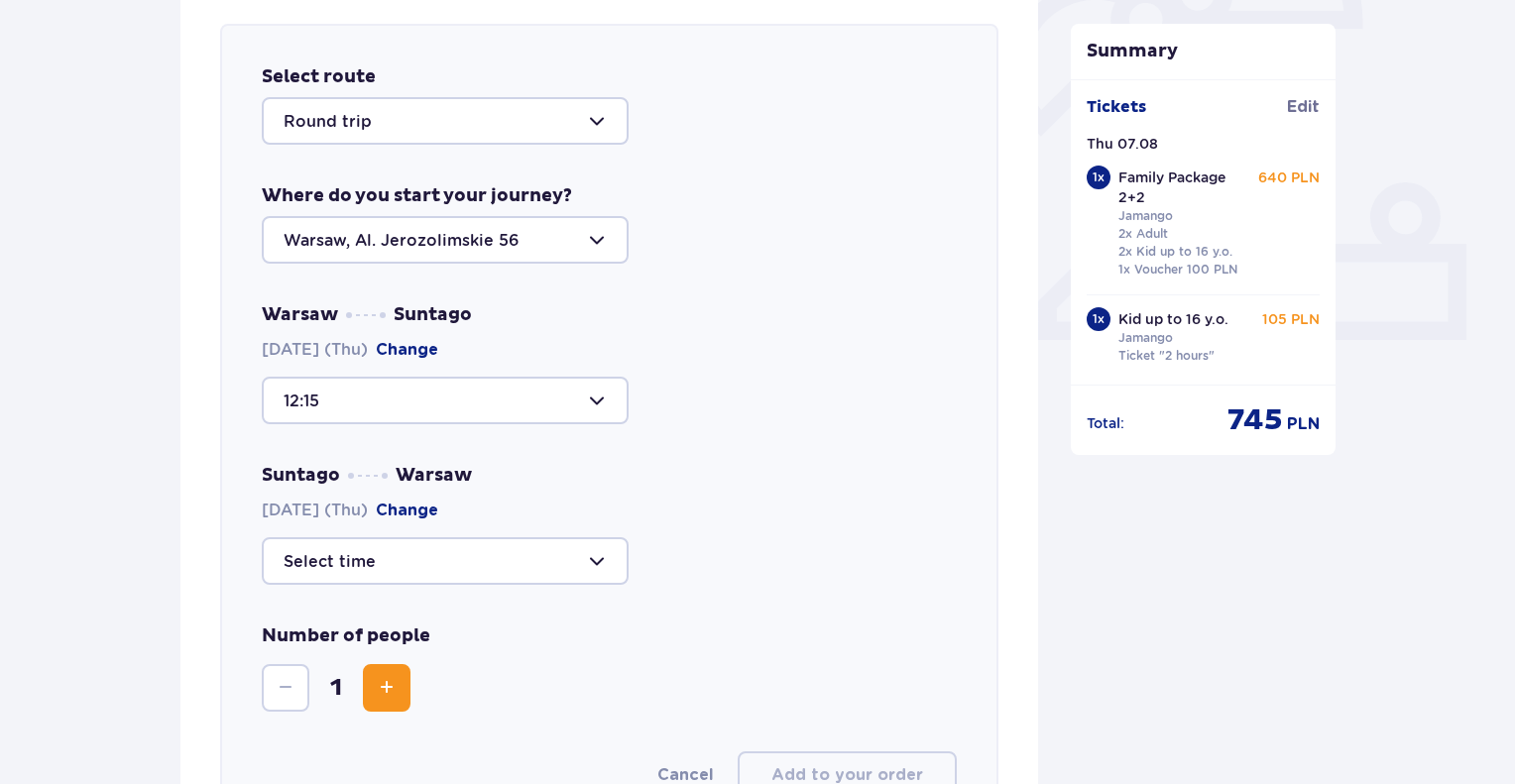 click at bounding box center [609, 561] 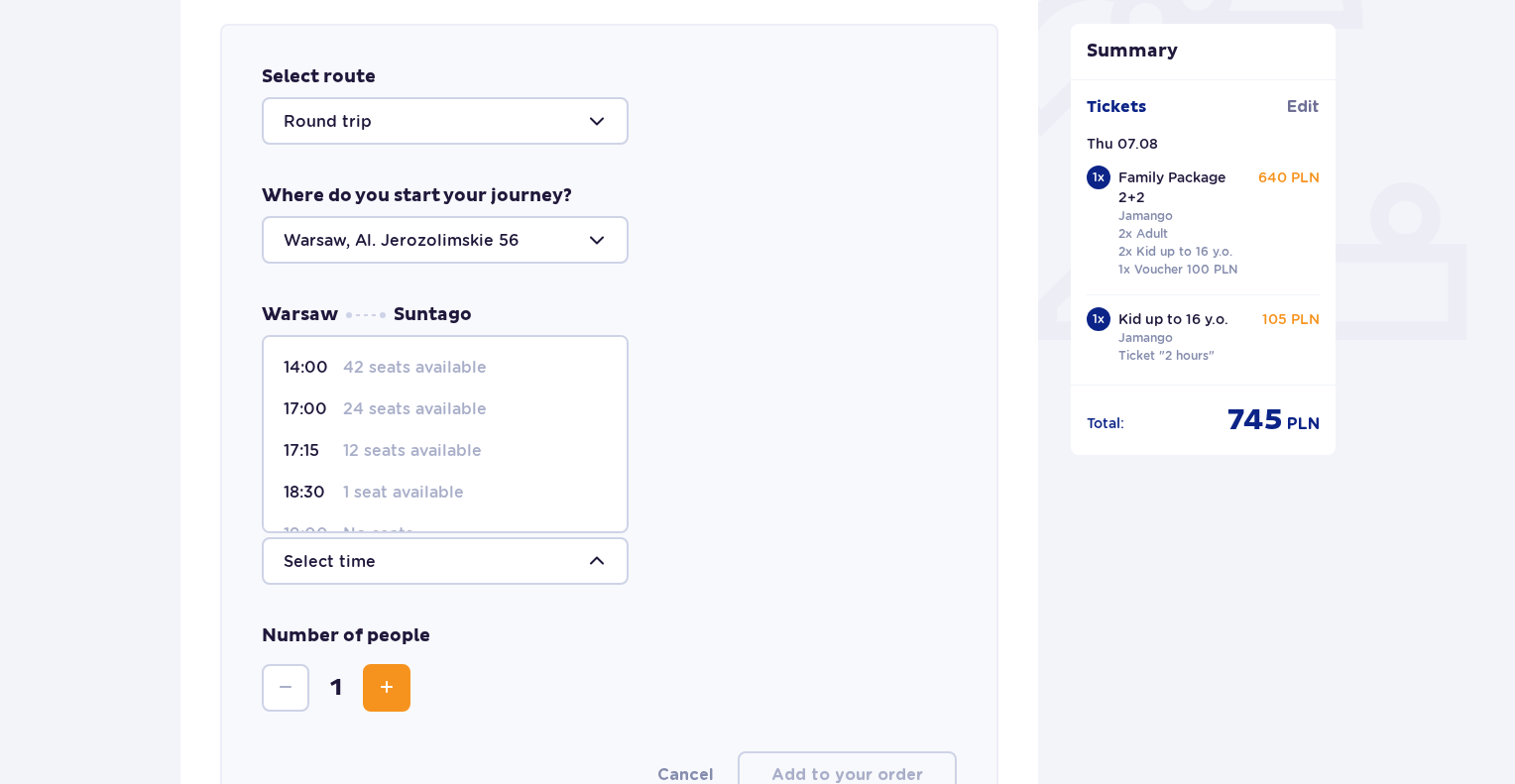 click on "12 seats available" at bounding box center [412, 451] 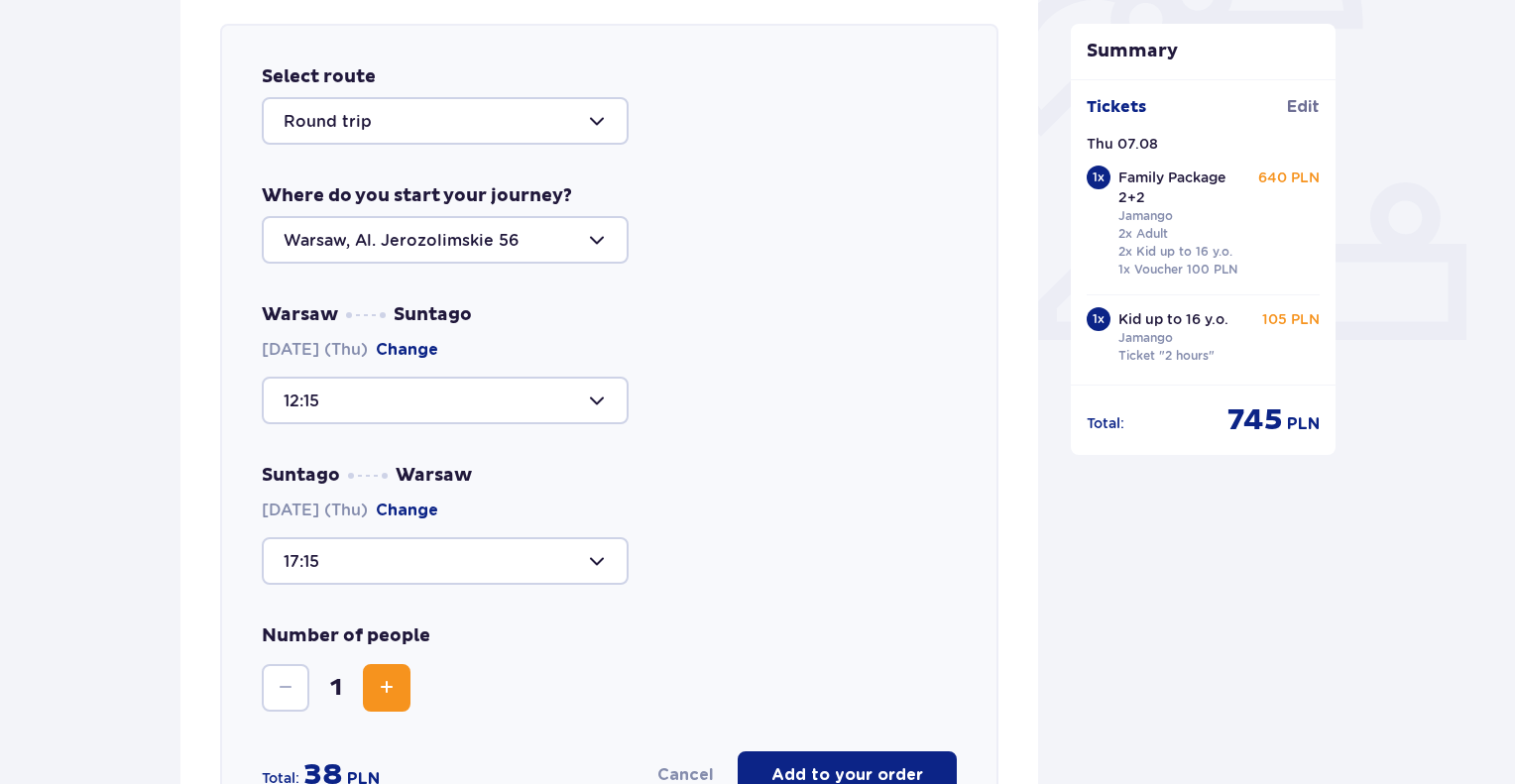 click at bounding box center (445, 561) 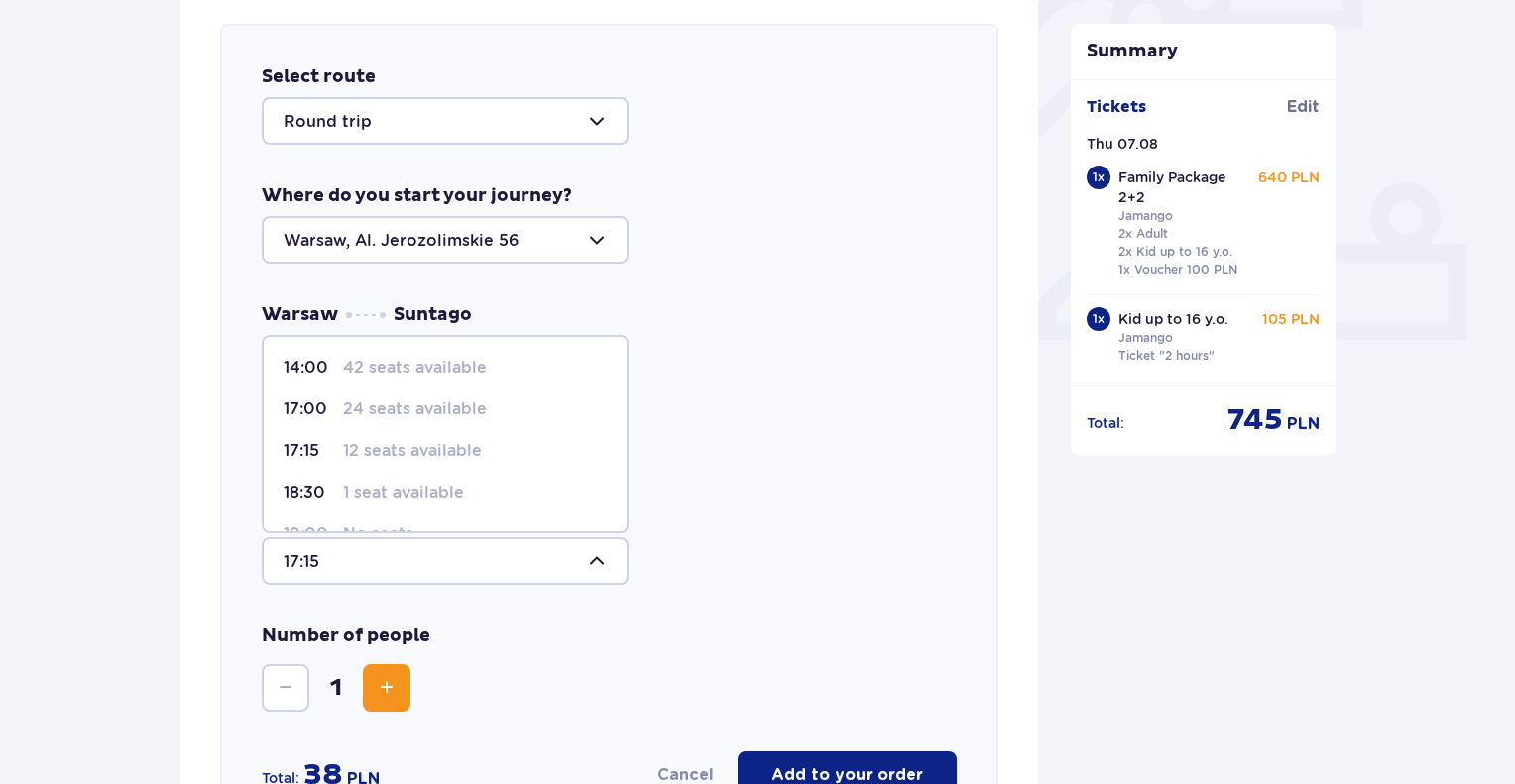 click on "12 seats available" at bounding box center (412, 451) 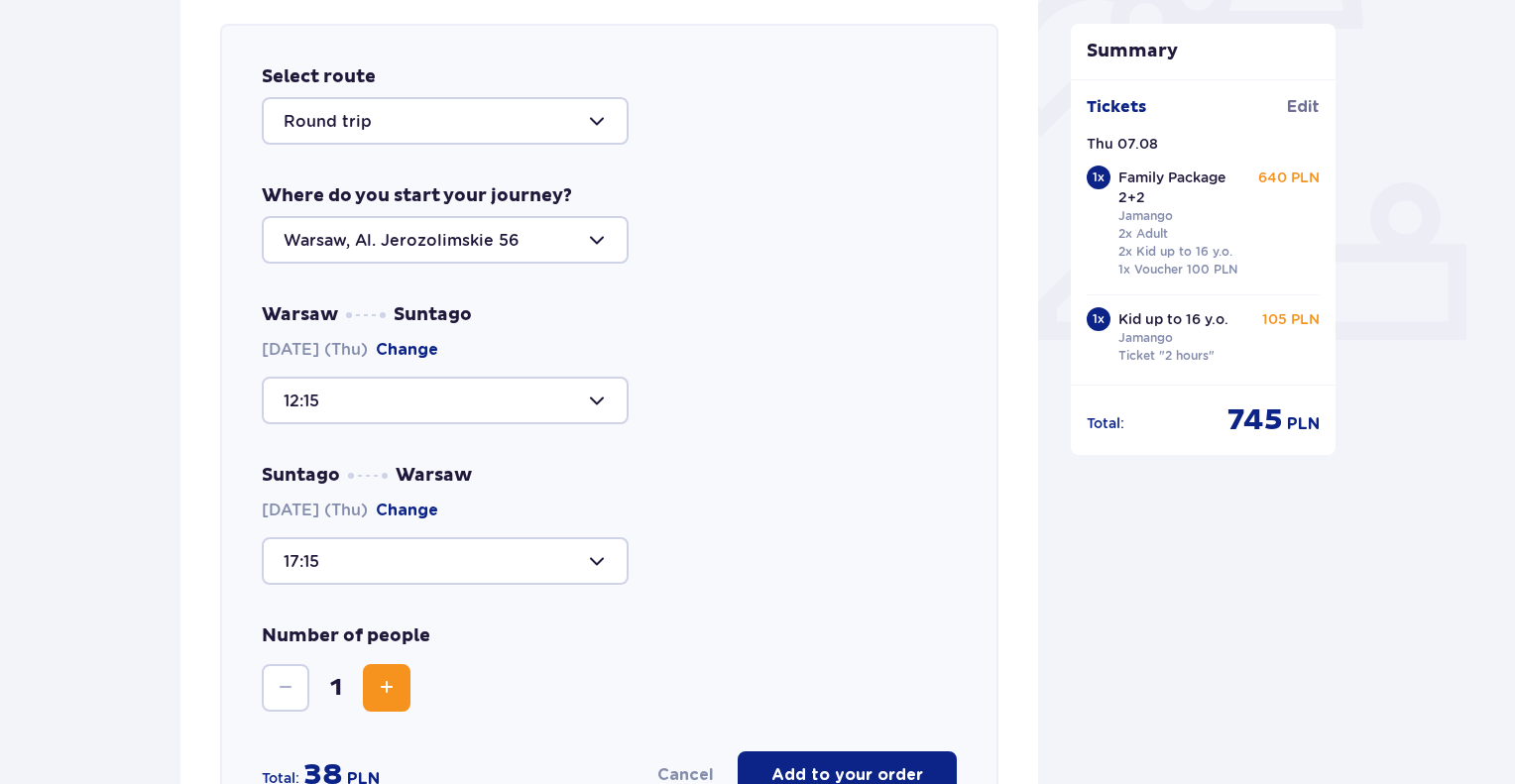 click at bounding box center (445, 400) 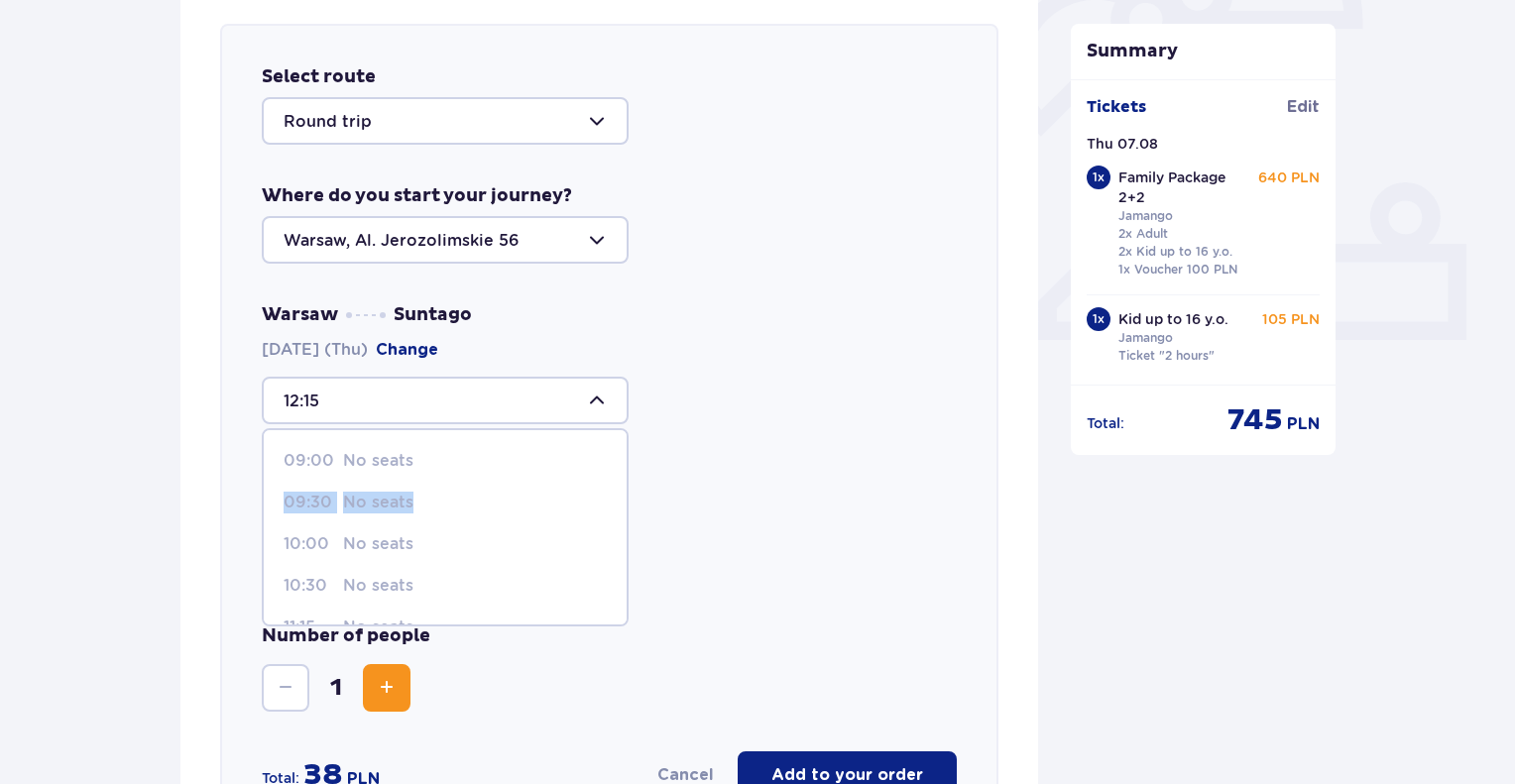 drag, startPoint x: 627, startPoint y: 469, endPoint x: 623, endPoint y: 503, distance: 34.234486 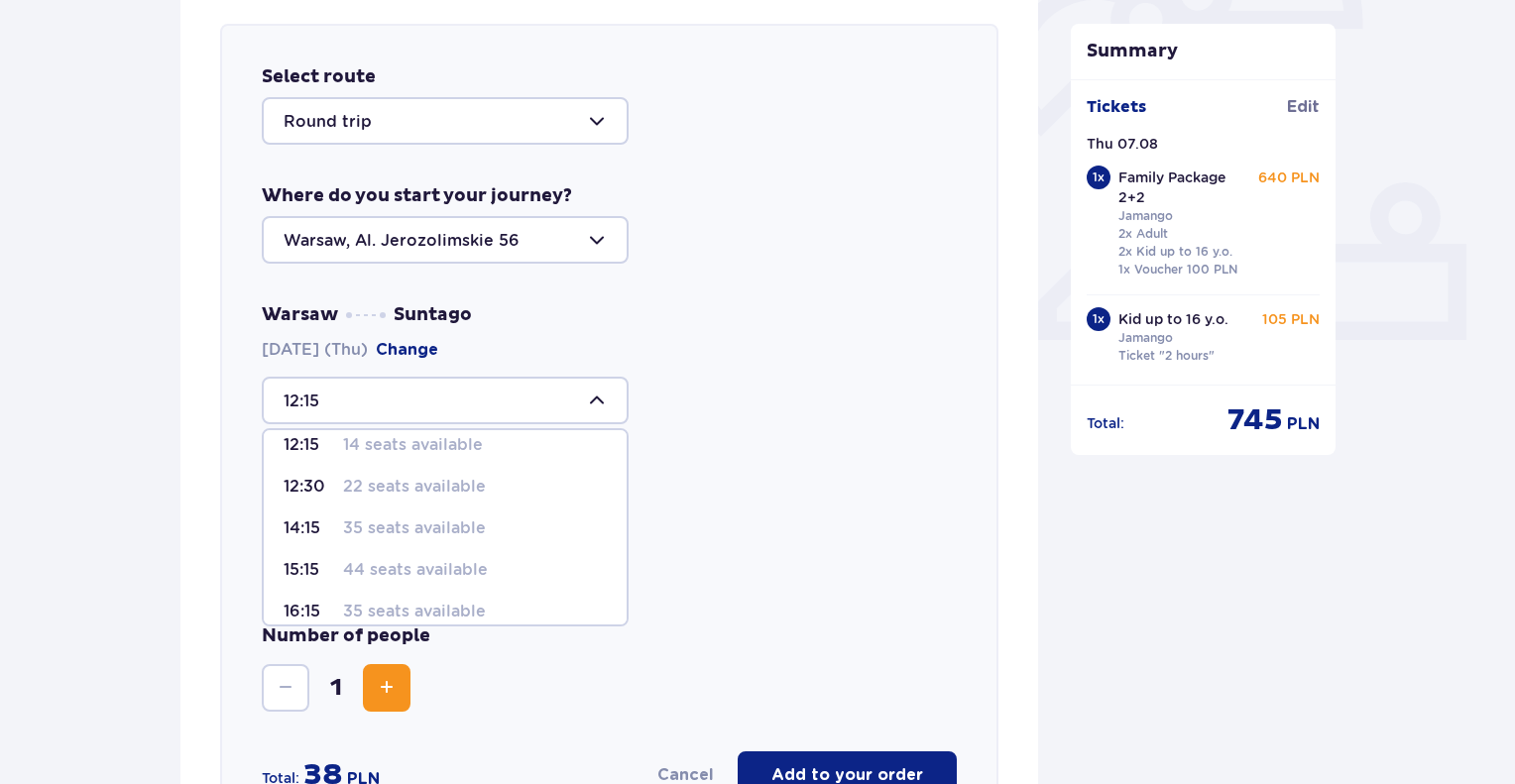 scroll, scrollTop: 270, scrollLeft: 0, axis: vertical 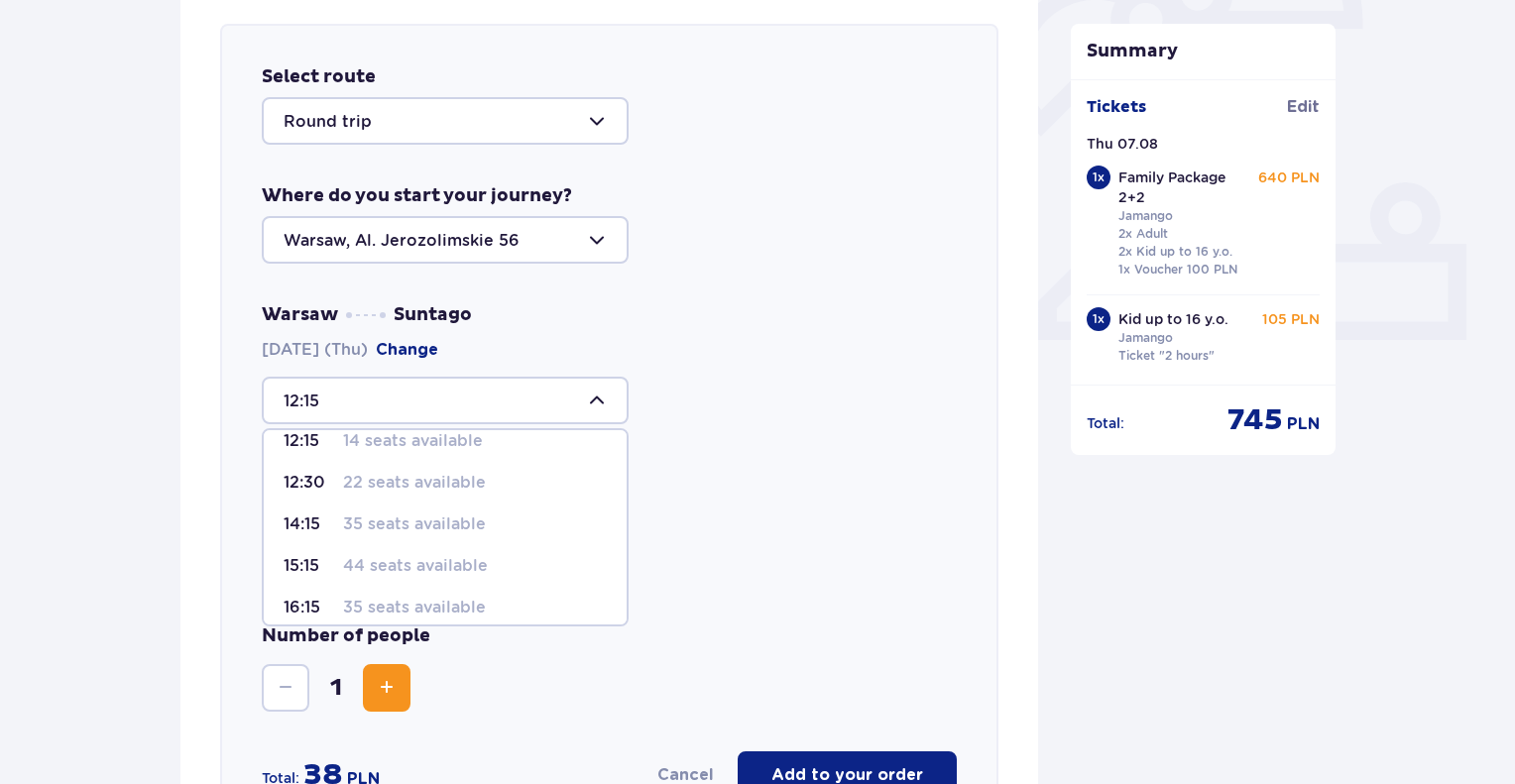 click on "35 seats available" at bounding box center [414, 524] 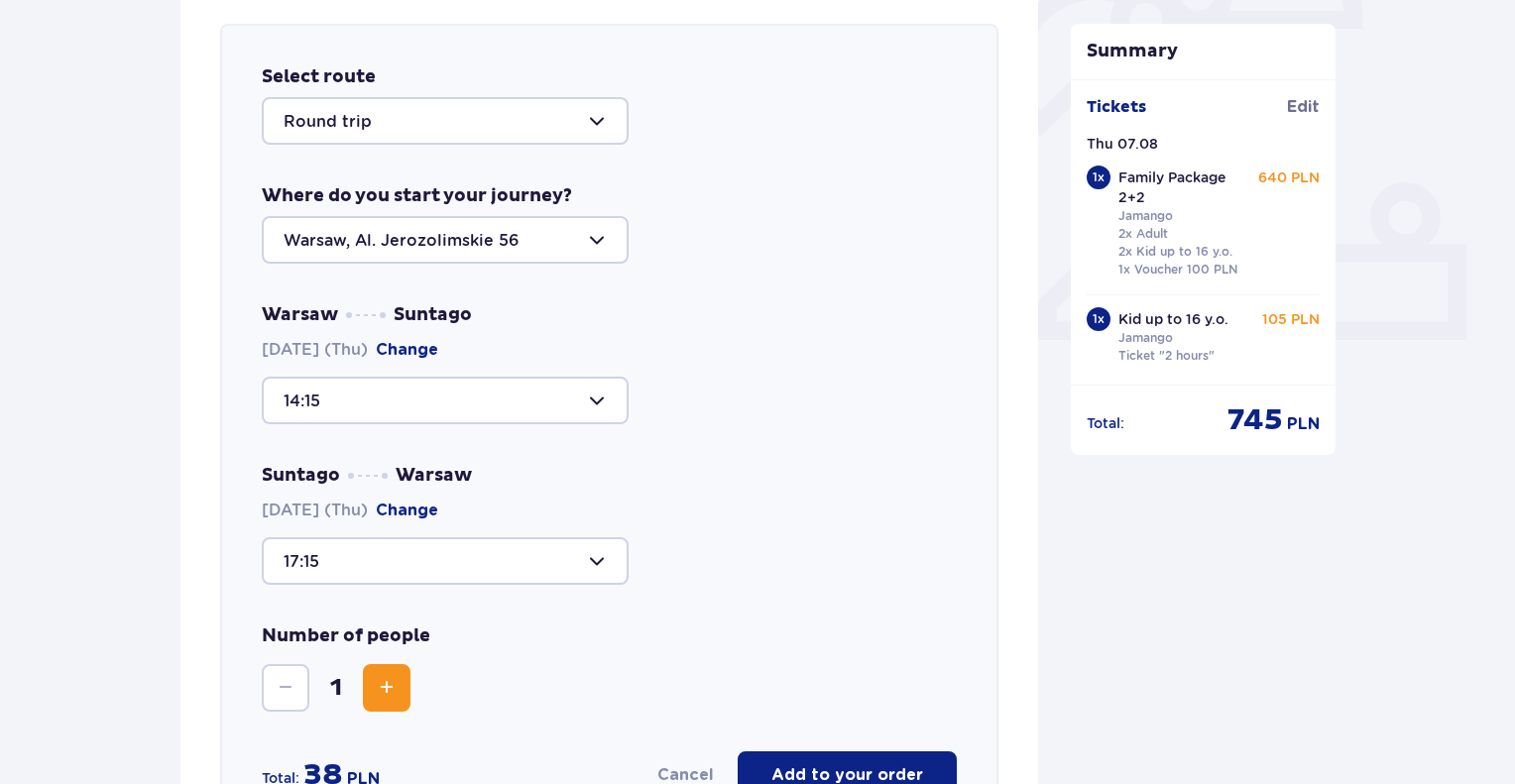 click at bounding box center (445, 400) 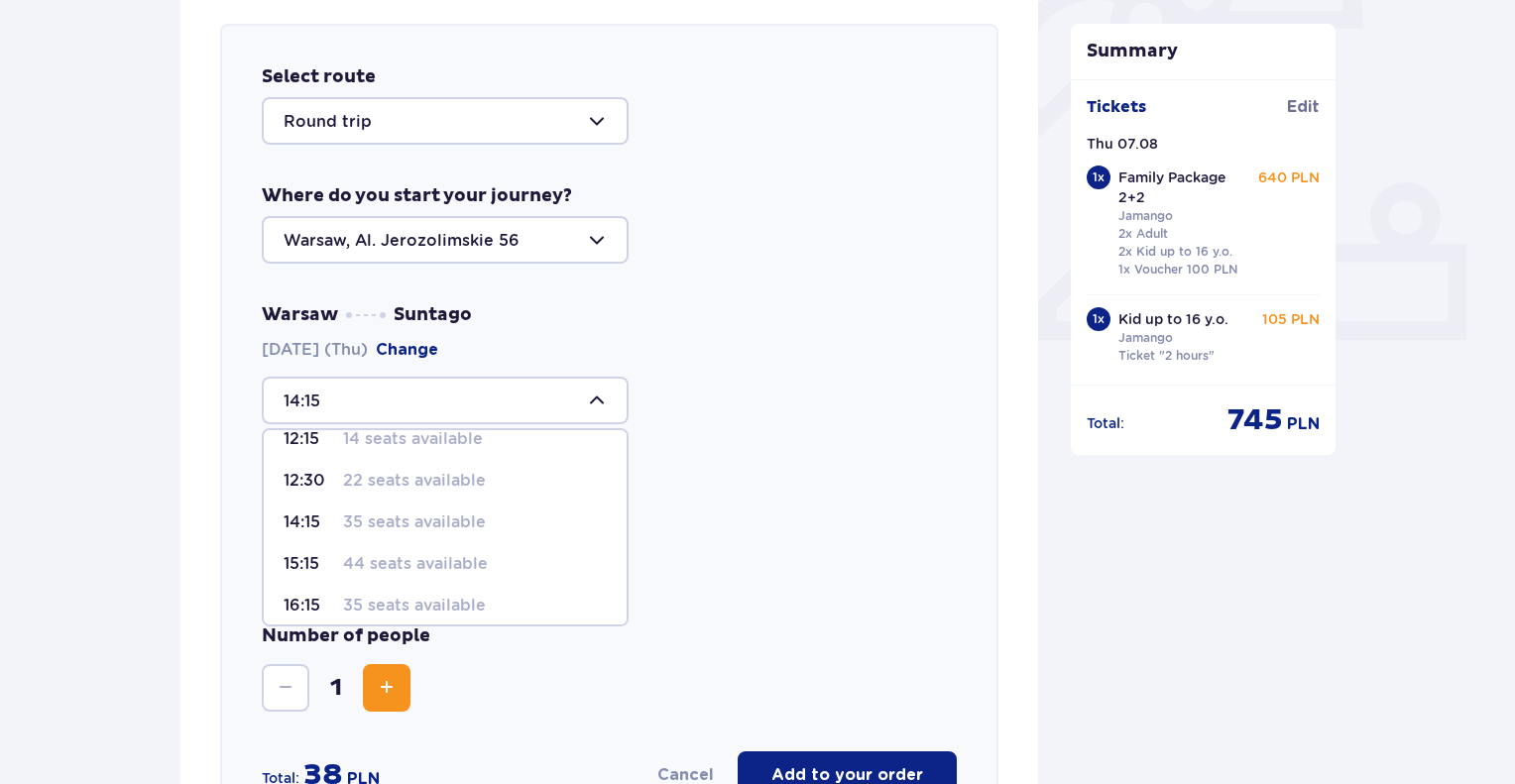 scroll, scrollTop: 282, scrollLeft: 0, axis: vertical 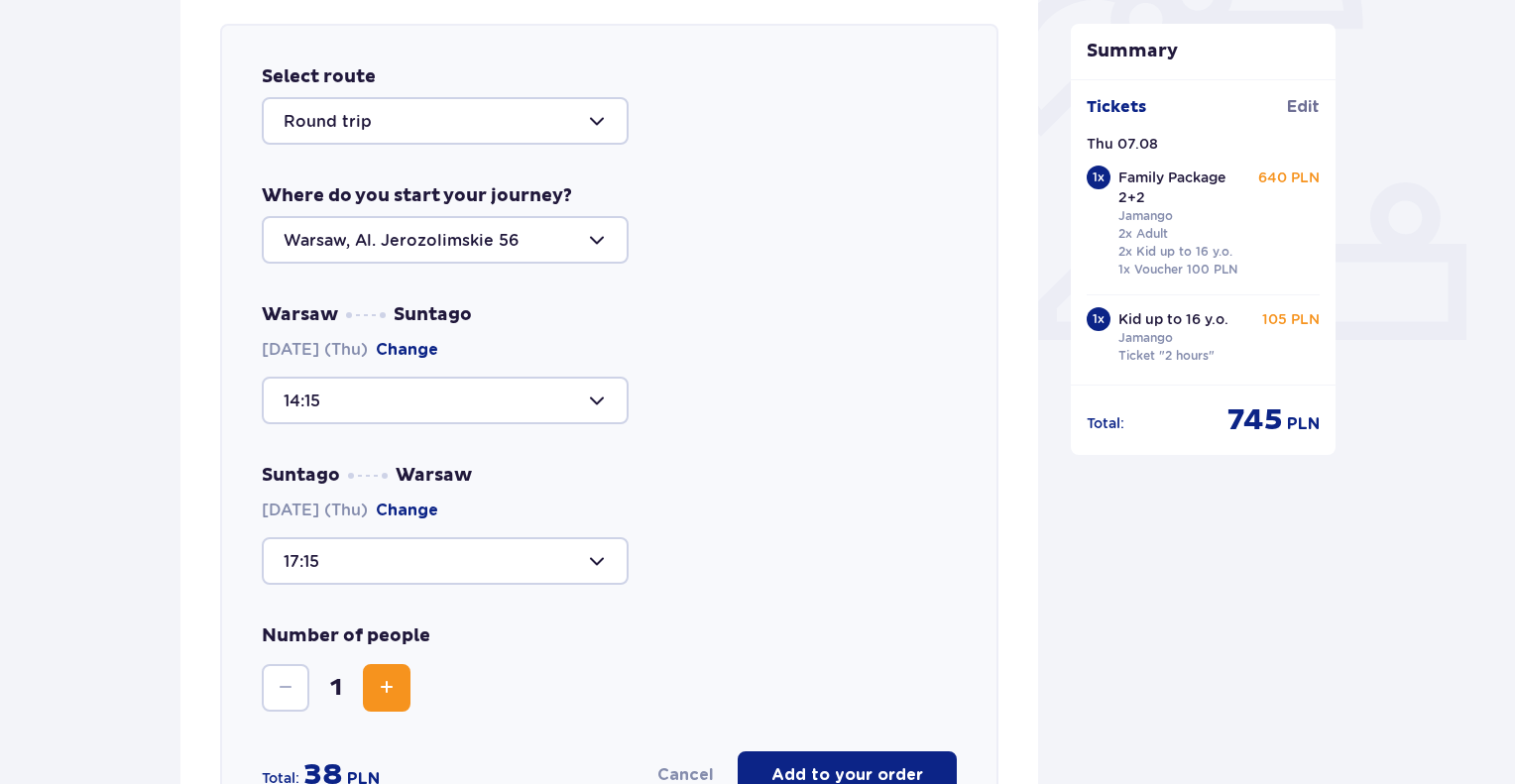 click on "Suntago [CITY] [DATE] (Thu) Change 17:15" at bounding box center [609, 524] 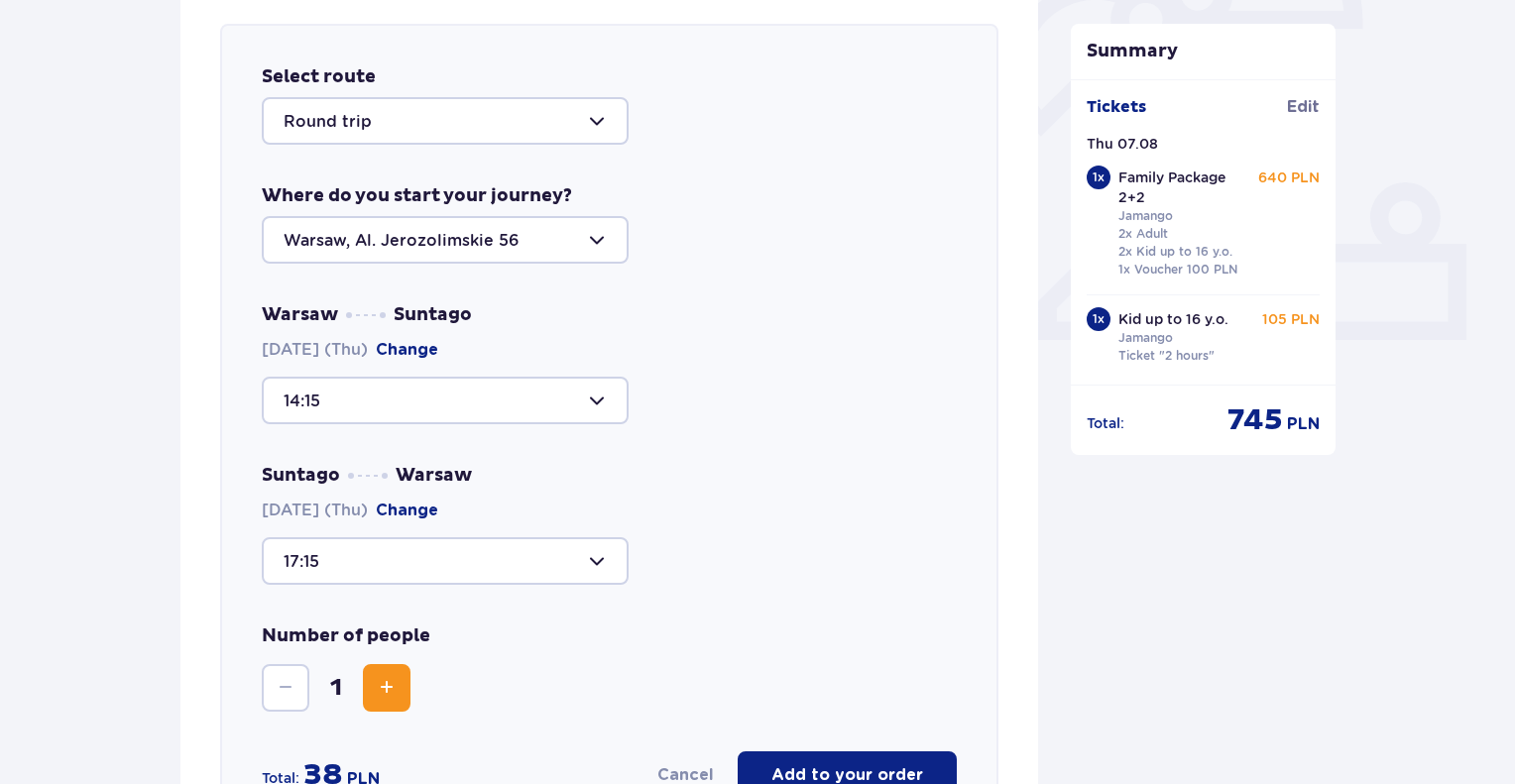 click at bounding box center [445, 561] 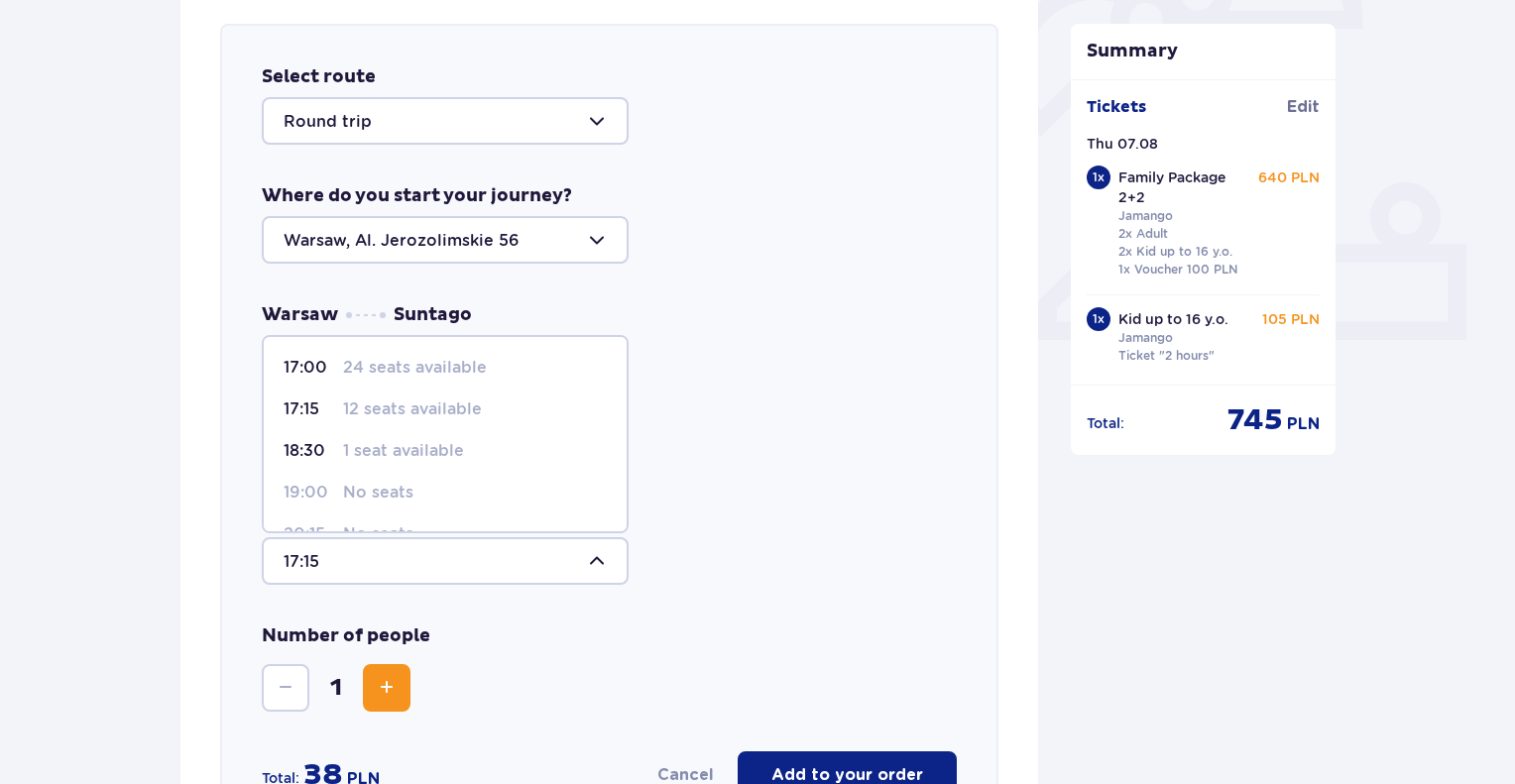 click at bounding box center [445, 561] 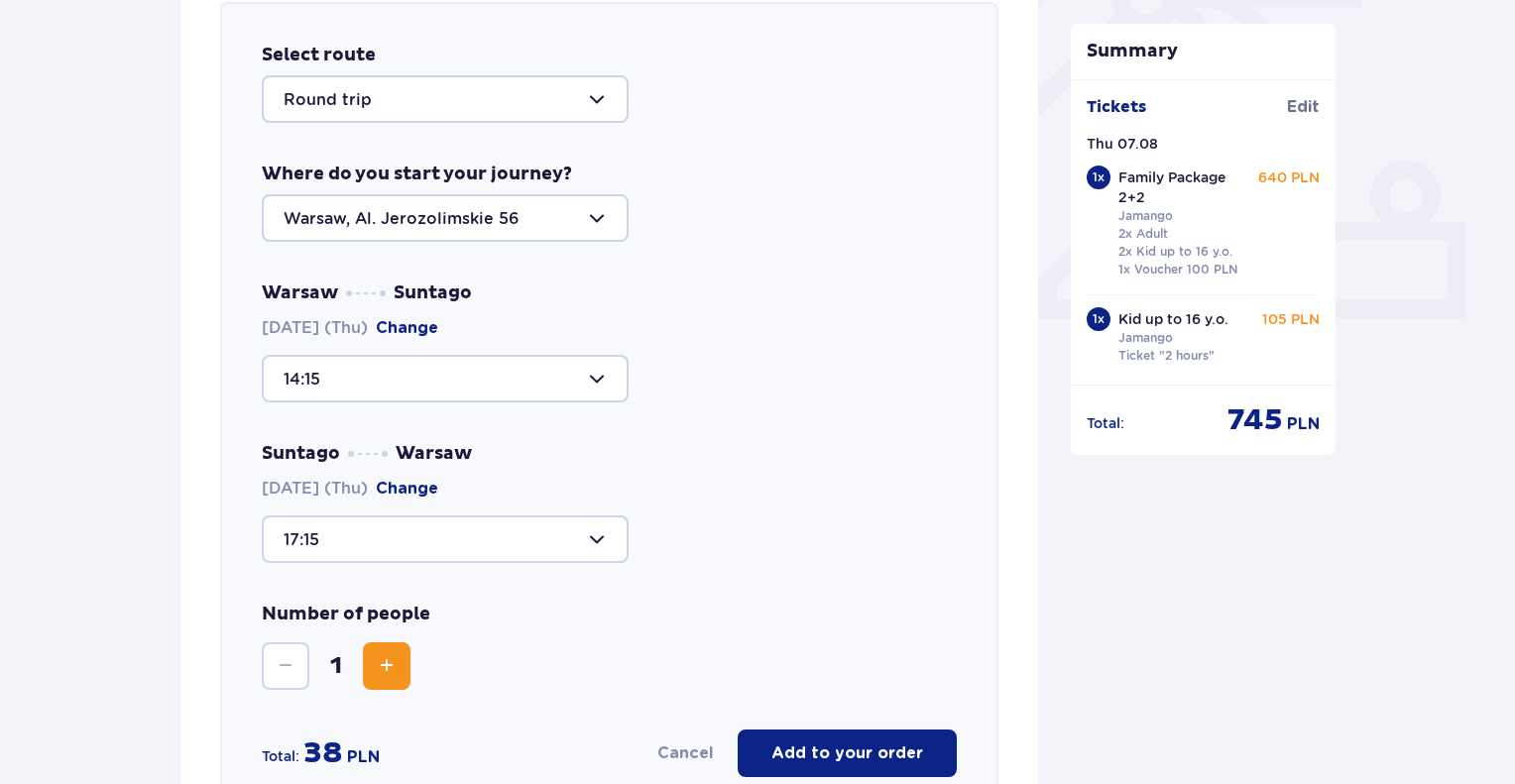 scroll, scrollTop: 714, scrollLeft: 0, axis: vertical 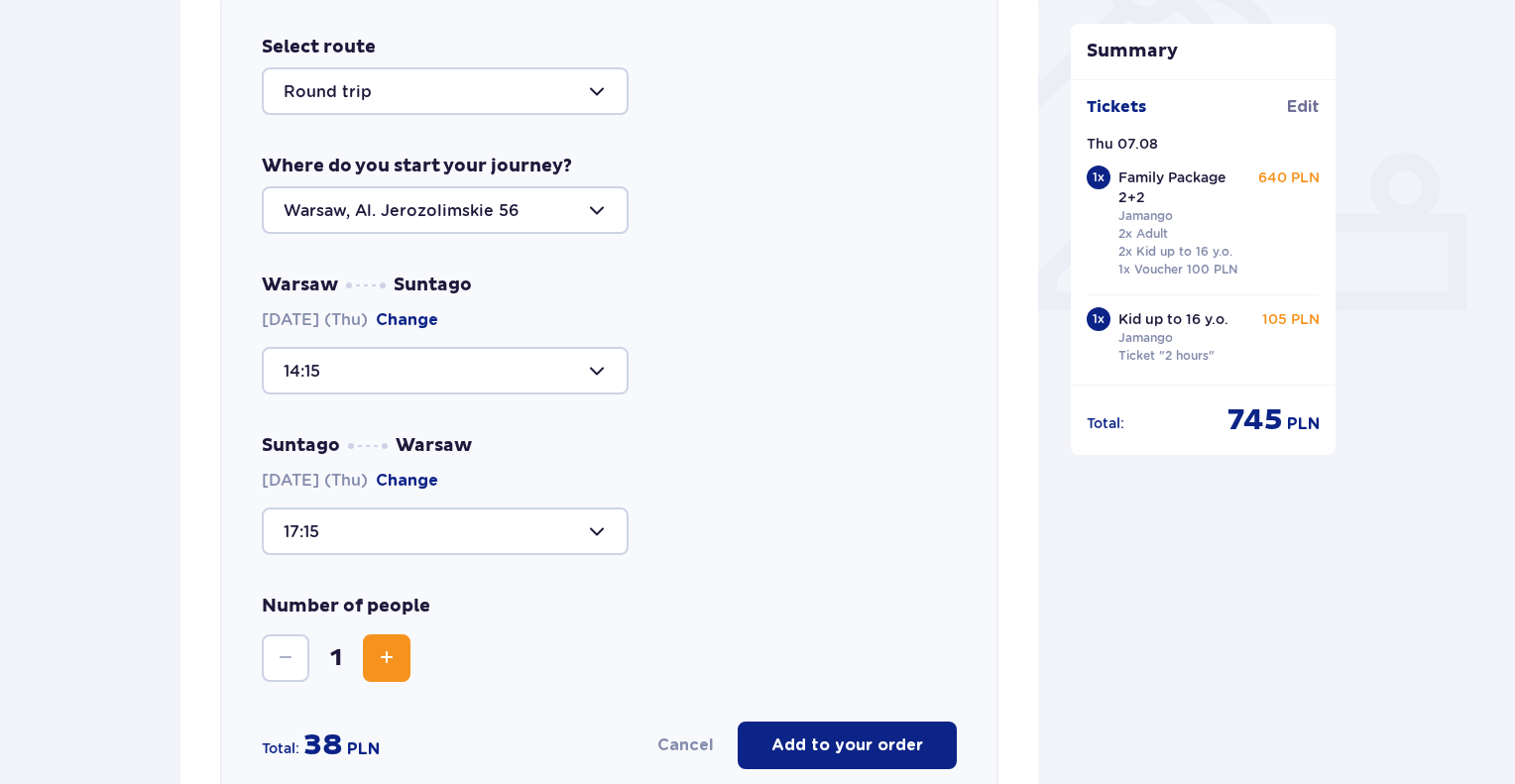 click at bounding box center (387, 658) 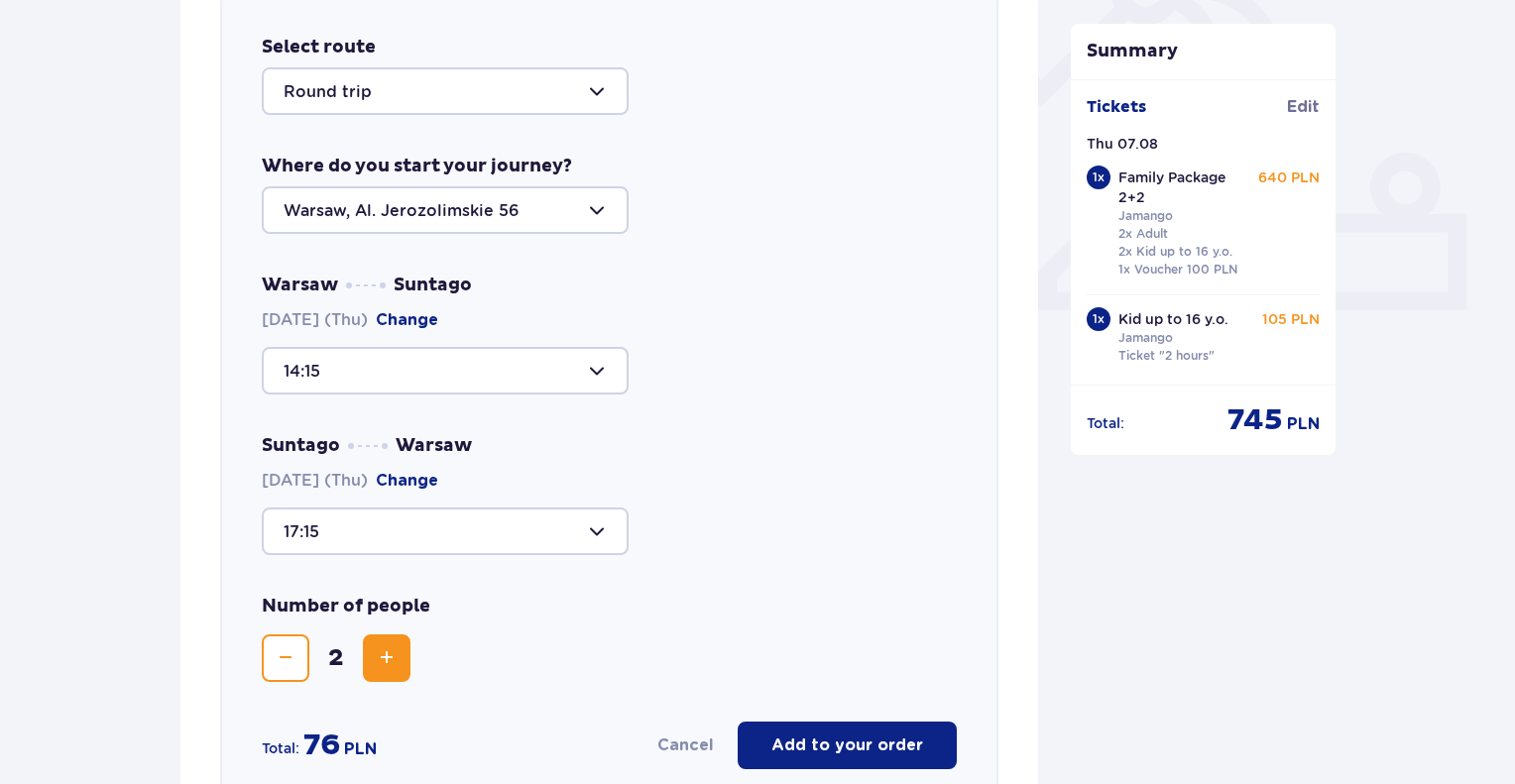 click at bounding box center [387, 658] 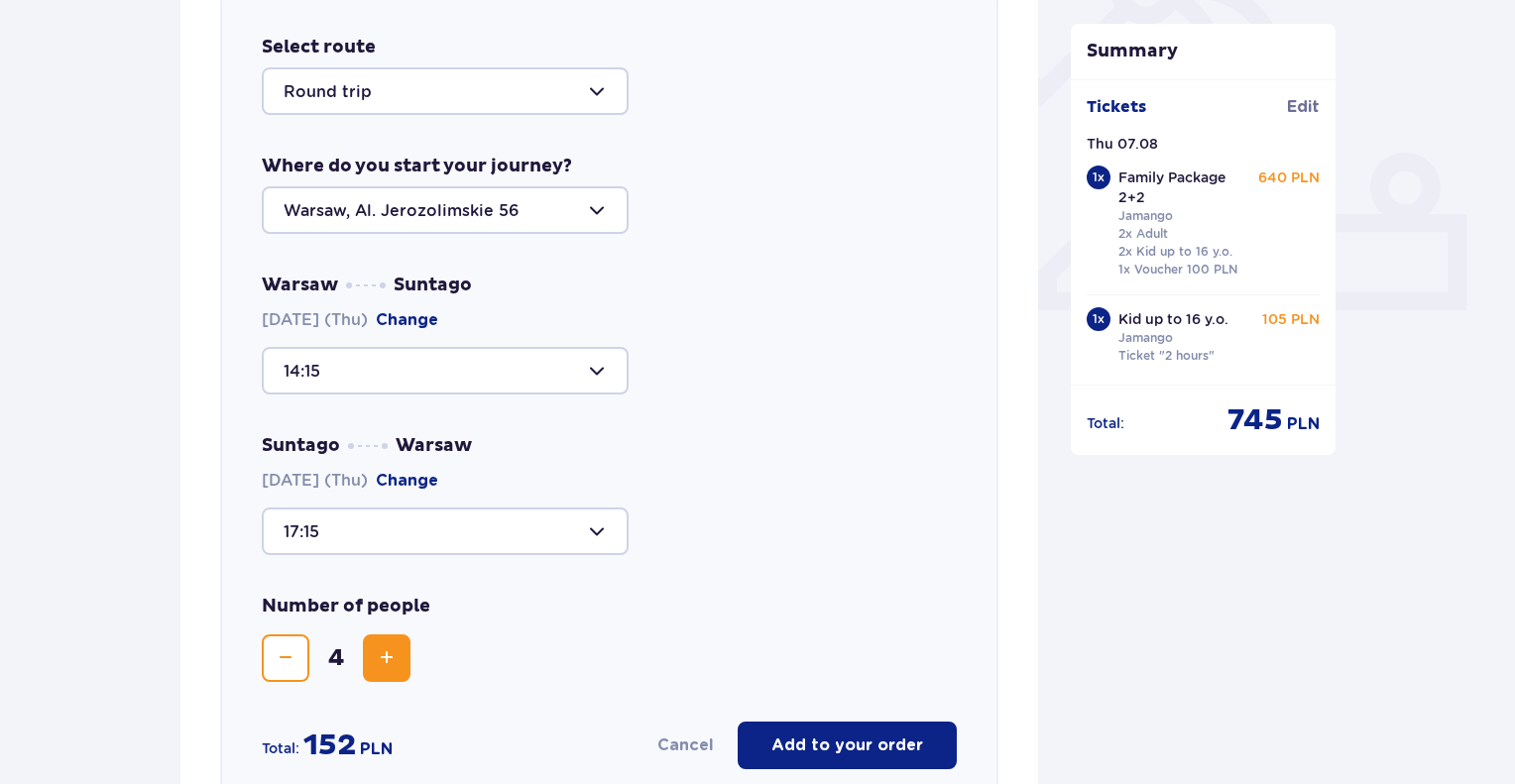 click at bounding box center (387, 658) 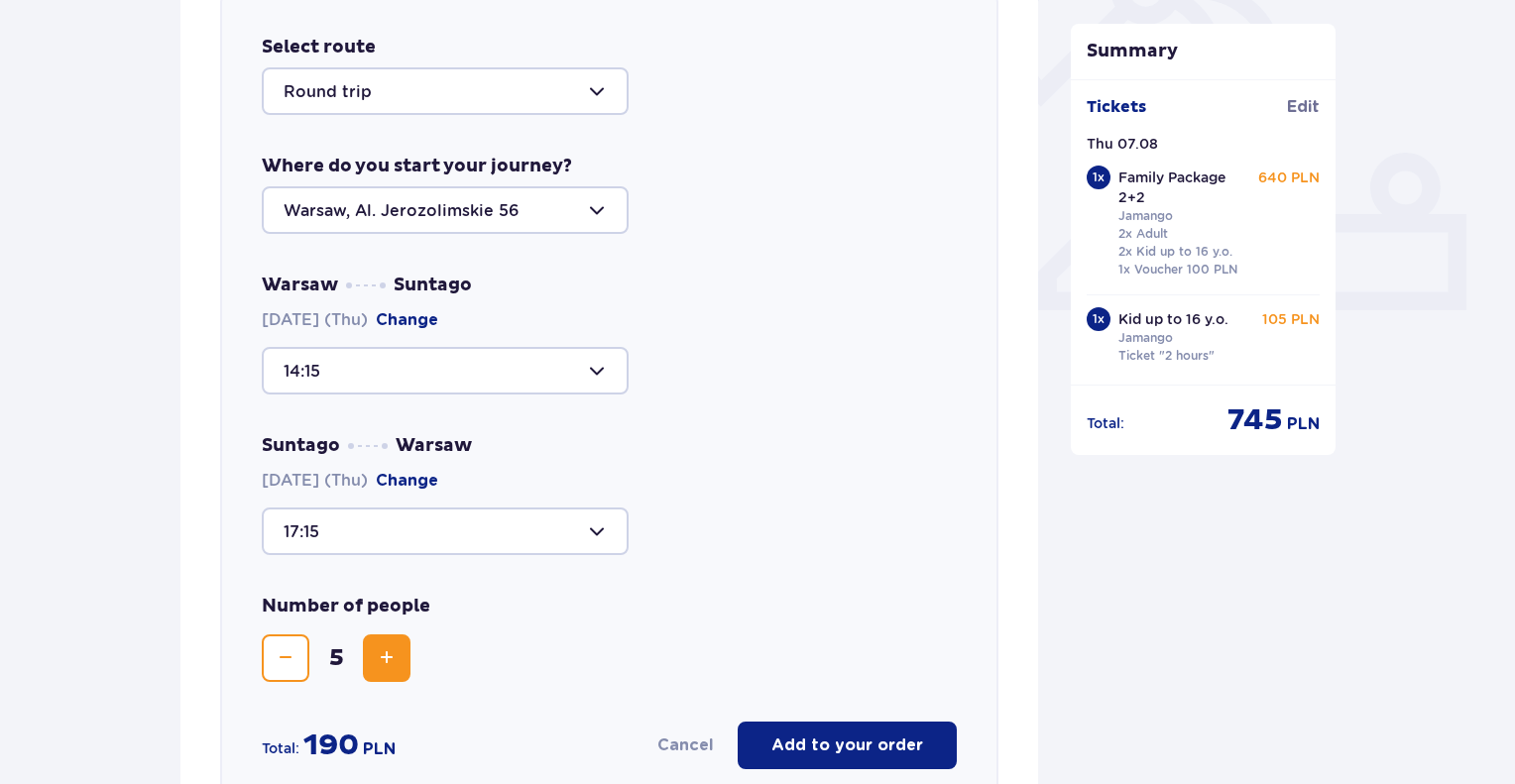 click at bounding box center (445, 371) 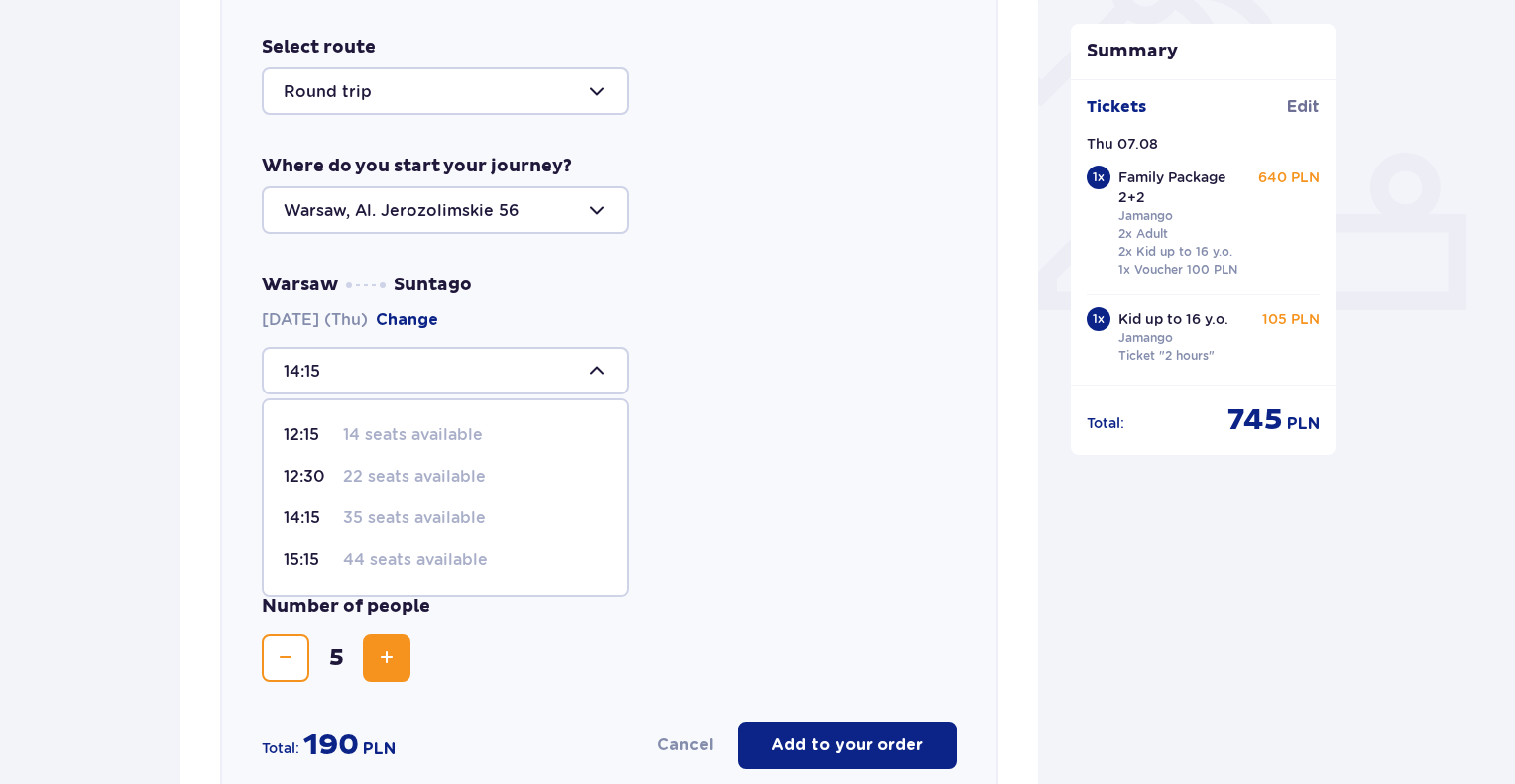 scroll, scrollTop: 249, scrollLeft: 0, axis: vertical 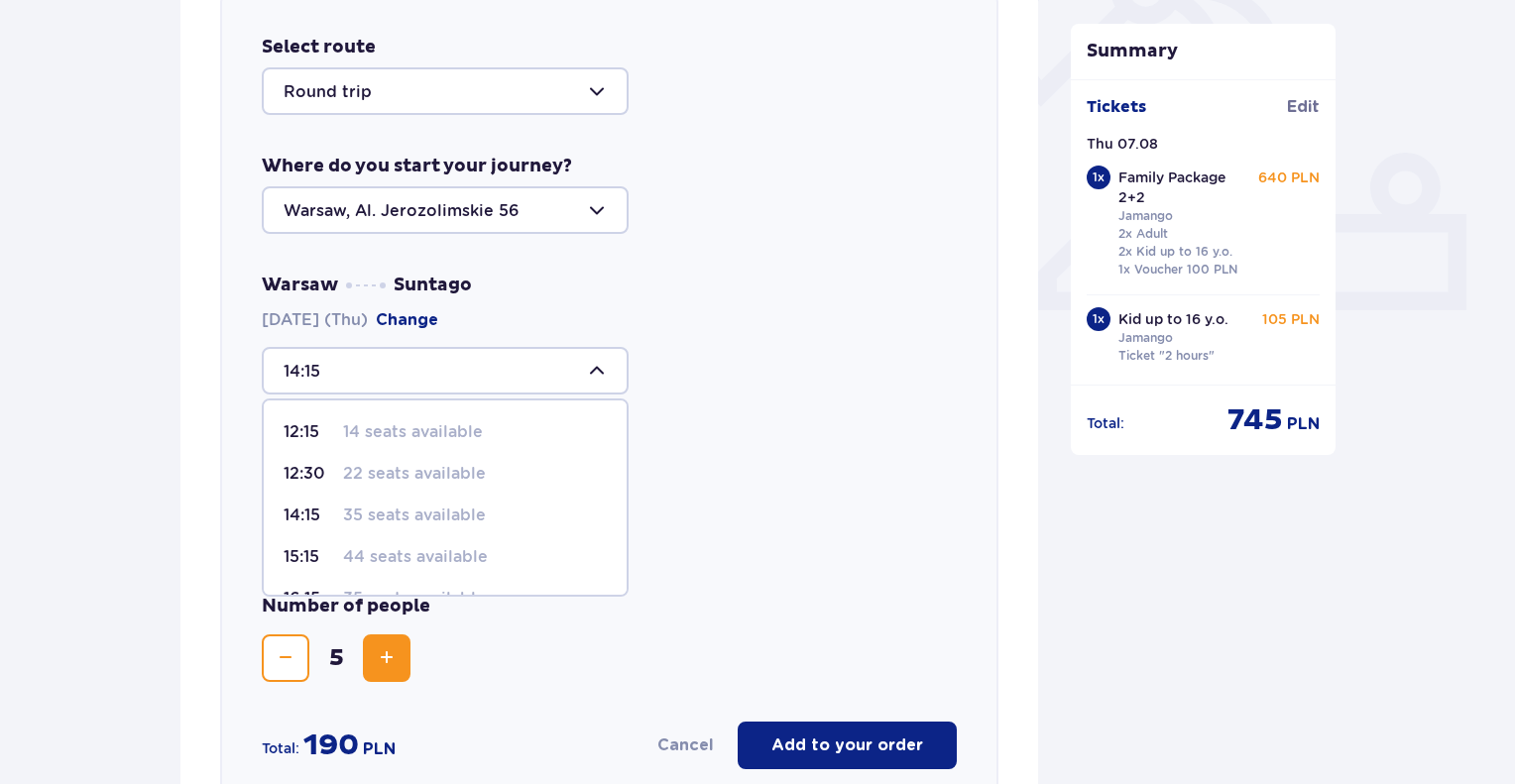 click on "12:30 22 seats available" at bounding box center [445, 474] 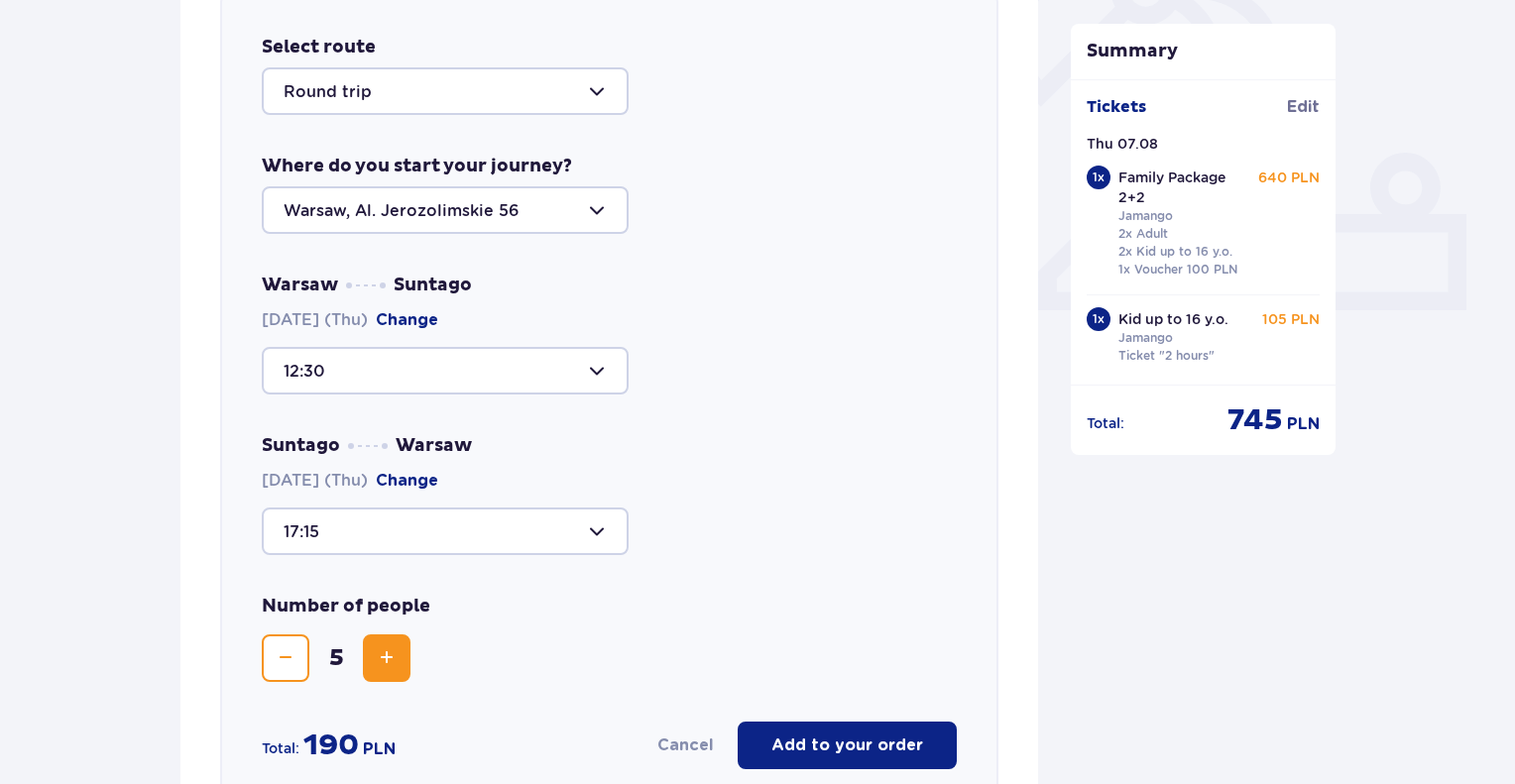 click at bounding box center [445, 531] 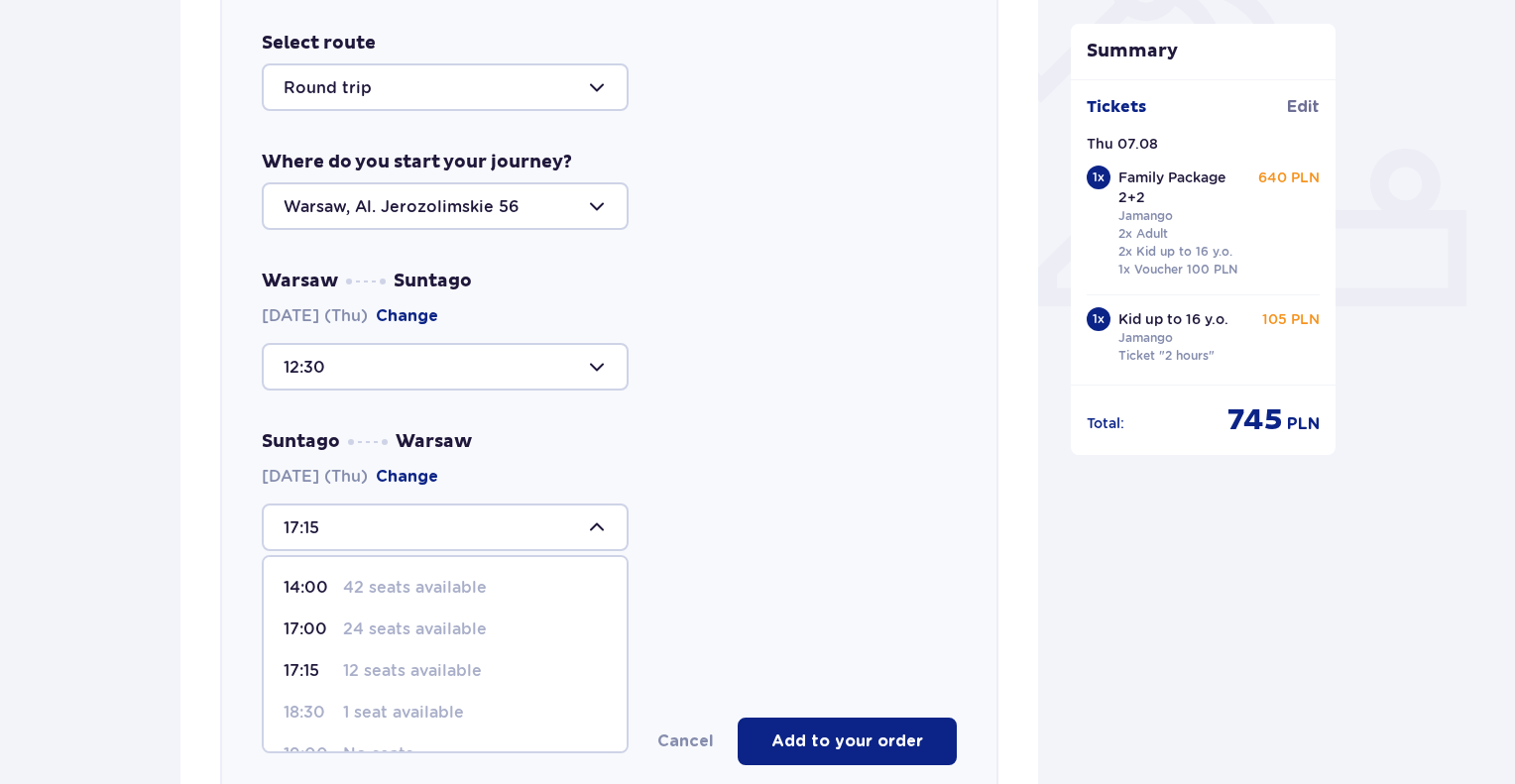 scroll, scrollTop: 720, scrollLeft: 0, axis: vertical 